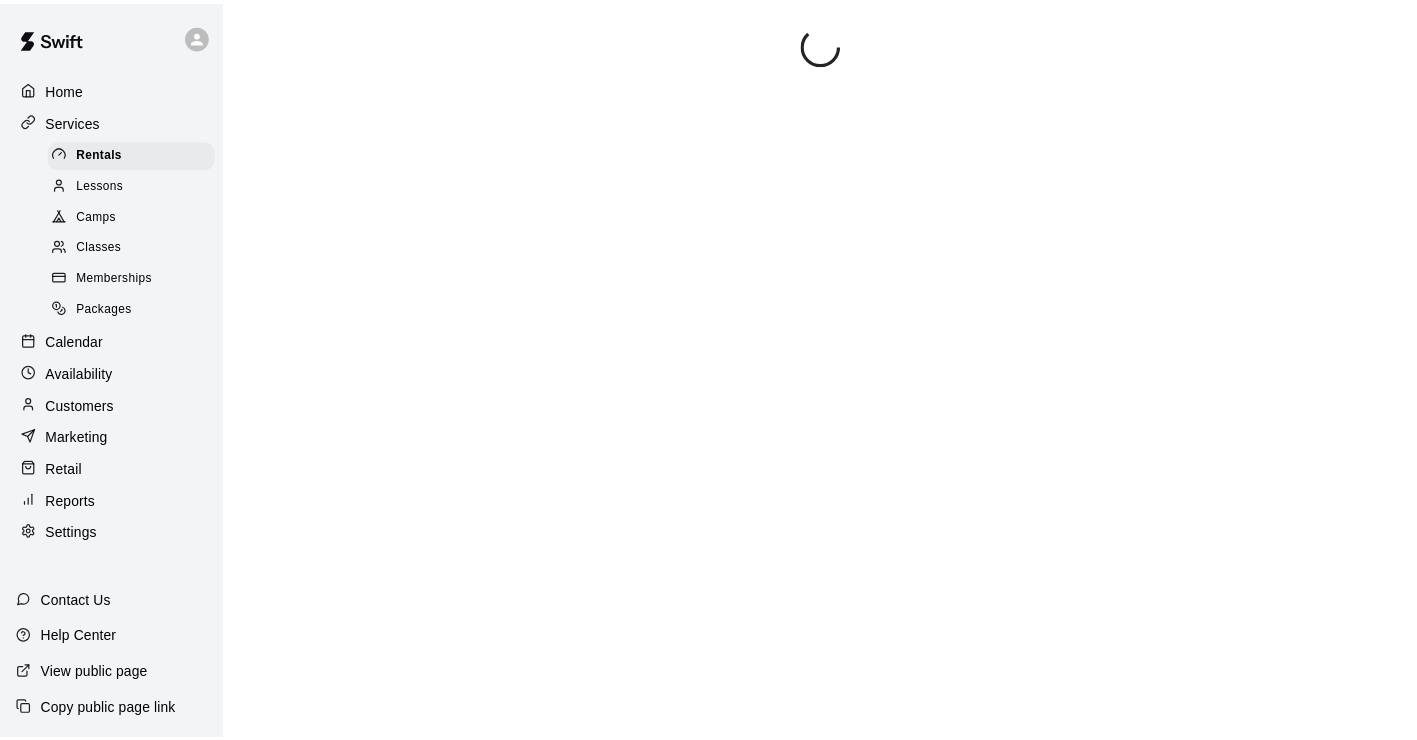 scroll, scrollTop: 0, scrollLeft: 0, axis: both 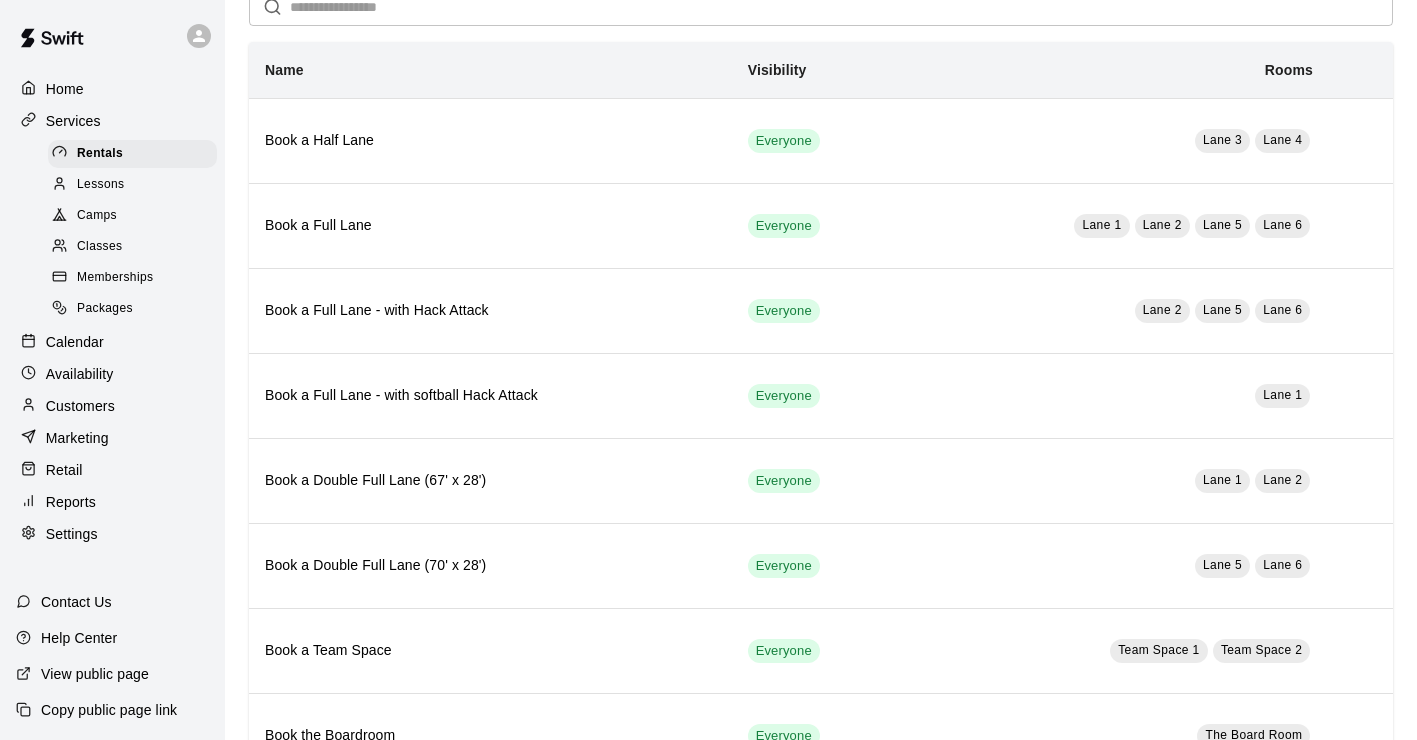 click on "Settings" at bounding box center [72, 534] 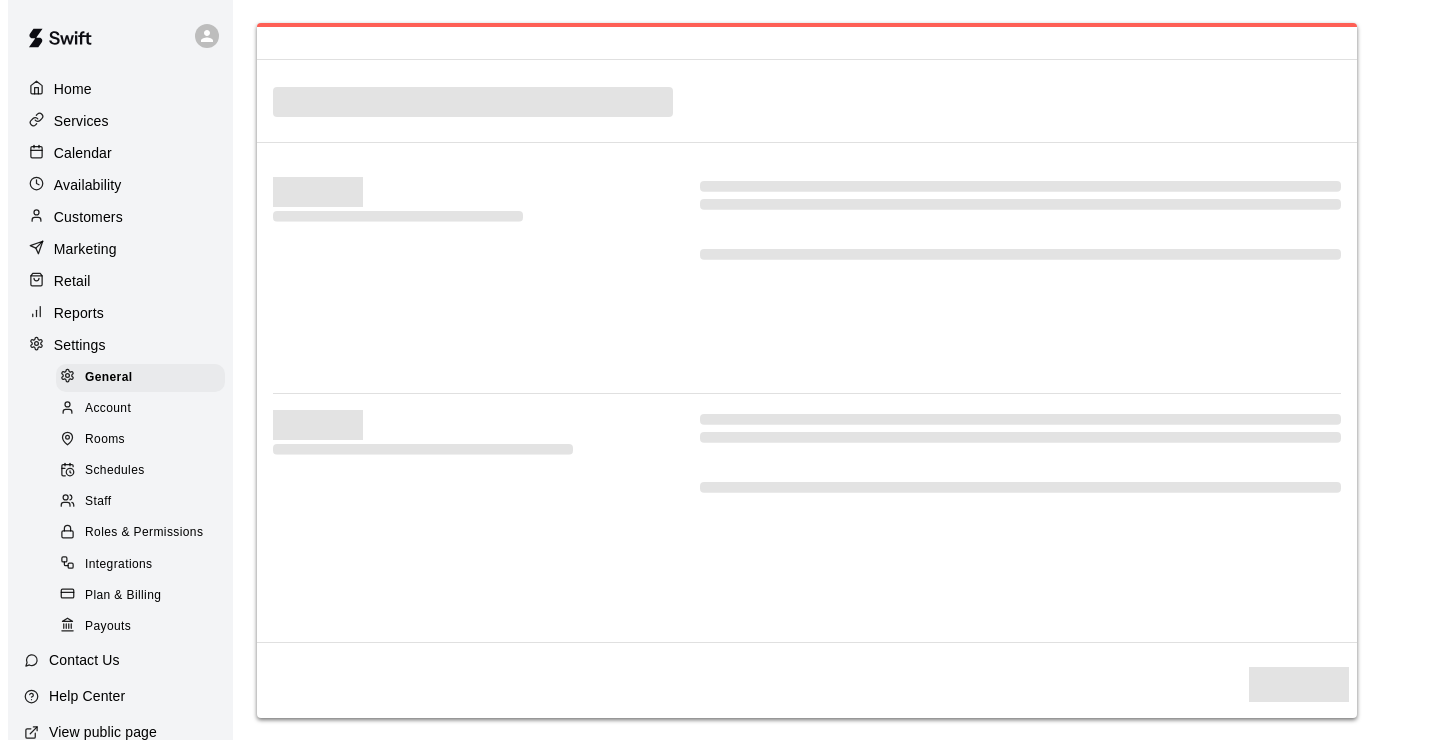 scroll, scrollTop: 0, scrollLeft: 0, axis: both 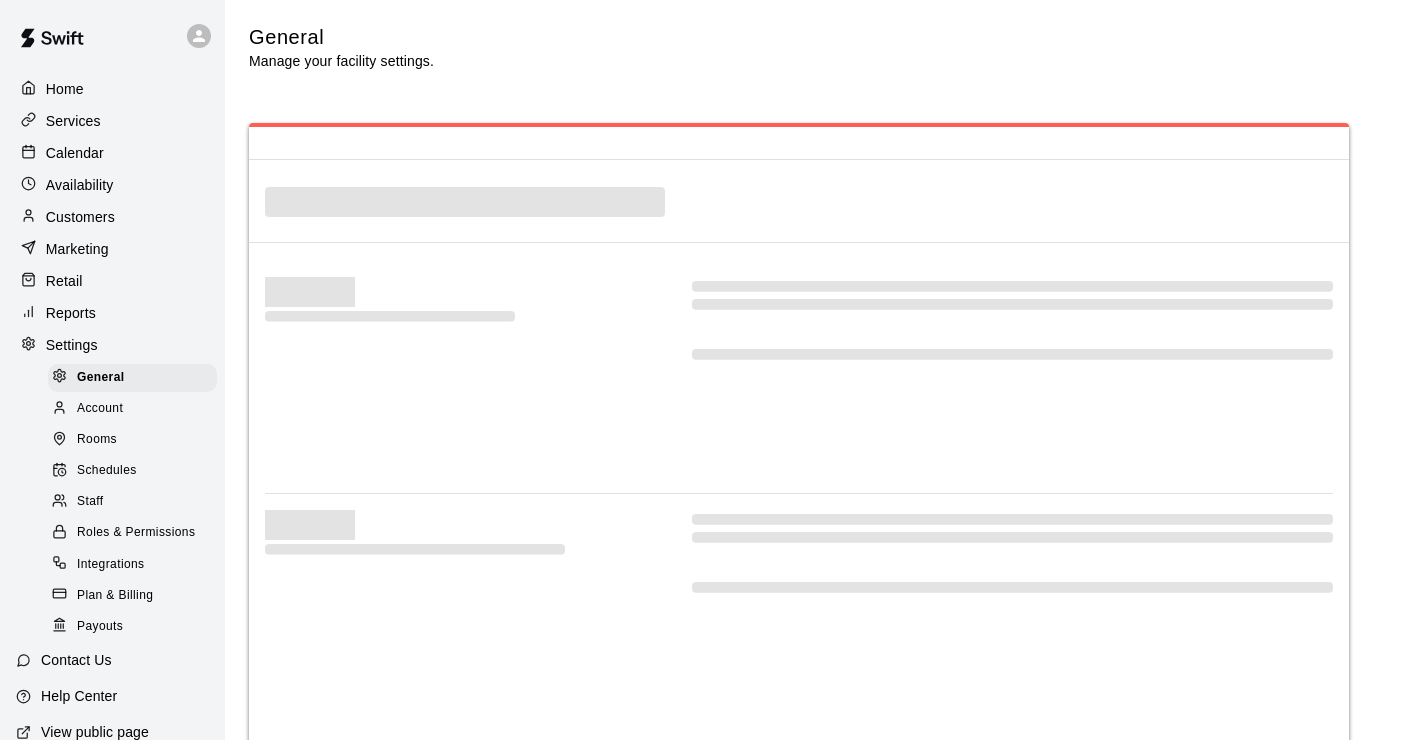 select on "**" 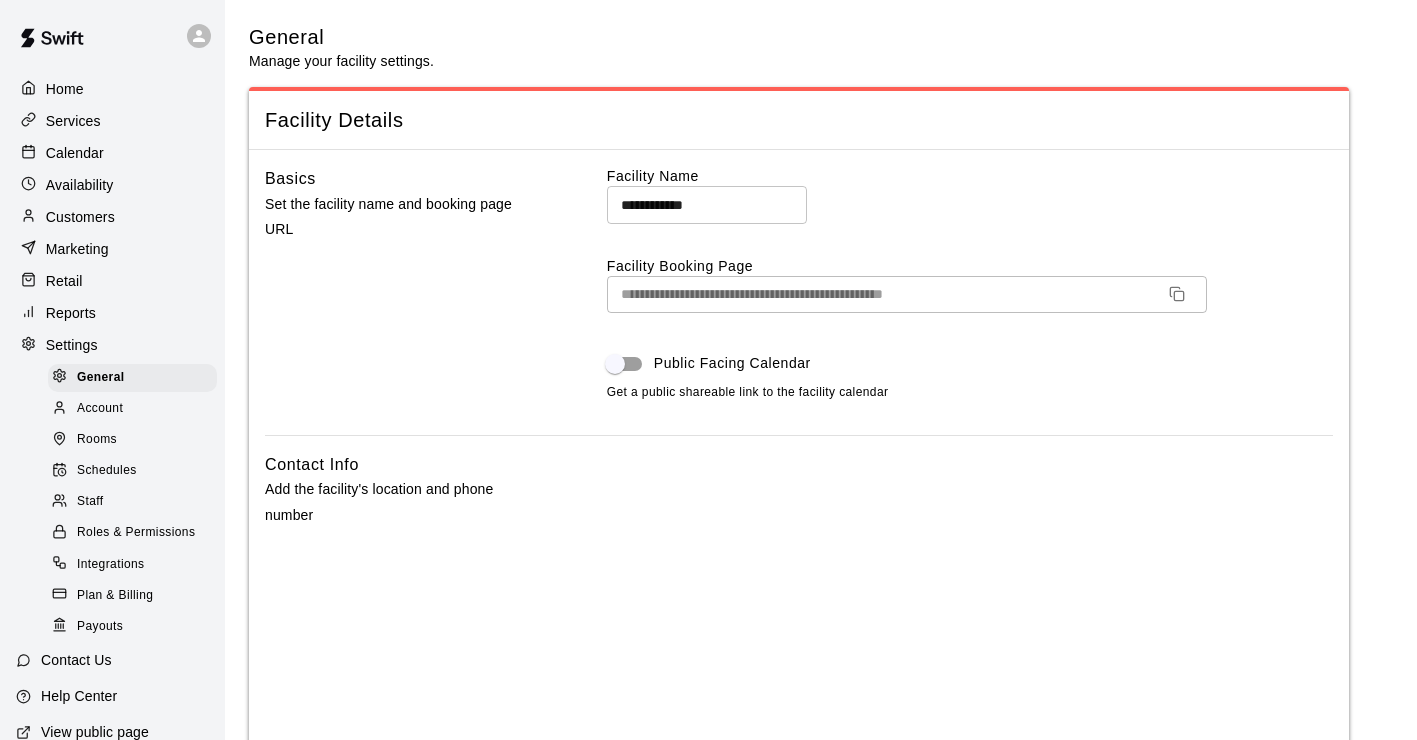 click on "Staff" at bounding box center (90, 502) 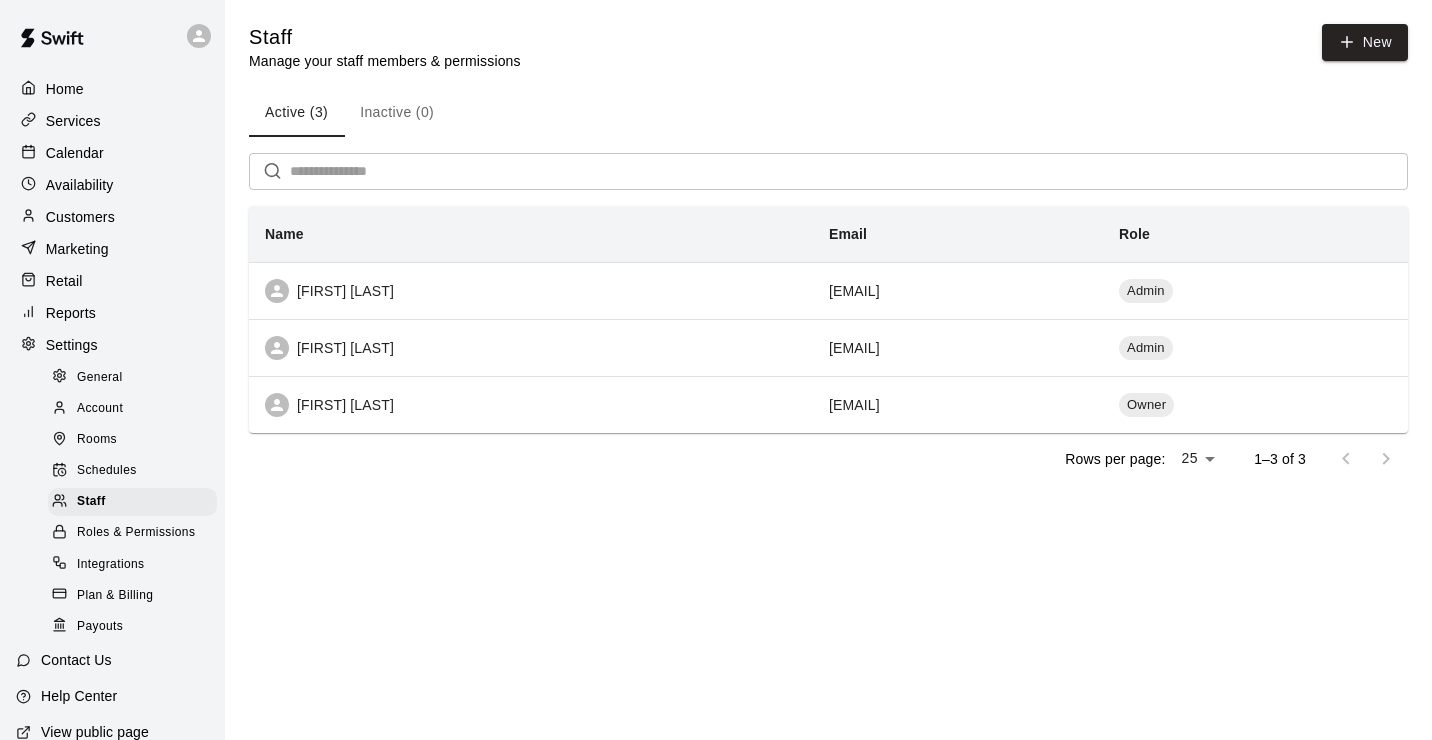 click on "Inactive (0)" at bounding box center [397, 113] 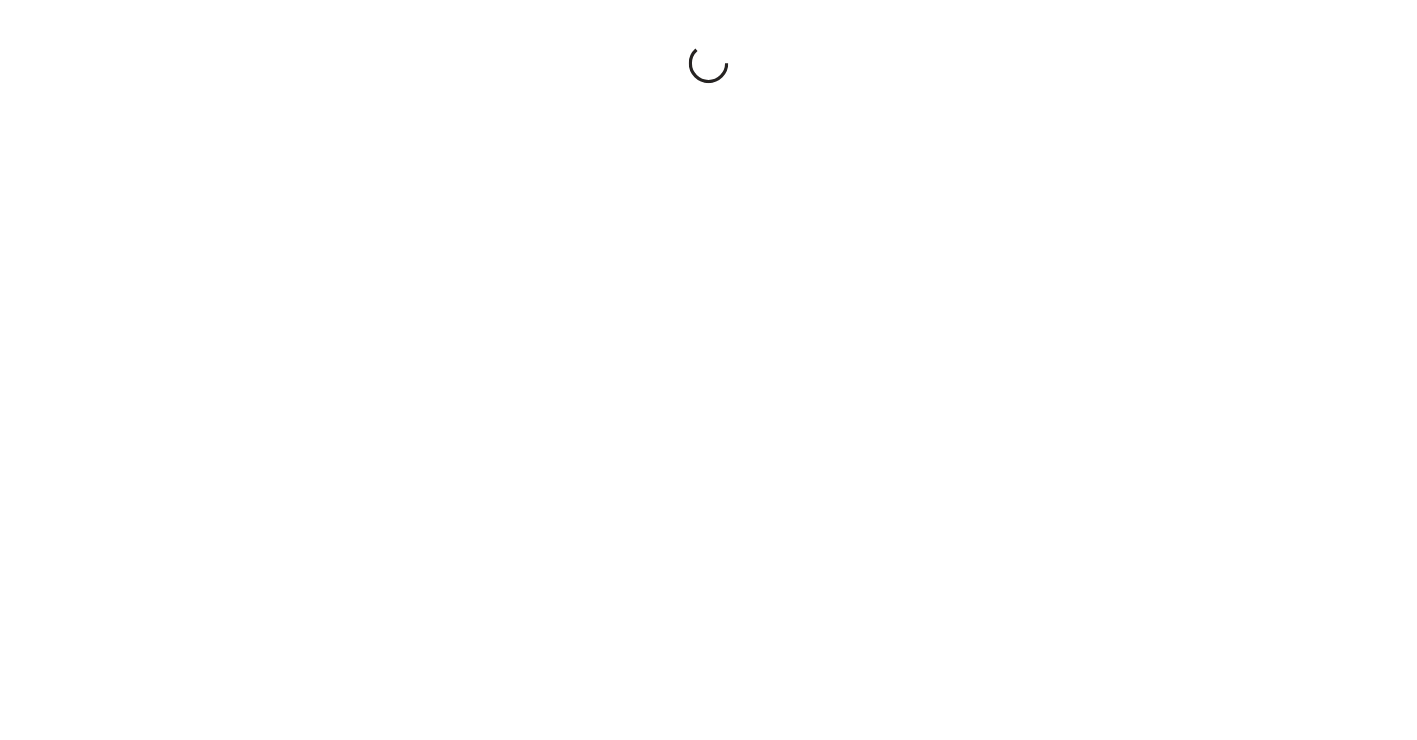 scroll, scrollTop: 0, scrollLeft: 0, axis: both 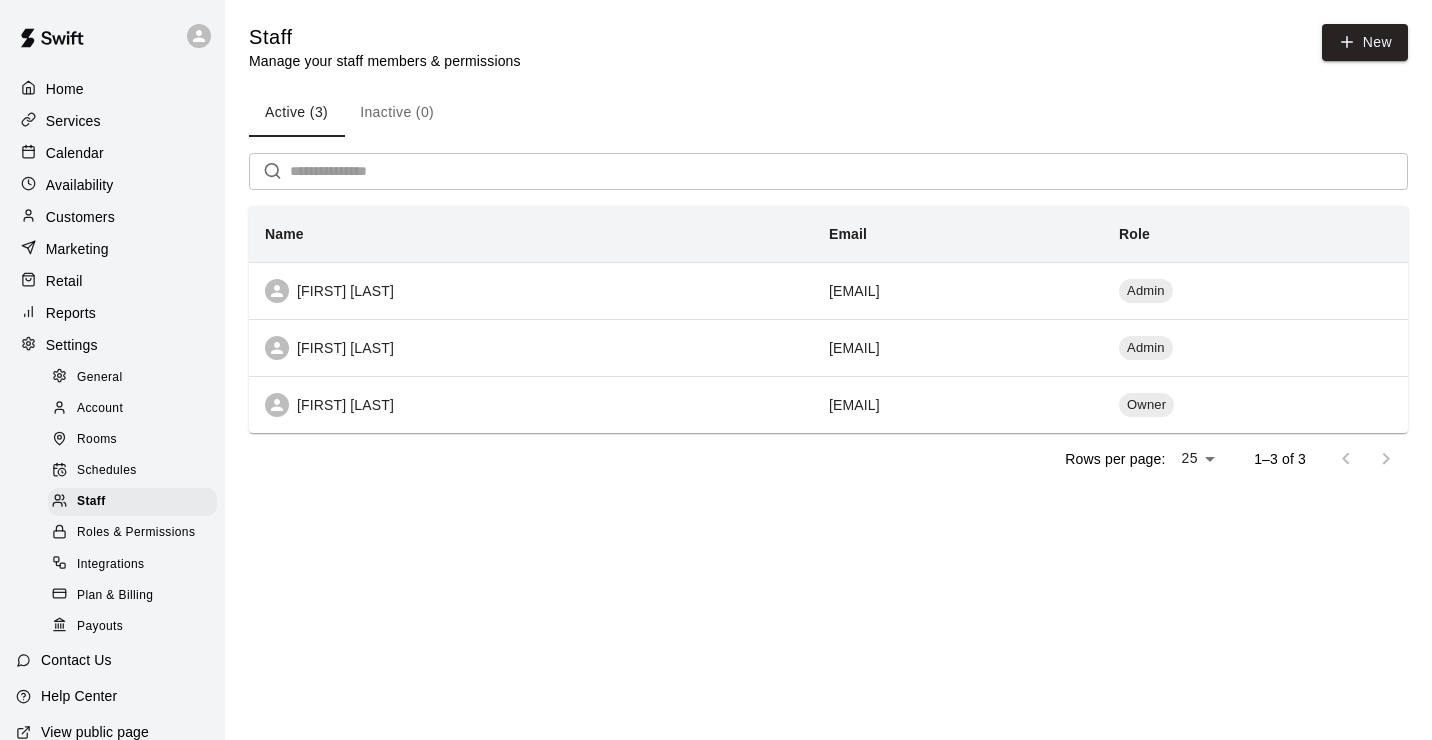 click on "Services" at bounding box center [73, 121] 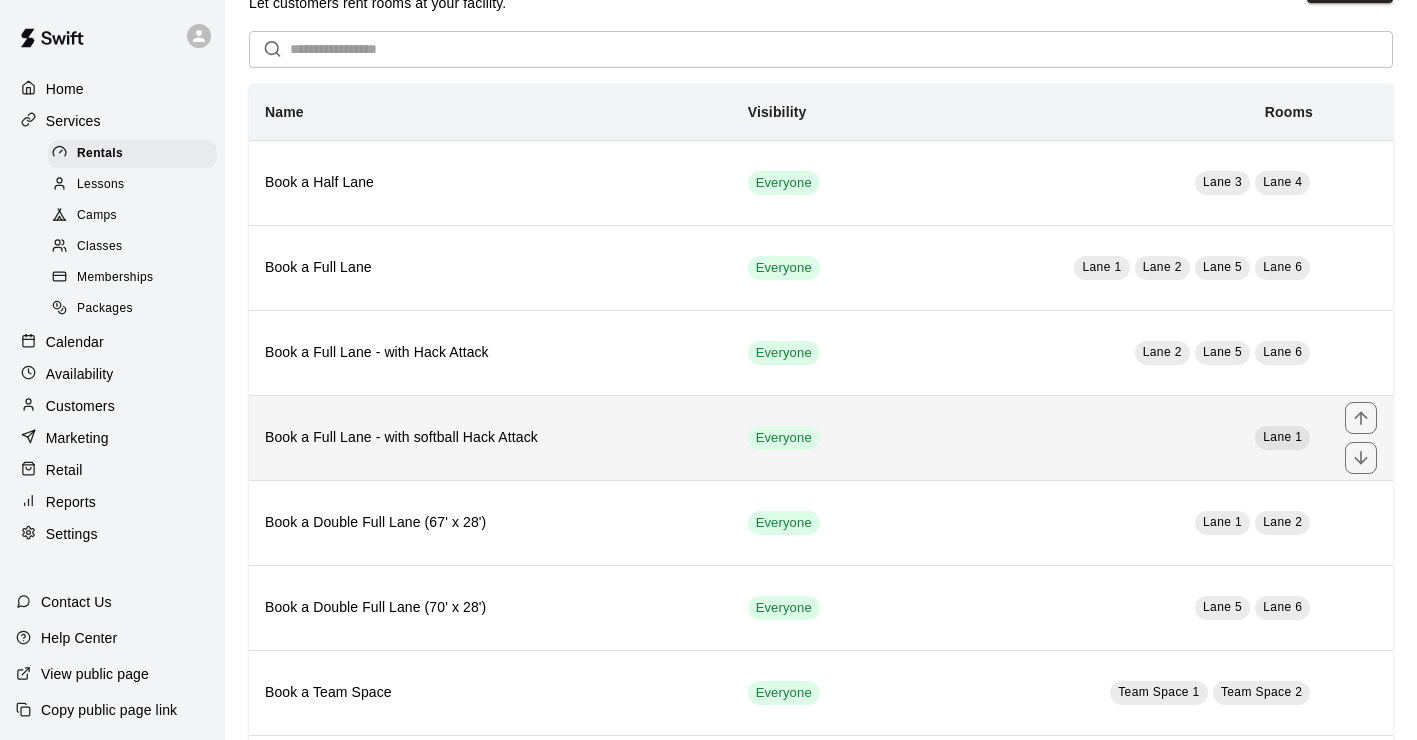 scroll, scrollTop: 0, scrollLeft: 0, axis: both 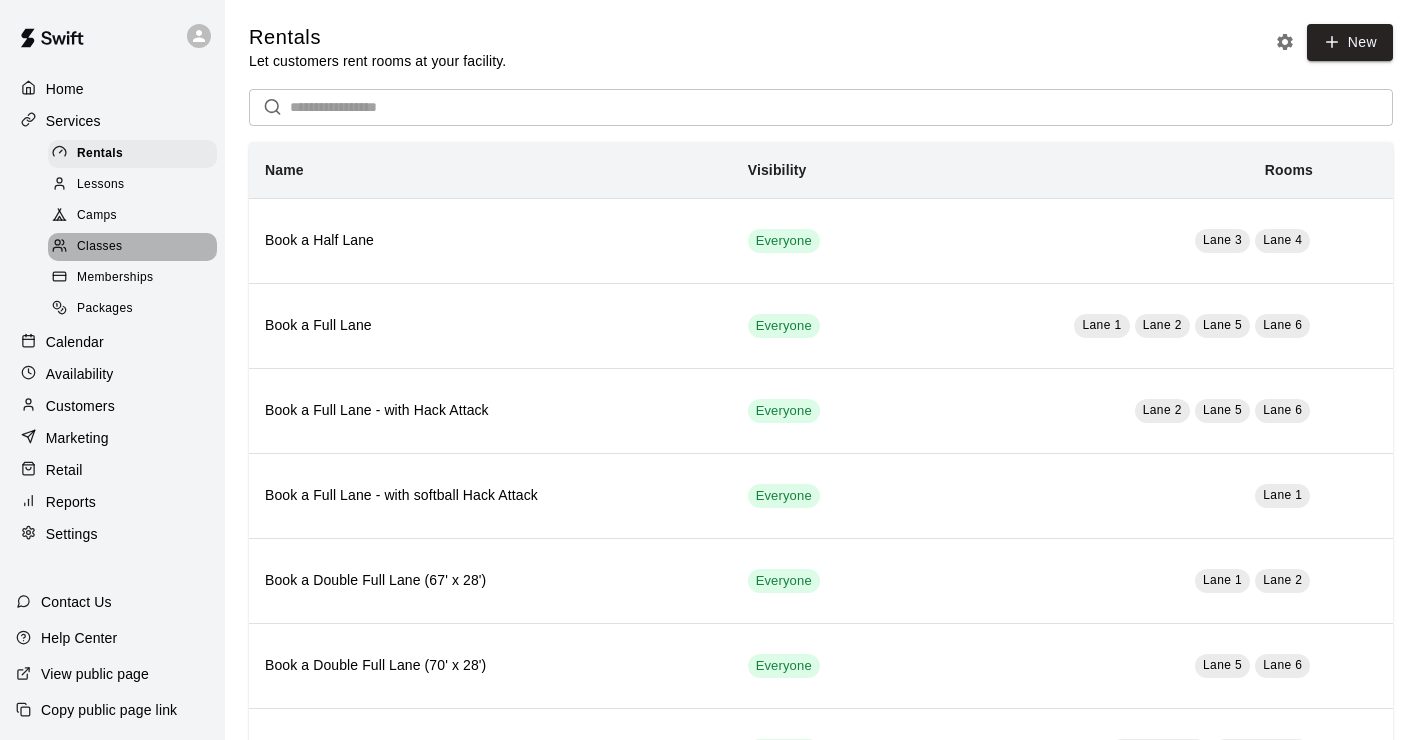 click on "Classes" at bounding box center [99, 247] 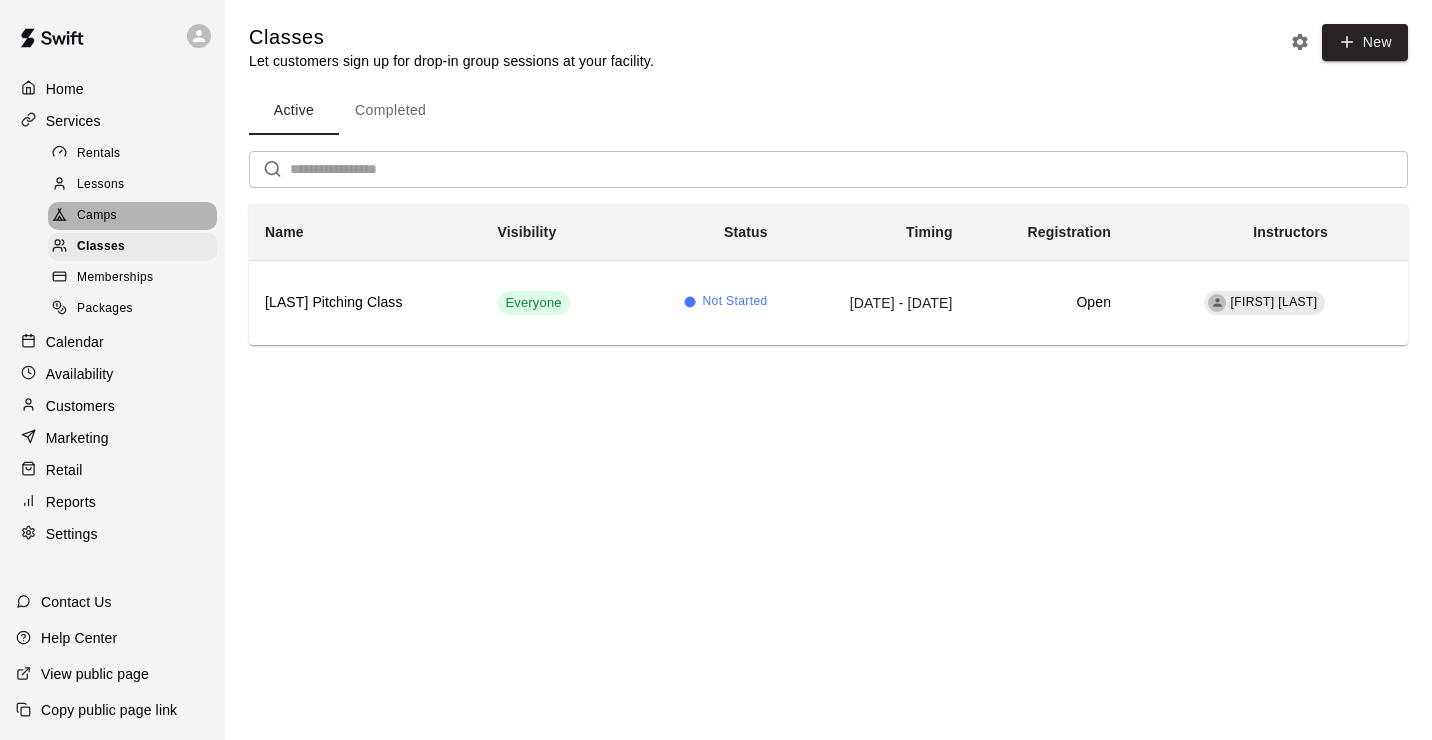 click on "Camps" at bounding box center (97, 216) 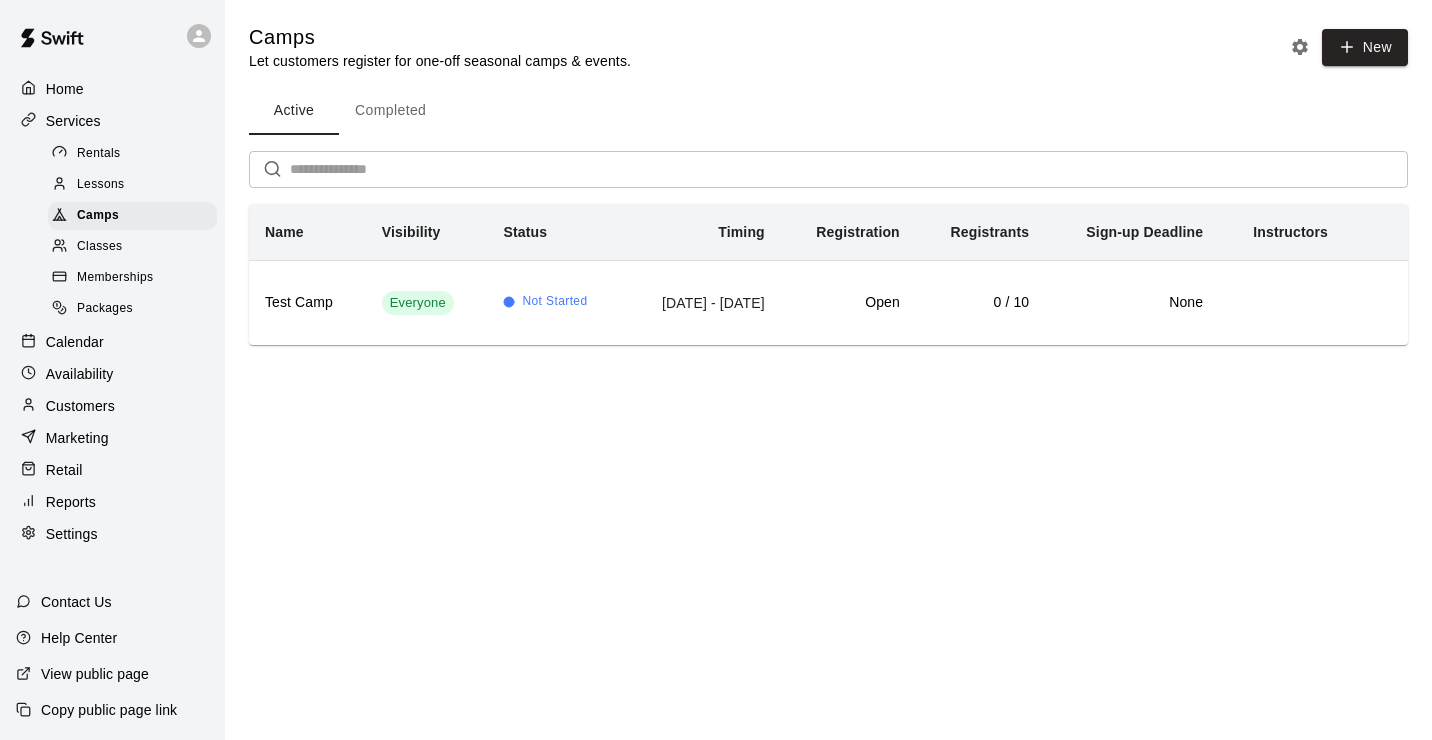 click on "Classes" at bounding box center (99, 247) 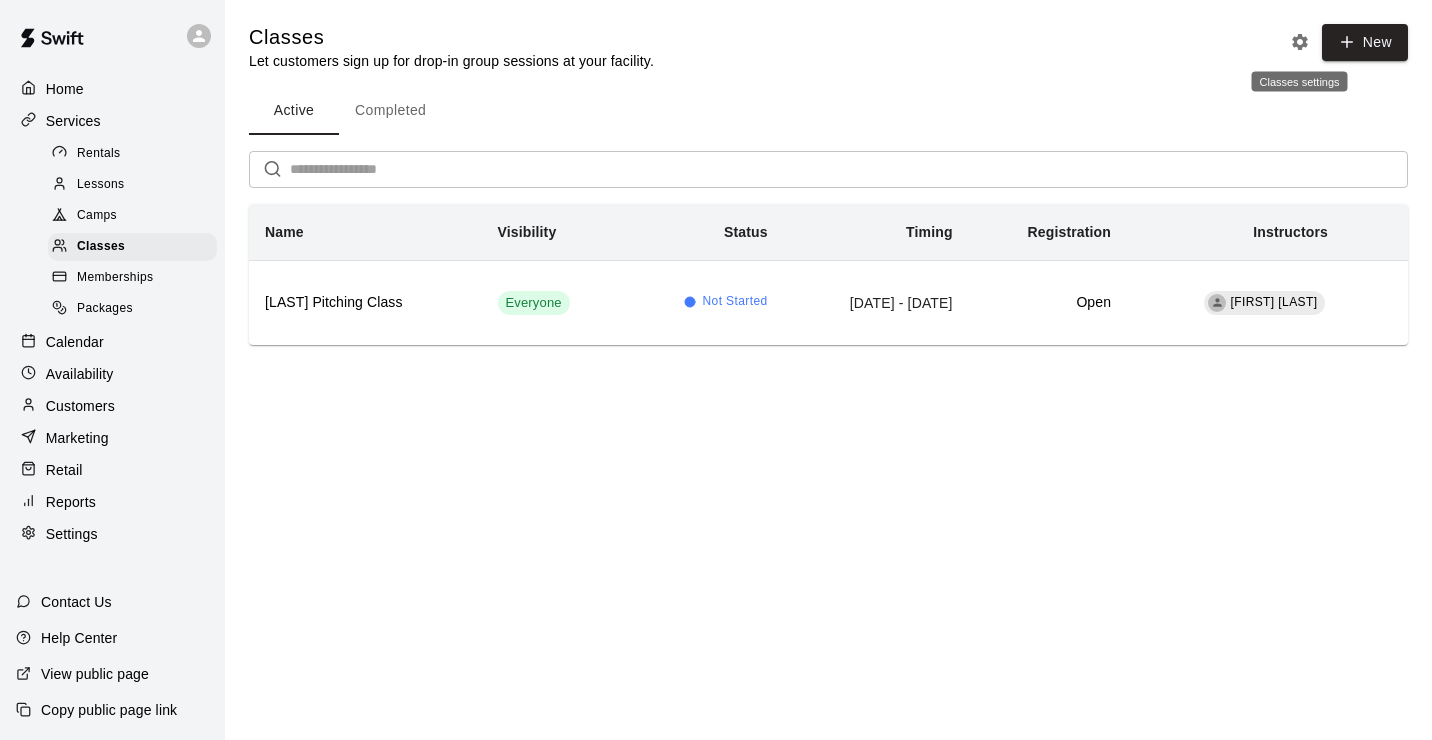 click 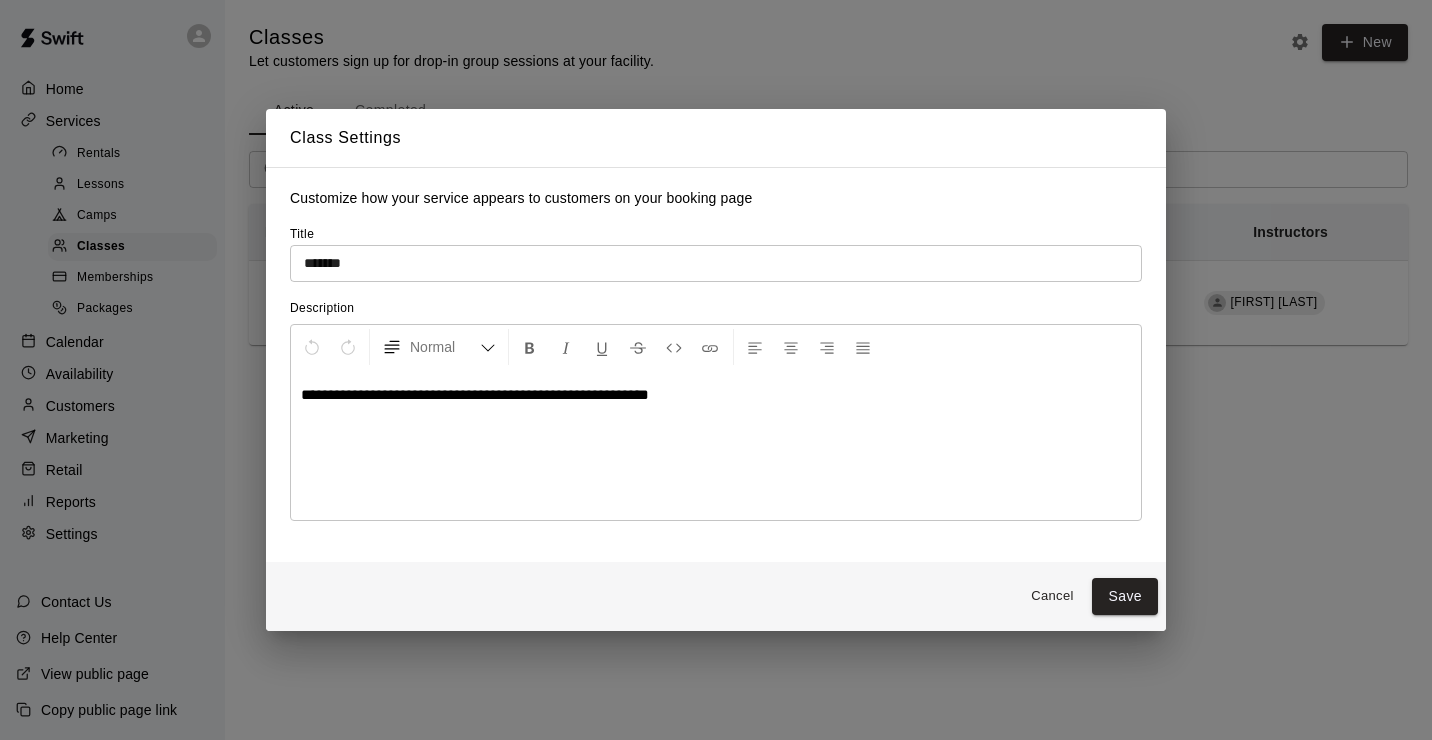 click on "*******" at bounding box center (716, 263) 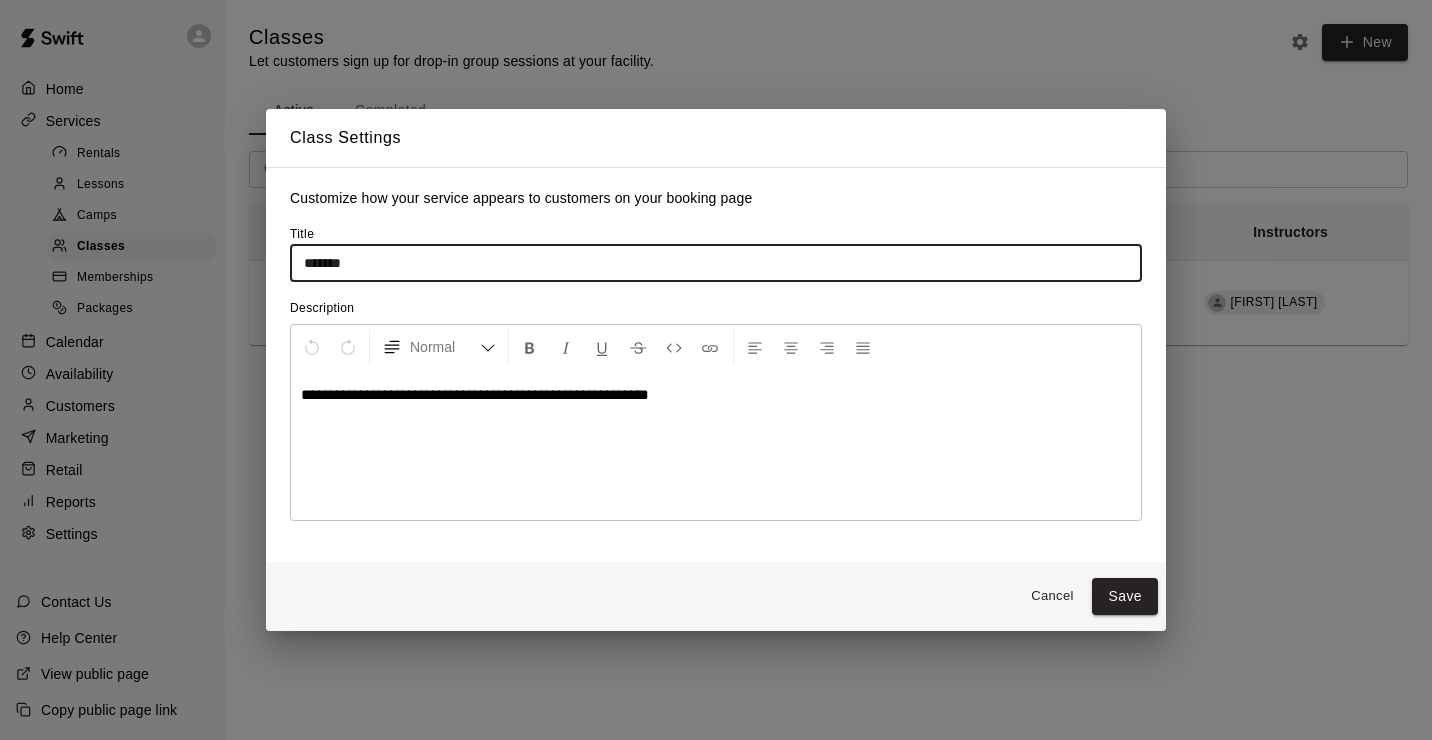 click on "Cancel" at bounding box center (1052, 596) 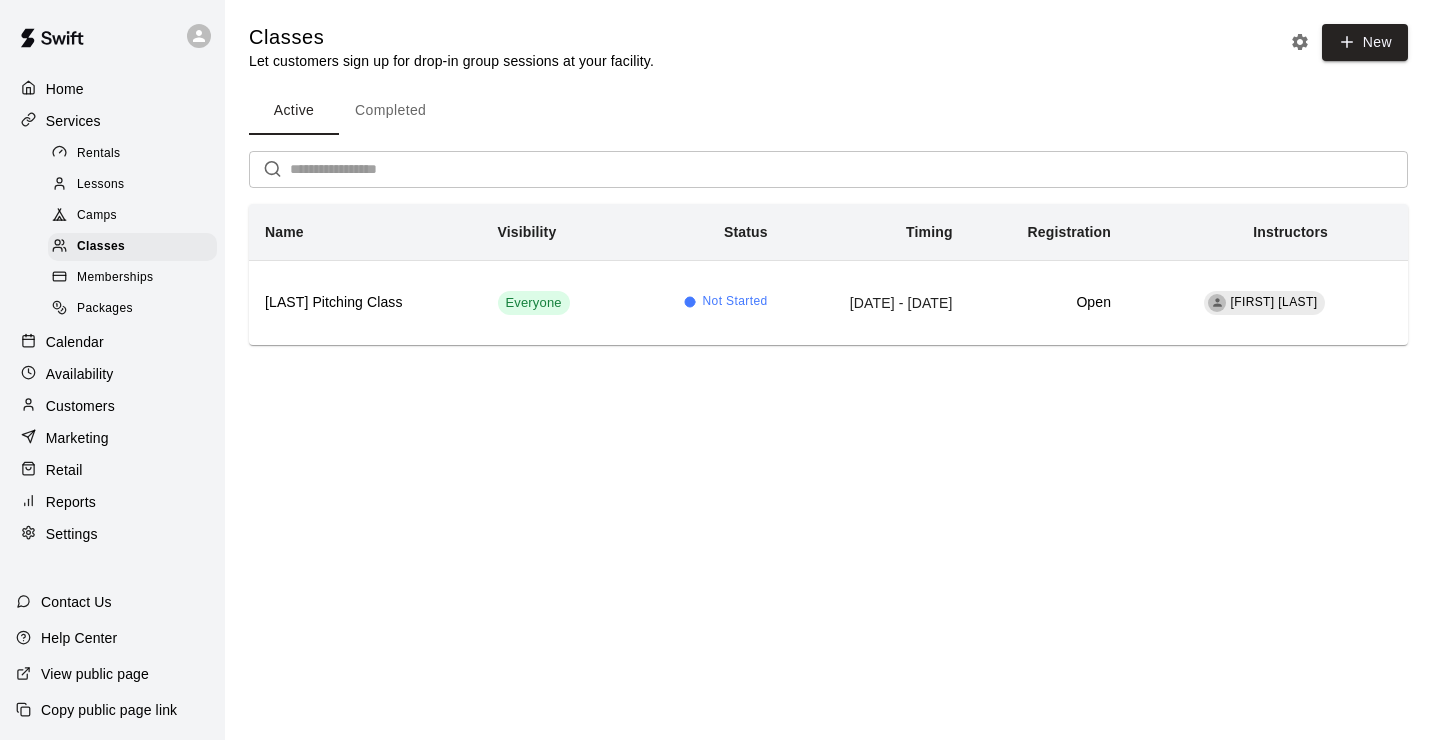 click on "Rentals" at bounding box center (99, 154) 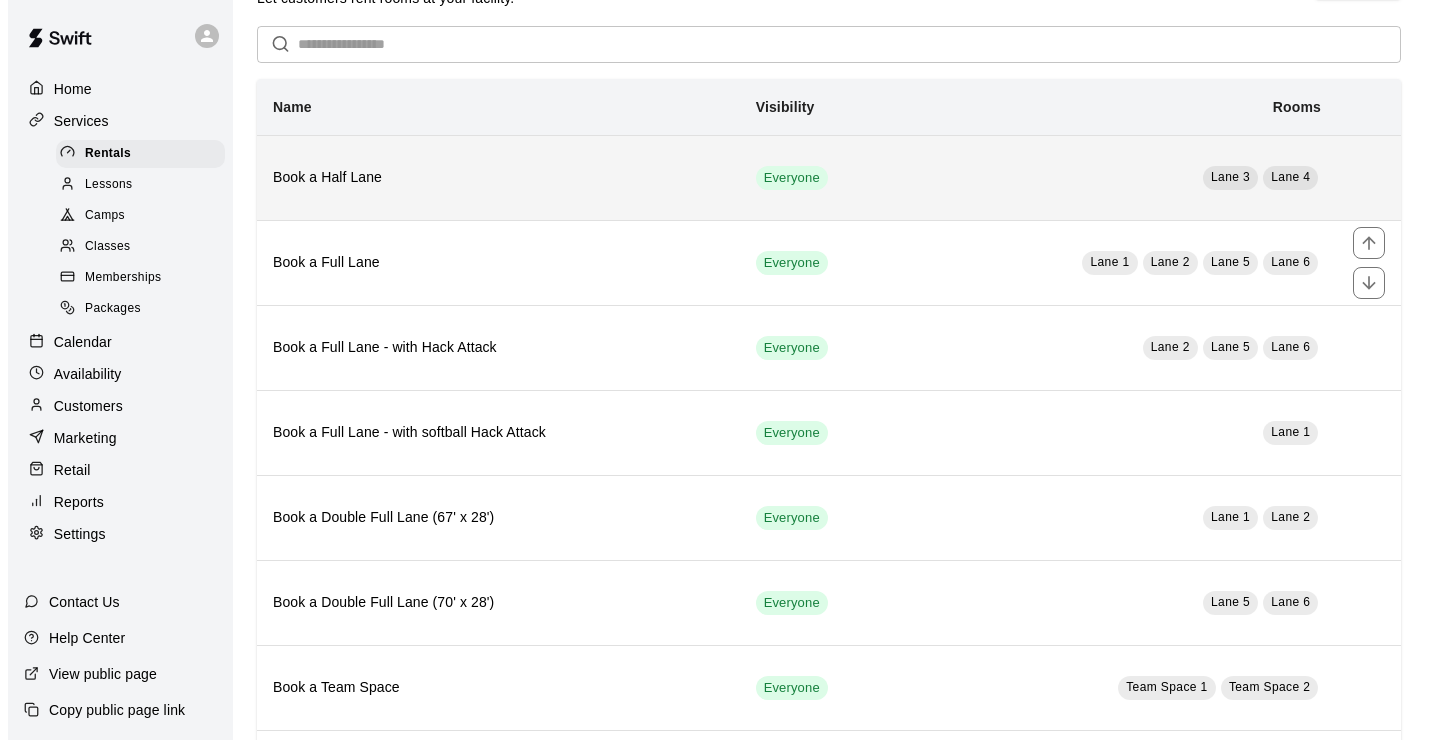 scroll, scrollTop: 0, scrollLeft: 0, axis: both 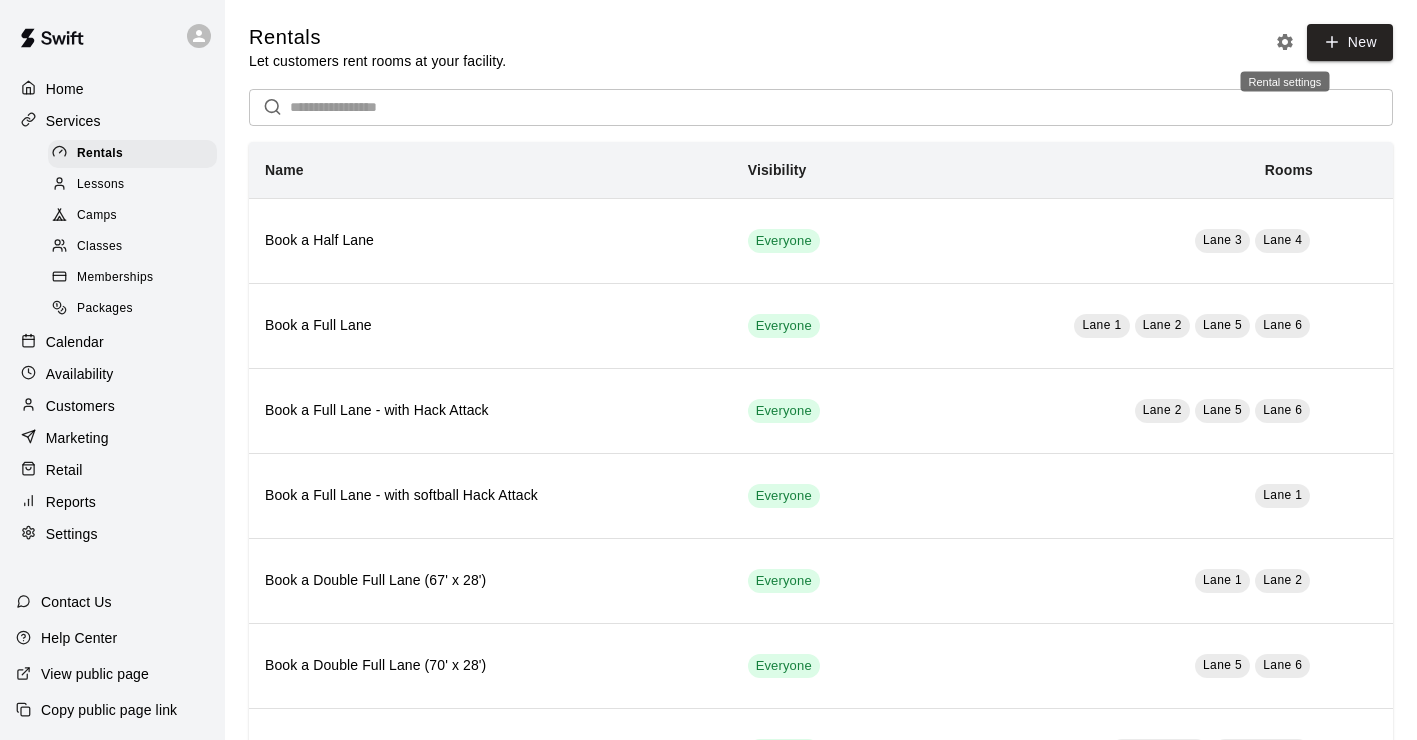 click 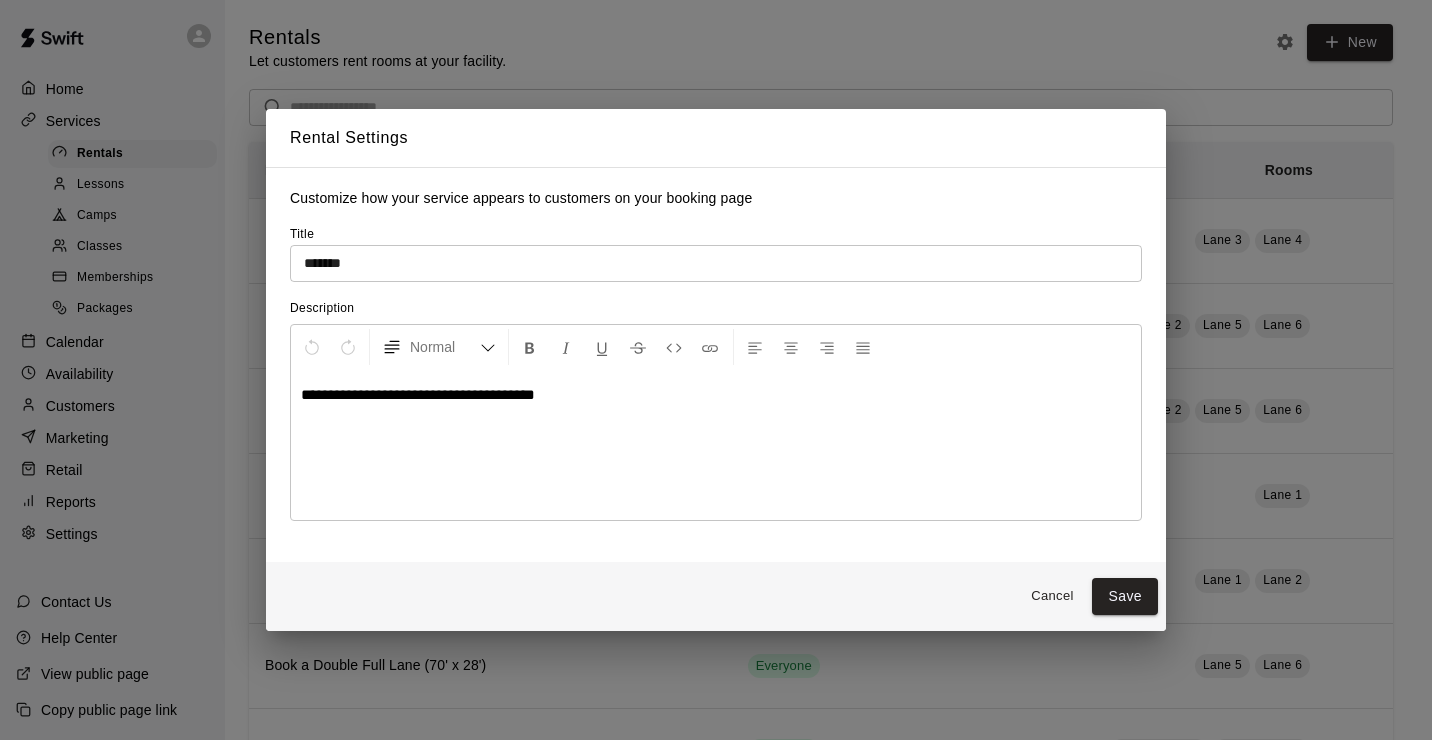 click on "Cancel" at bounding box center (1052, 596) 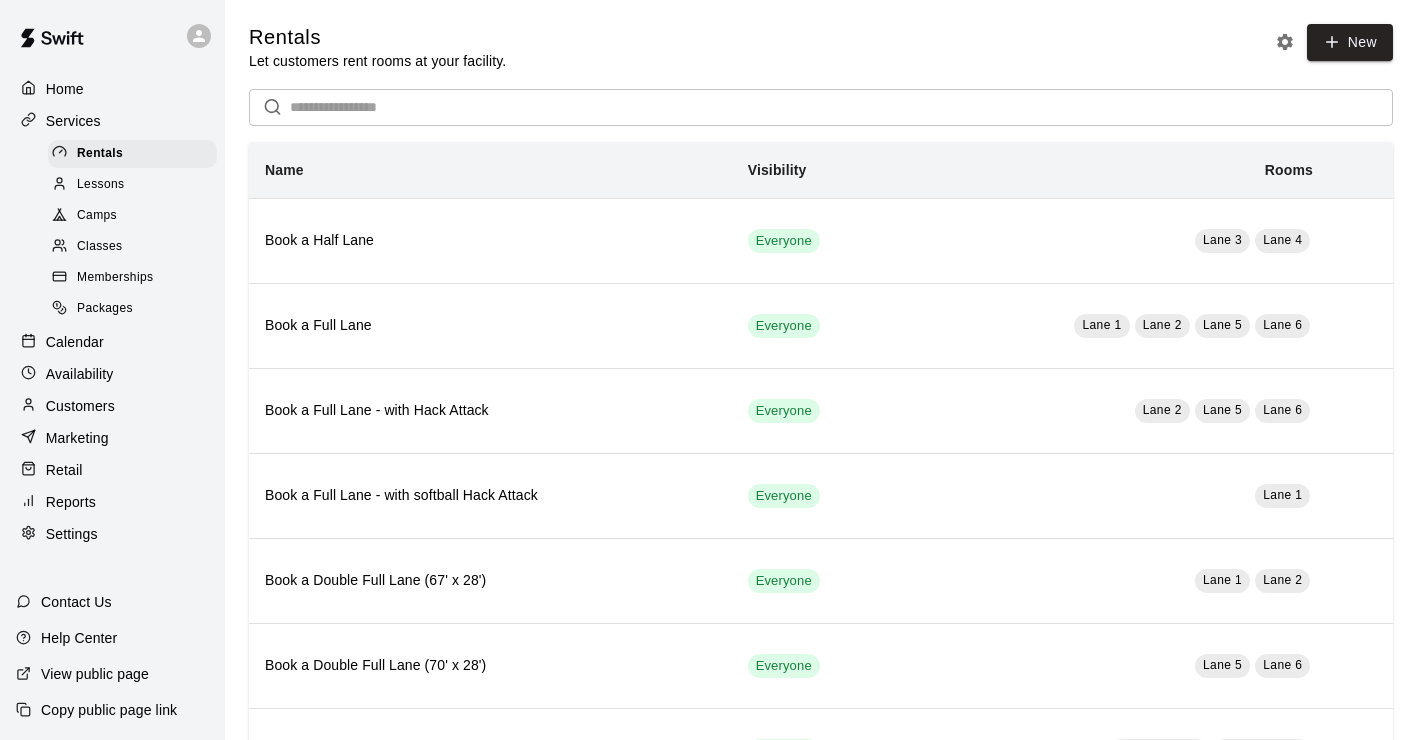 click on "Lessons" at bounding box center [101, 185] 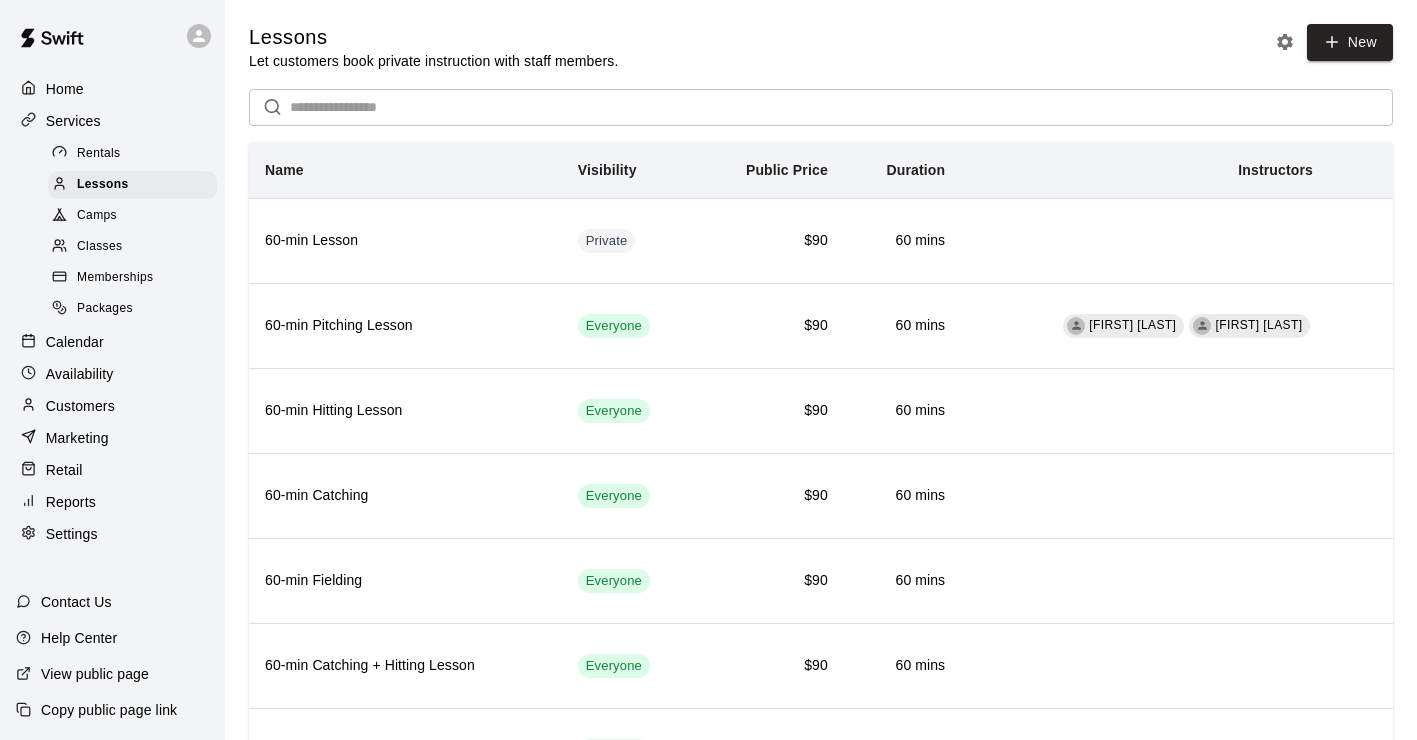 click on "Classes" at bounding box center [99, 247] 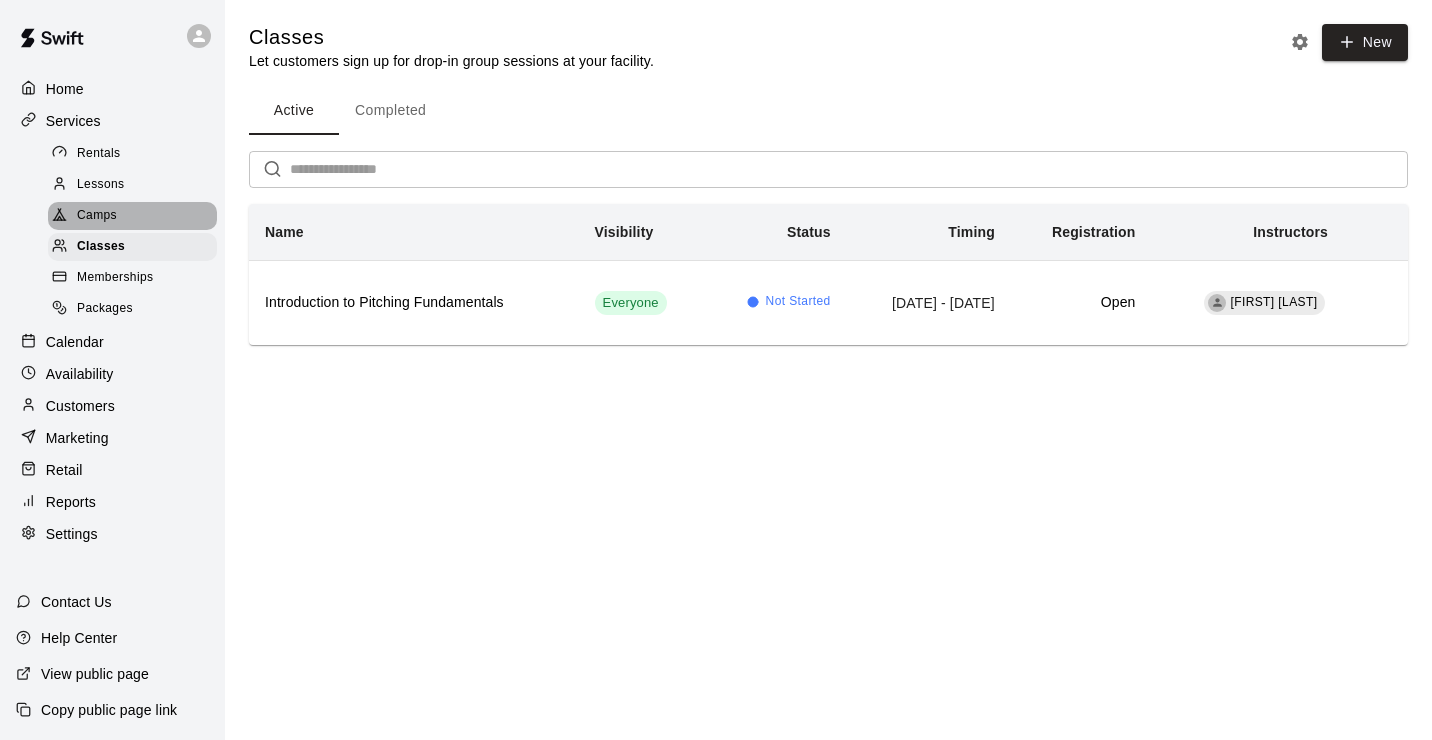 click on "Camps" at bounding box center (97, 216) 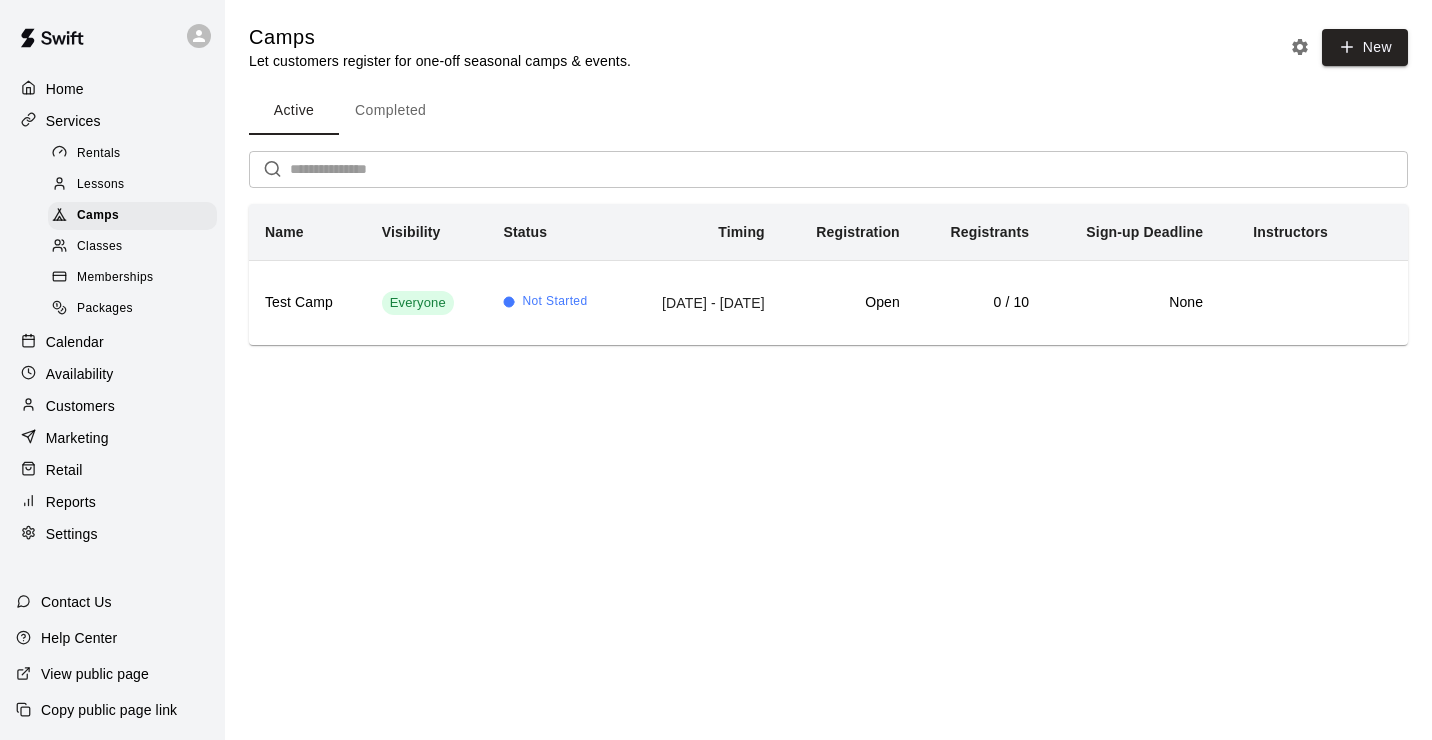 click on "Classes" at bounding box center (132, 247) 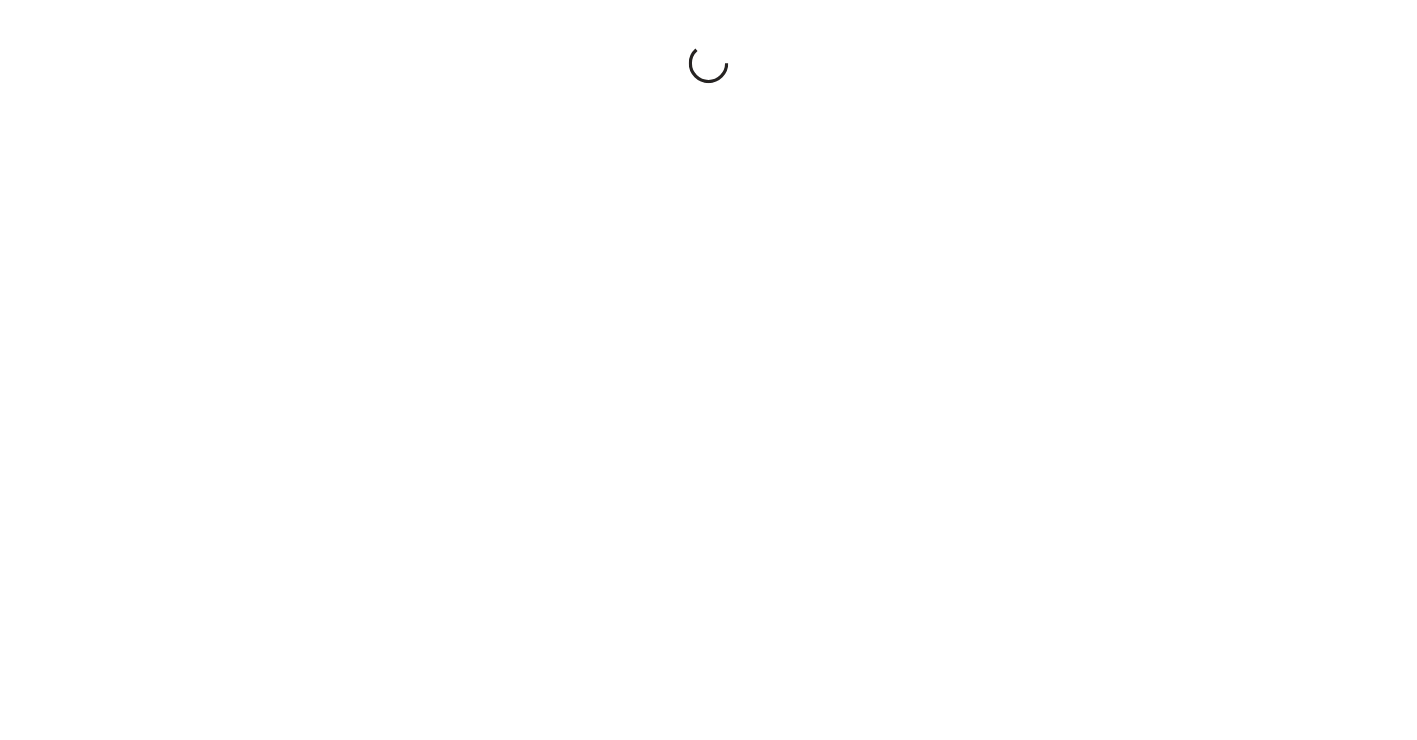 scroll, scrollTop: 0, scrollLeft: 0, axis: both 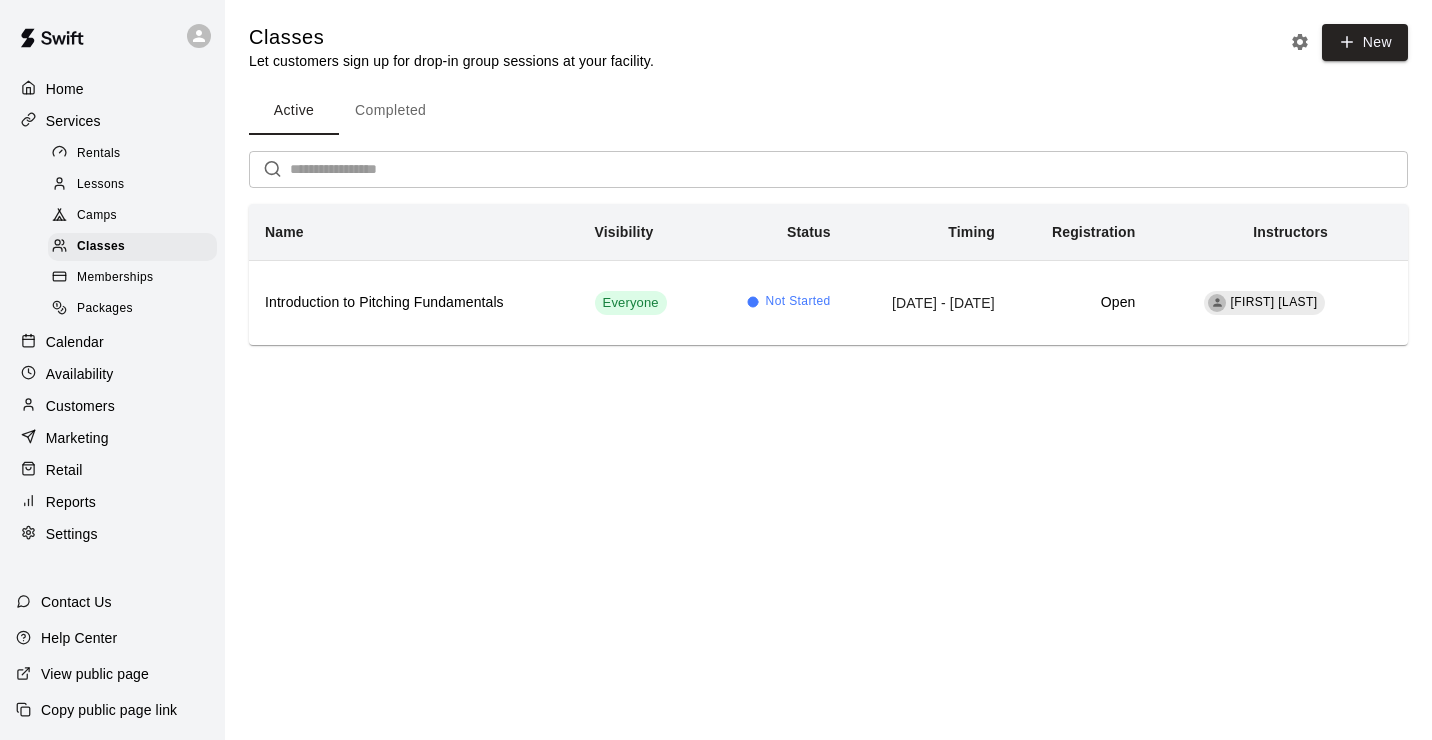 click on "Packages" at bounding box center [105, 309] 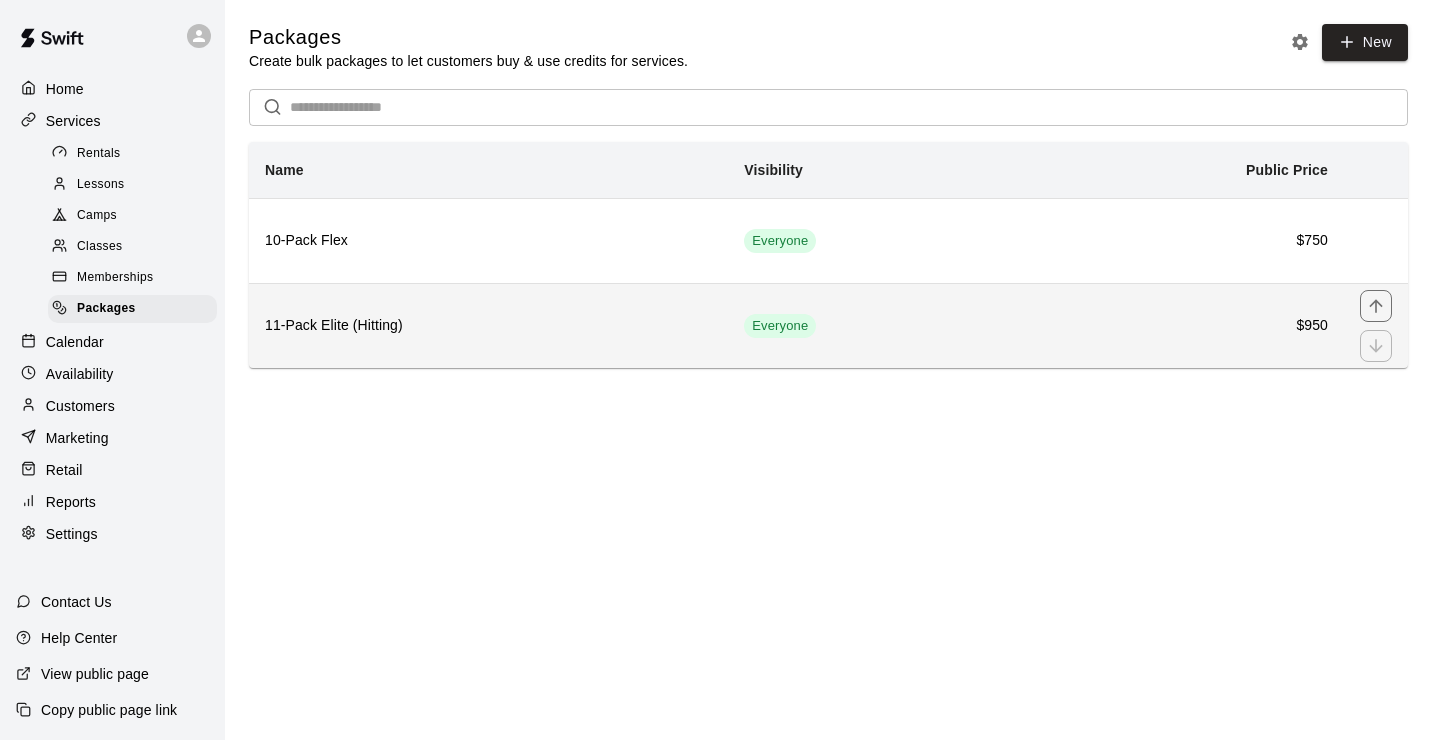 click on "11-Pack Elite (Hitting)" at bounding box center (488, 326) 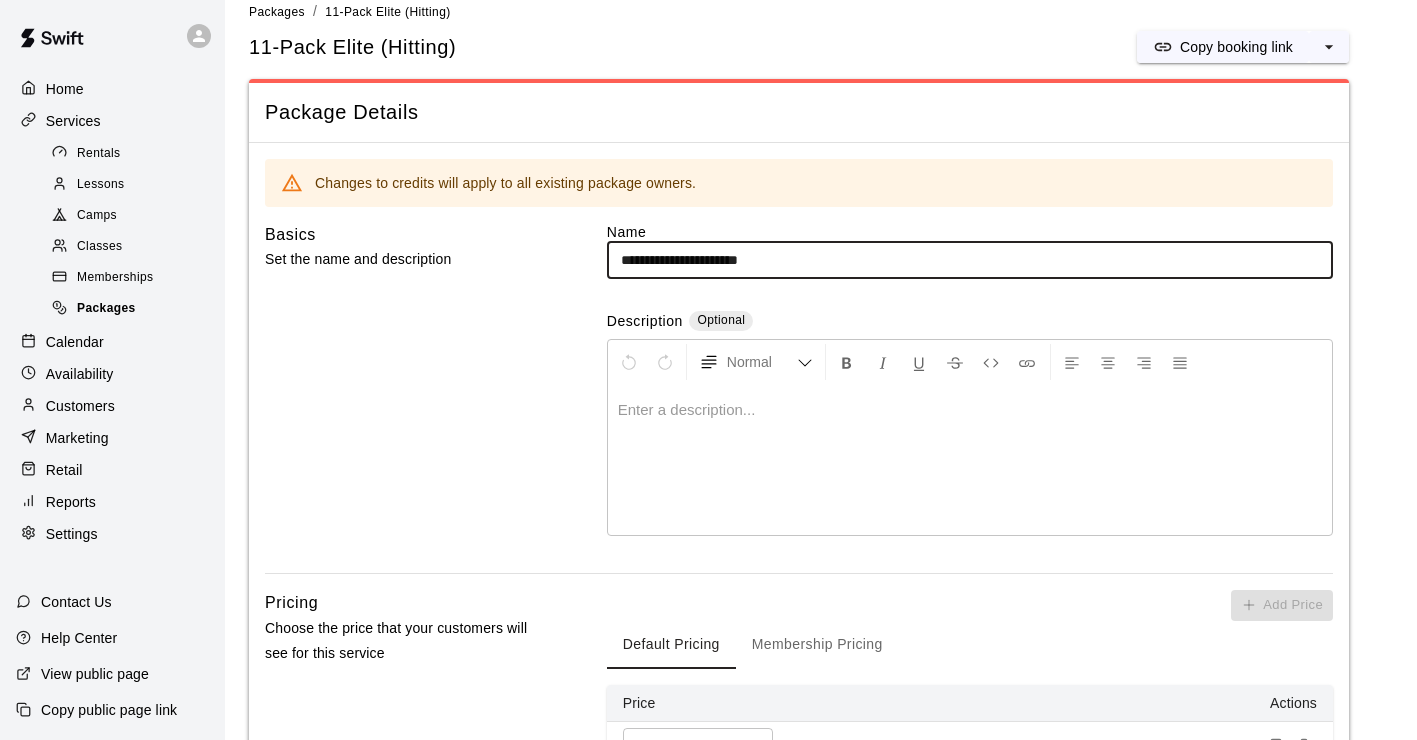 scroll, scrollTop: 0, scrollLeft: 0, axis: both 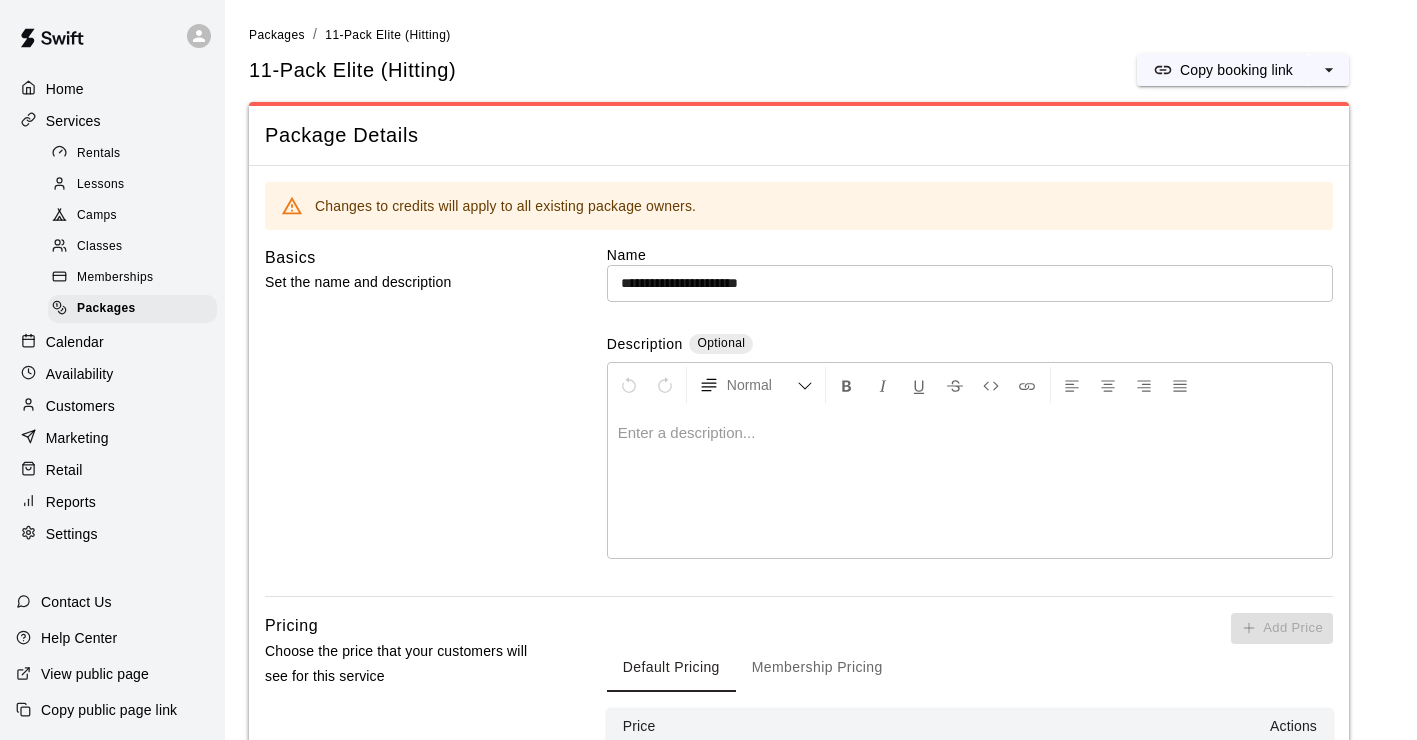 click on "Rentals" at bounding box center (99, 154) 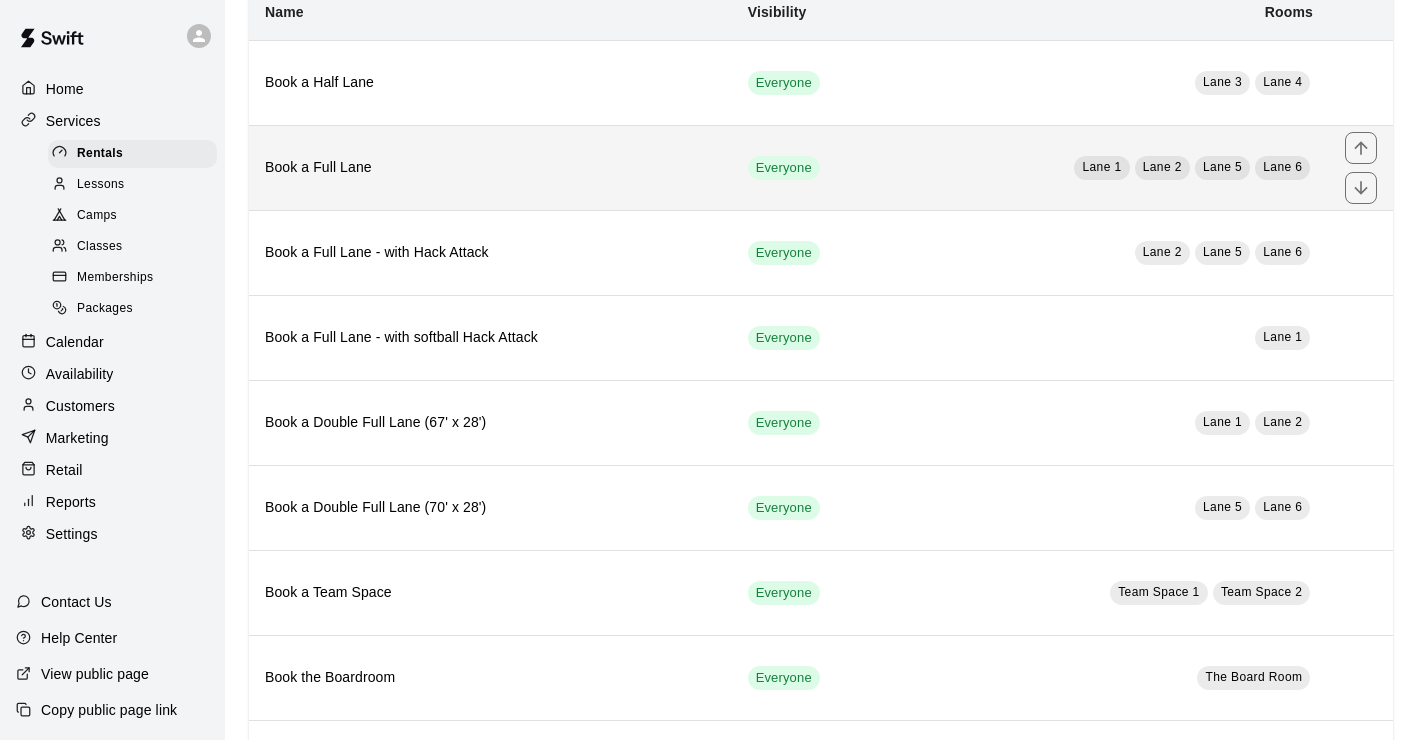 scroll, scrollTop: 0, scrollLeft: 0, axis: both 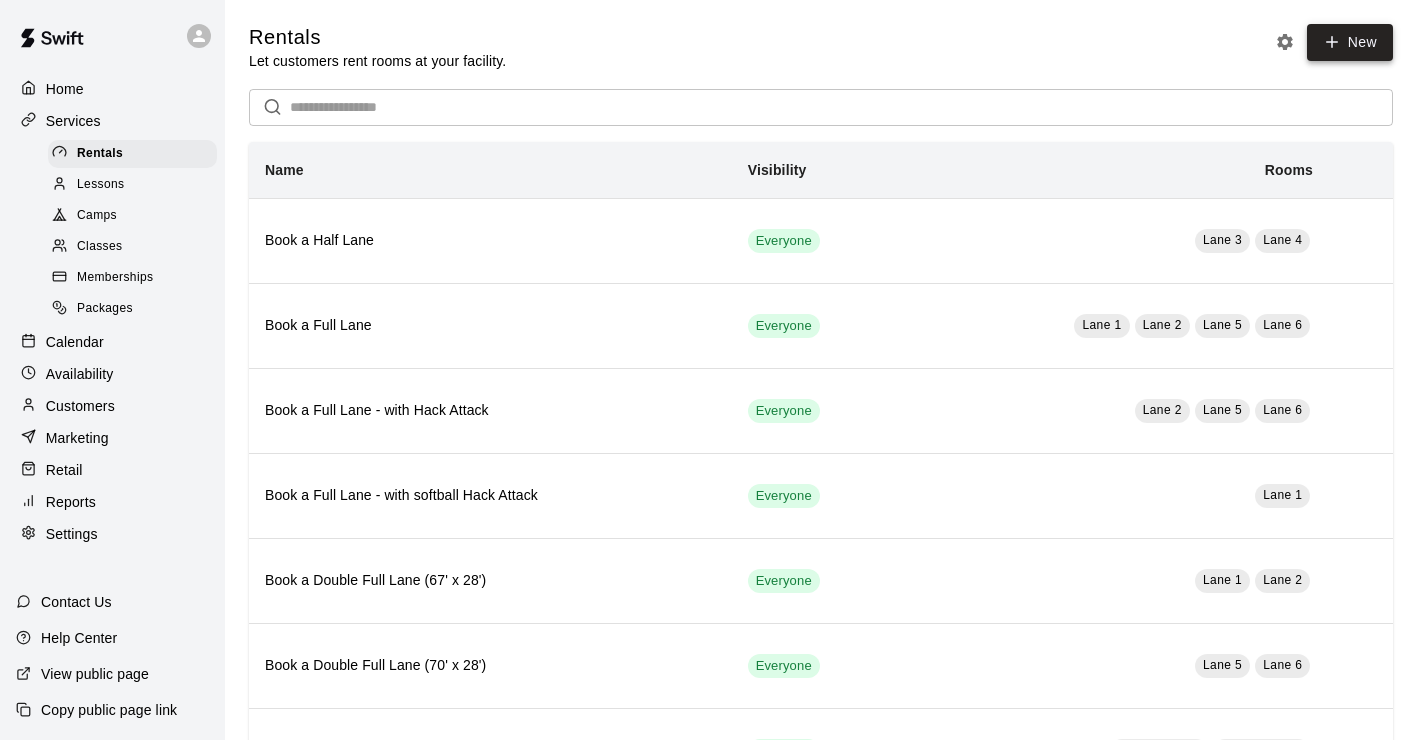 click on "New" at bounding box center [1350, 42] 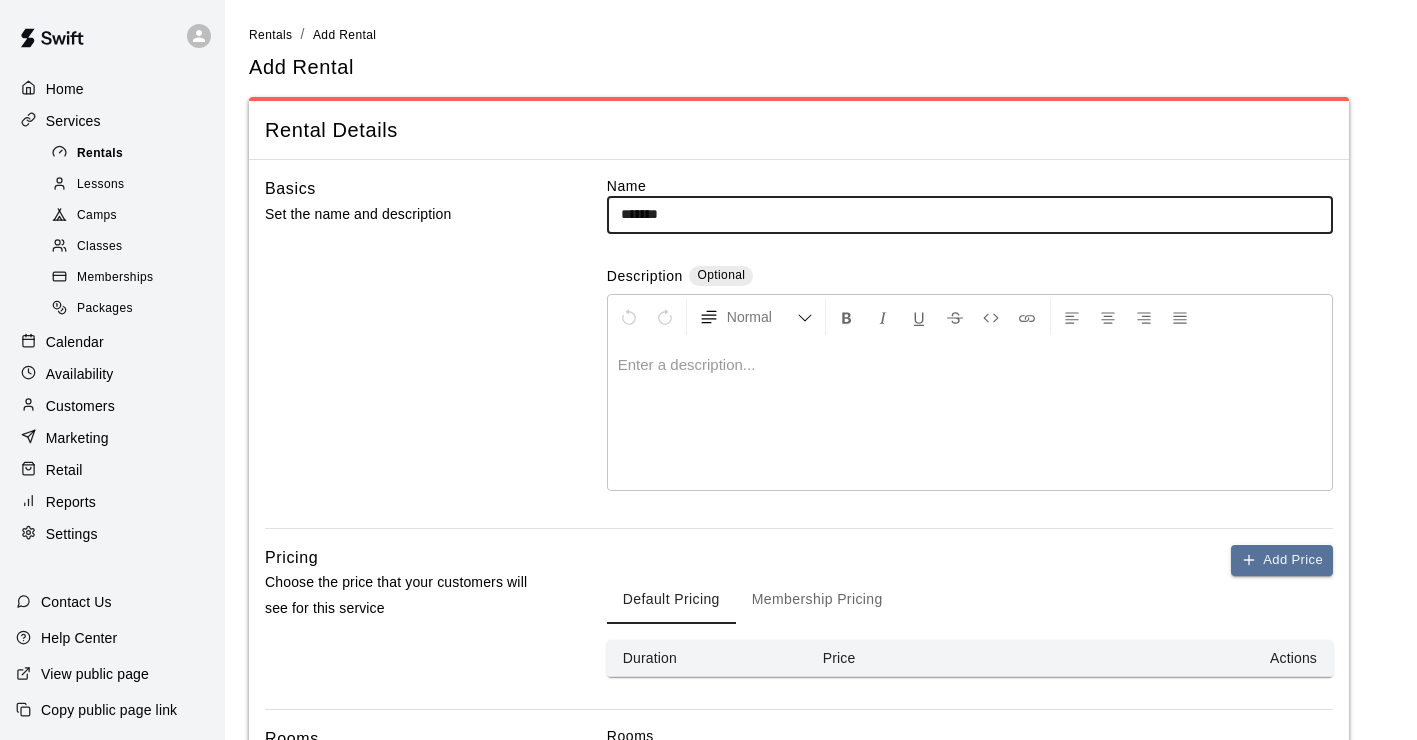 type on "******" 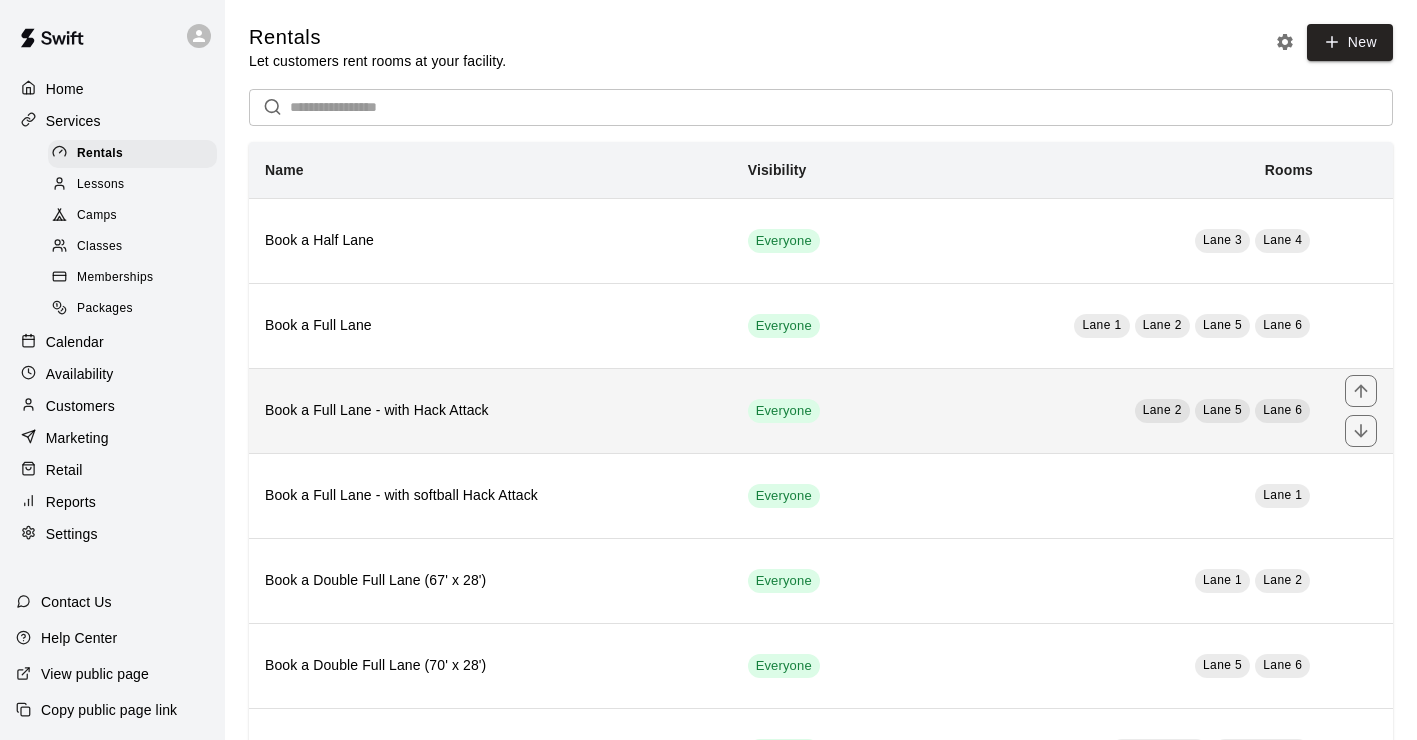 click on "Book a Full Lane - with Hack Attack" at bounding box center (490, 411) 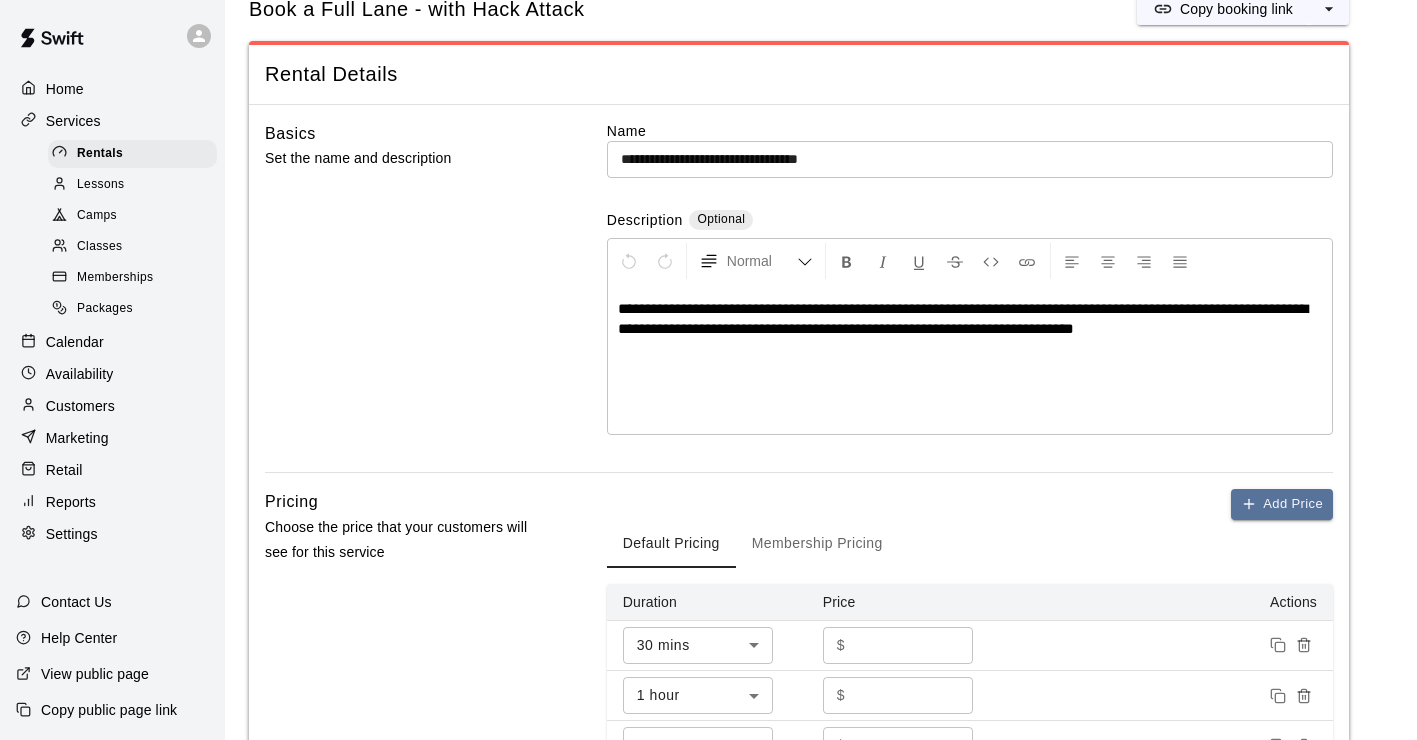 scroll, scrollTop: 100, scrollLeft: 0, axis: vertical 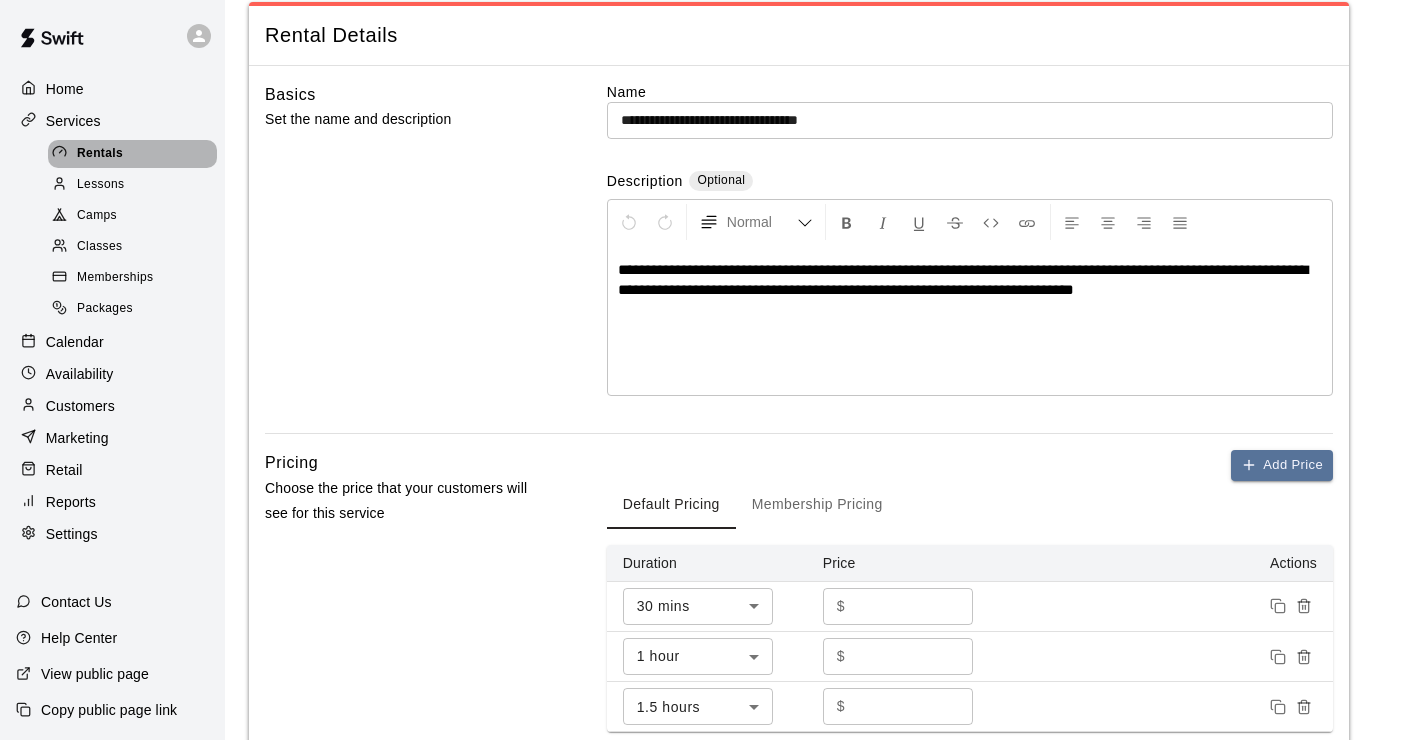 click on "Rentals" at bounding box center (132, 154) 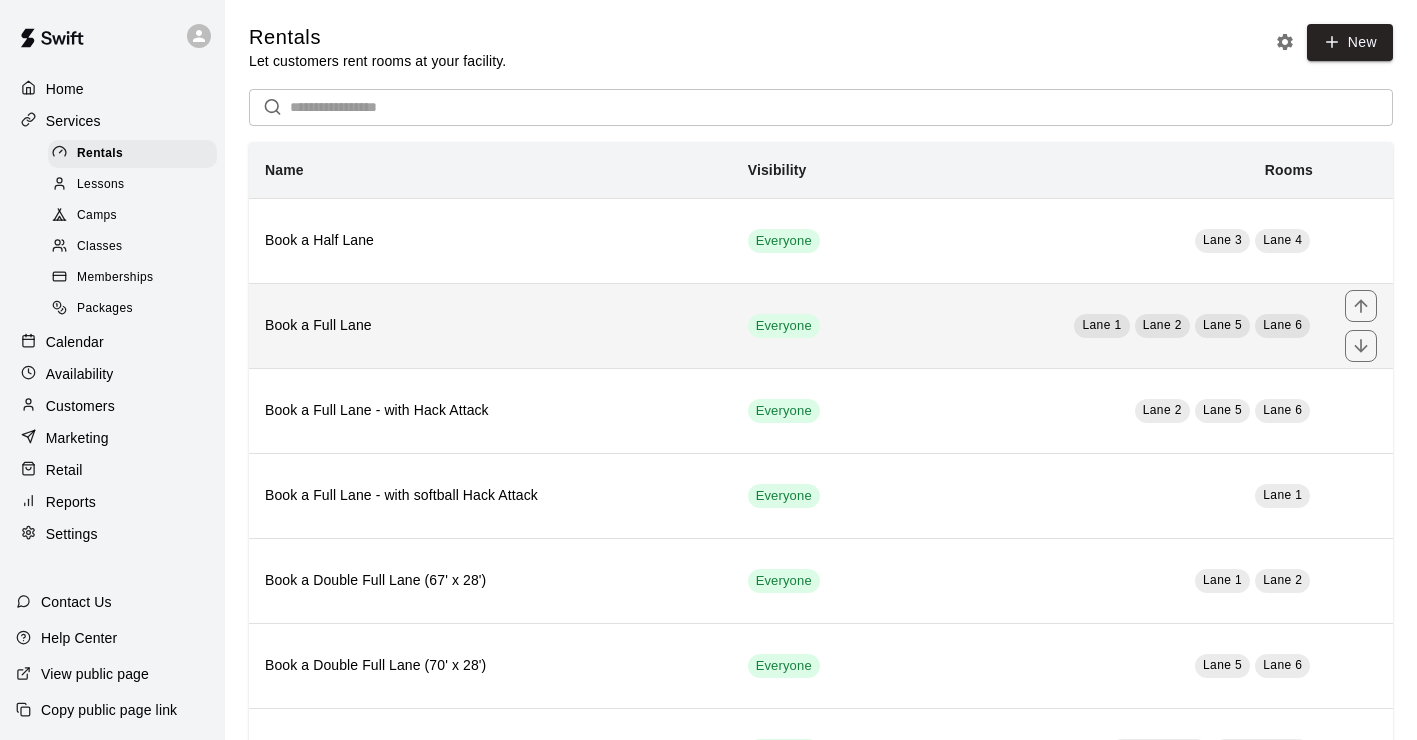 click on "Book a Full Lane" at bounding box center (490, 326) 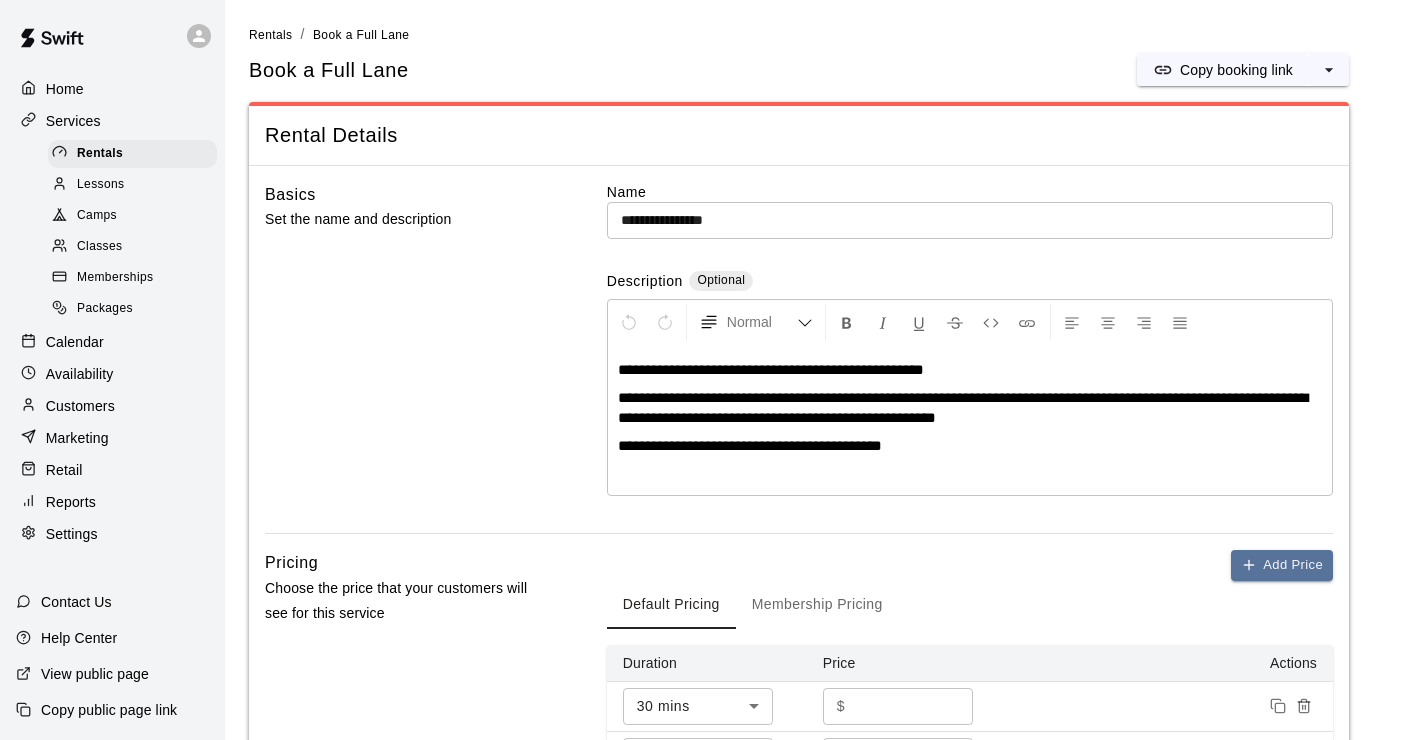 scroll, scrollTop: 100, scrollLeft: 0, axis: vertical 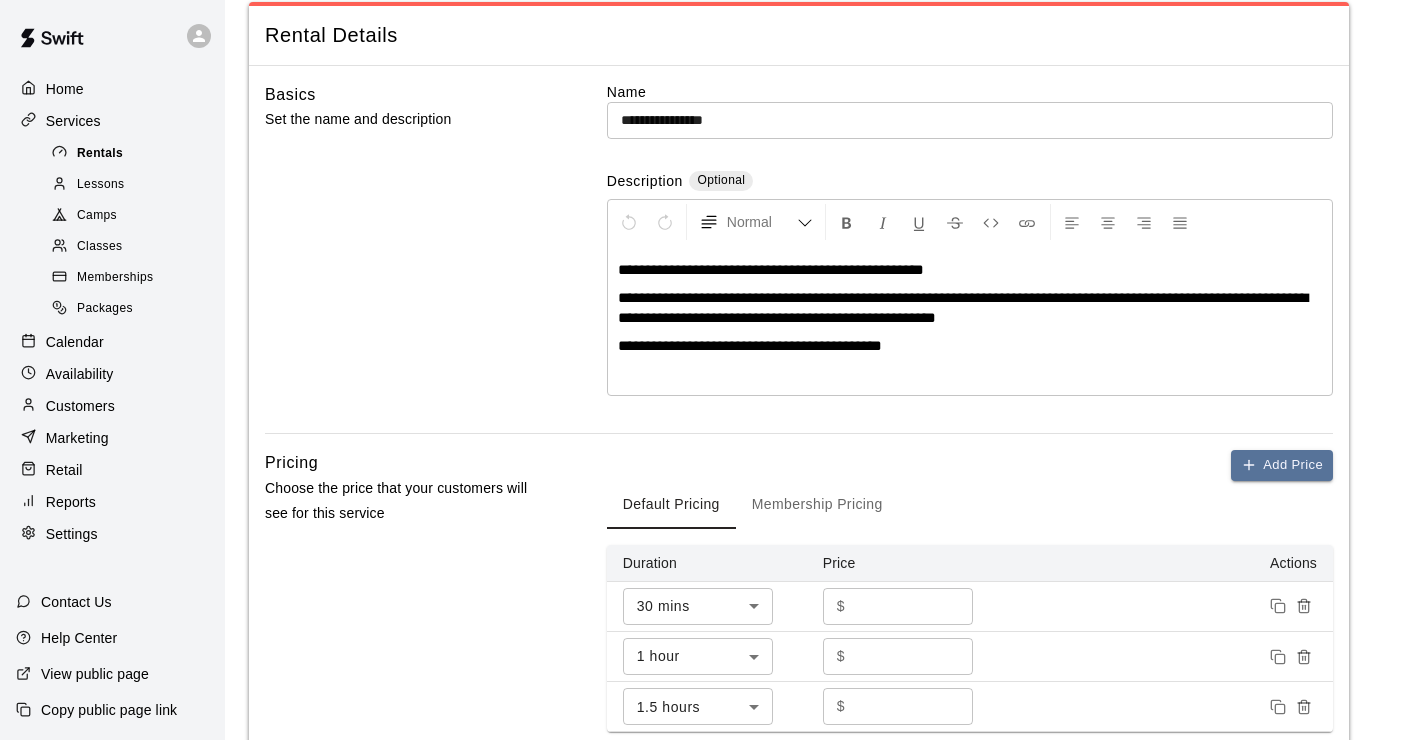 click on "Rentals" at bounding box center [100, 154] 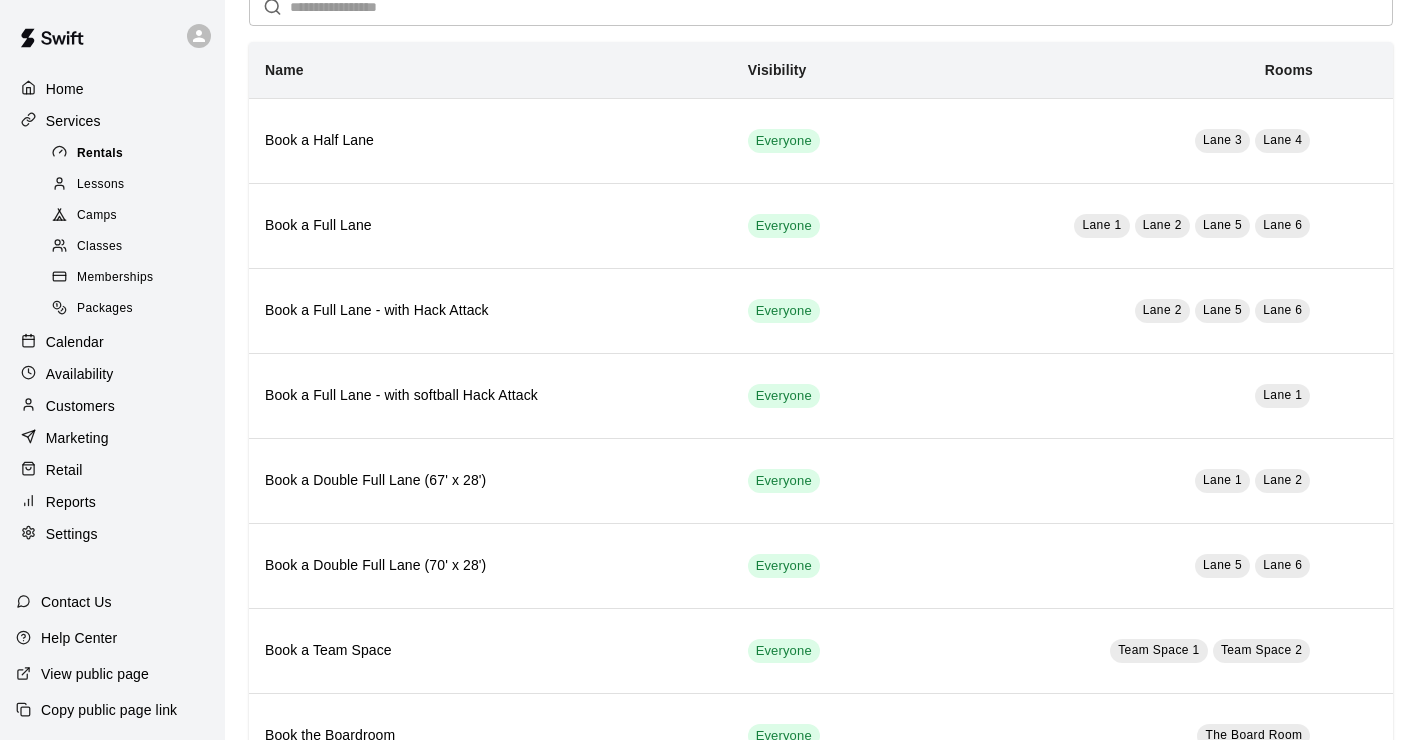 scroll, scrollTop: 0, scrollLeft: 0, axis: both 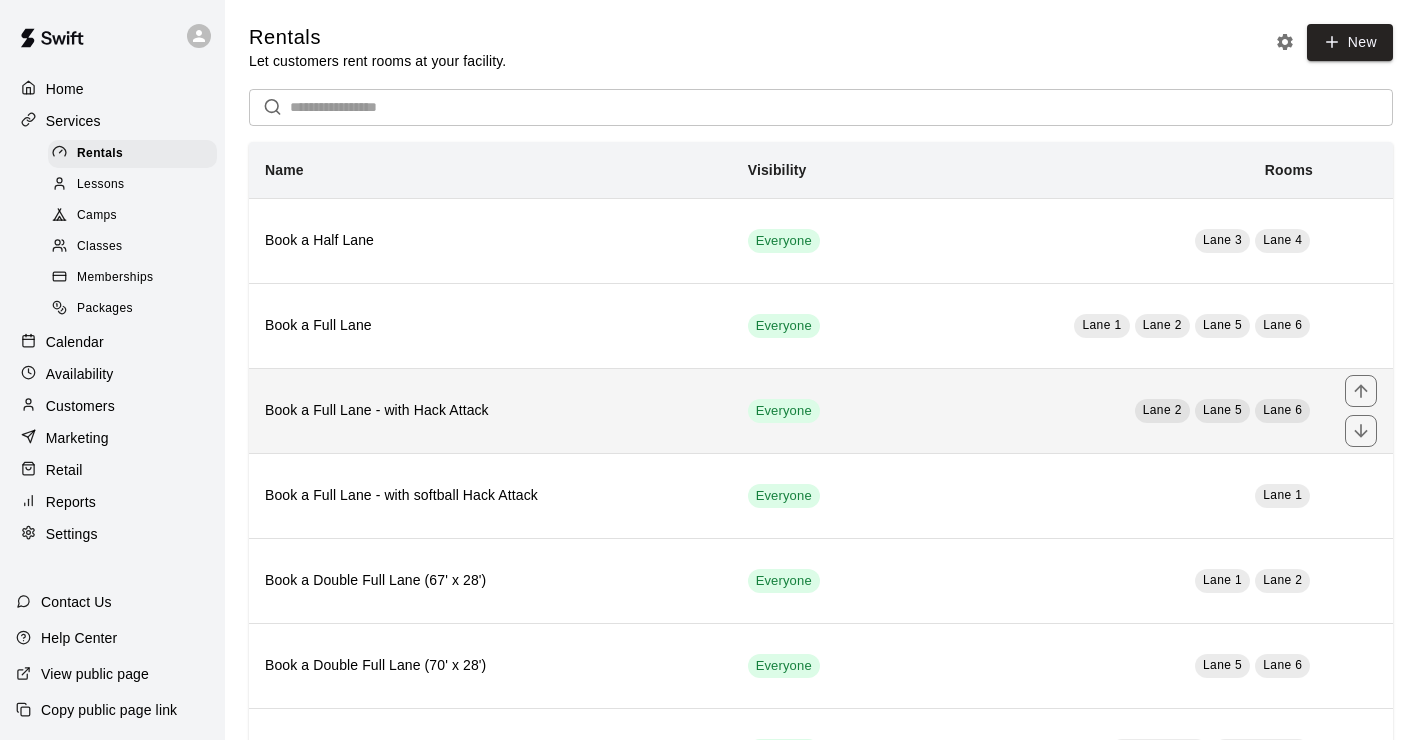 click on "Book a Full Lane - with Hack Attack" at bounding box center [490, 411] 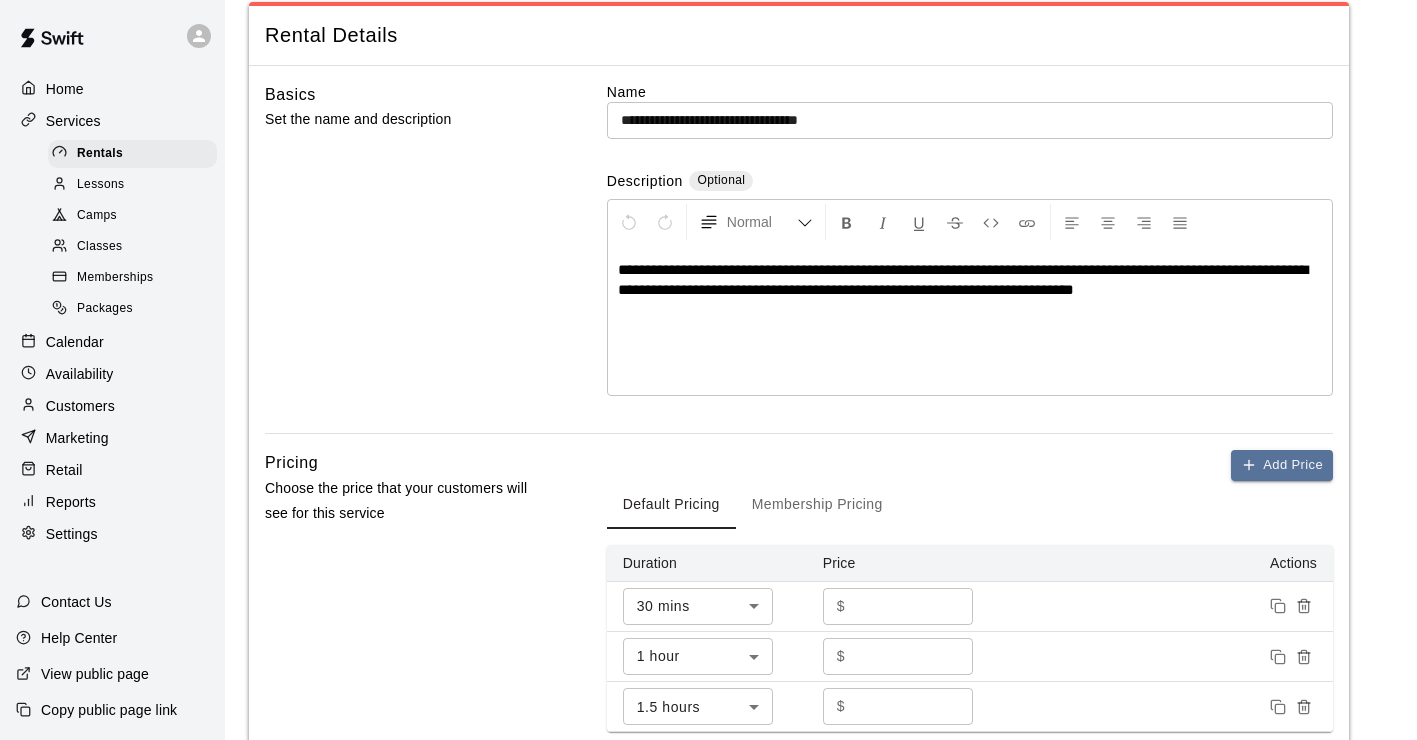 scroll, scrollTop: 200, scrollLeft: 0, axis: vertical 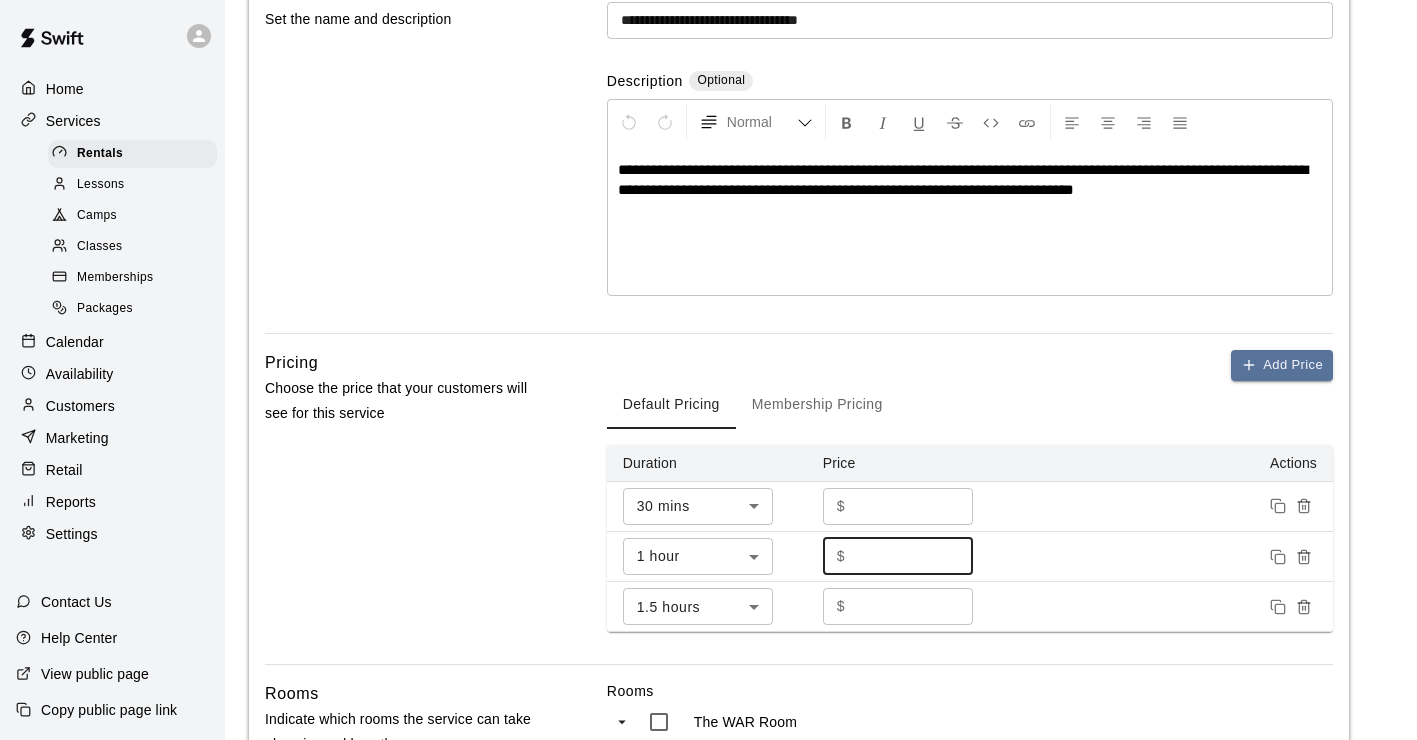 drag, startPoint x: 871, startPoint y: 561, endPoint x: 829, endPoint y: 558, distance: 42.107006 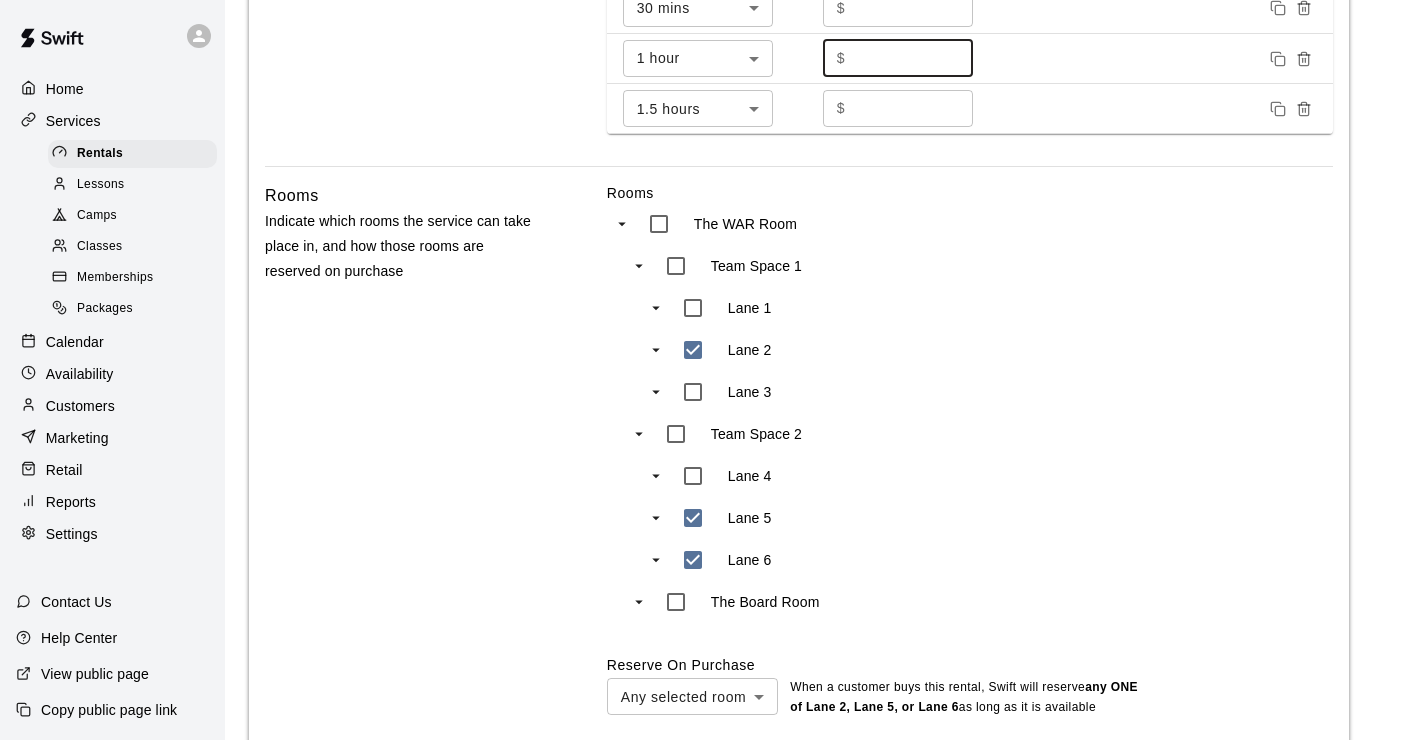 scroll, scrollTop: 900, scrollLeft: 0, axis: vertical 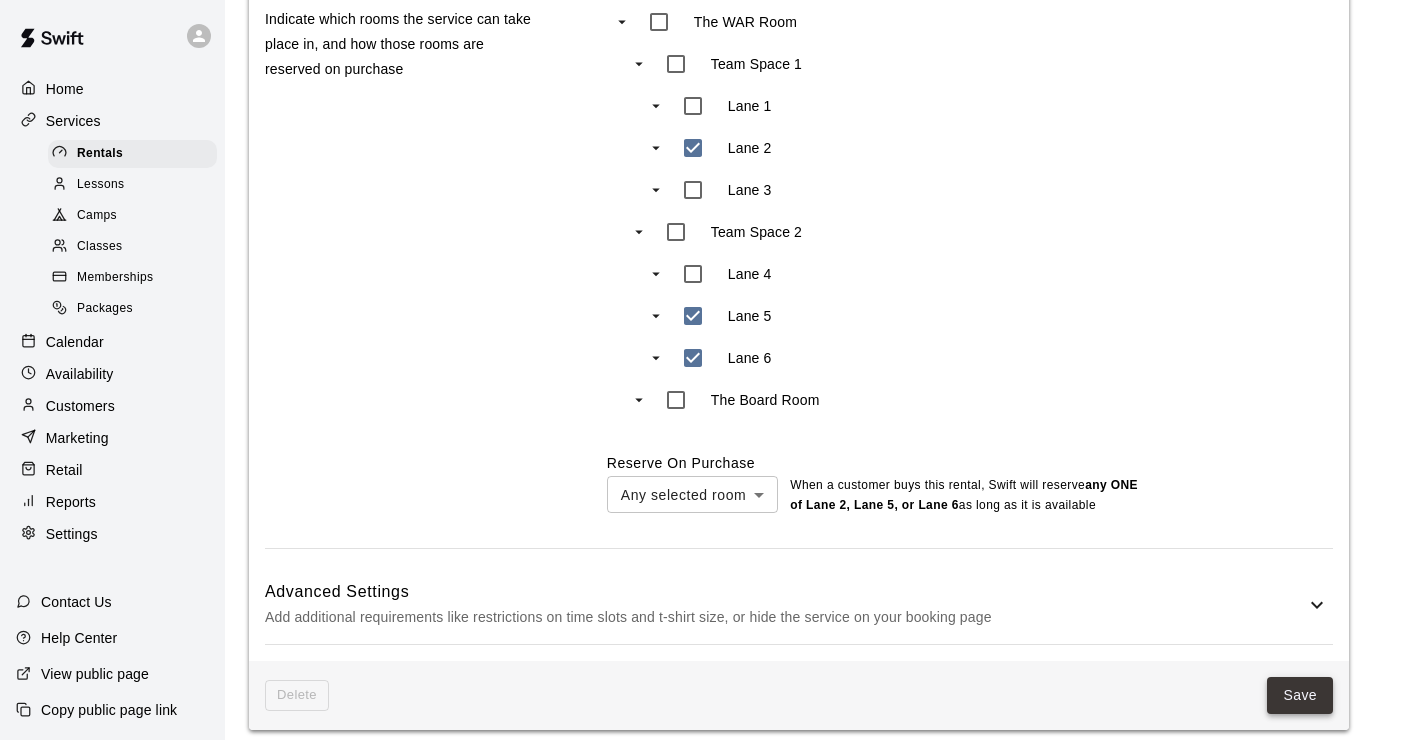type on "**" 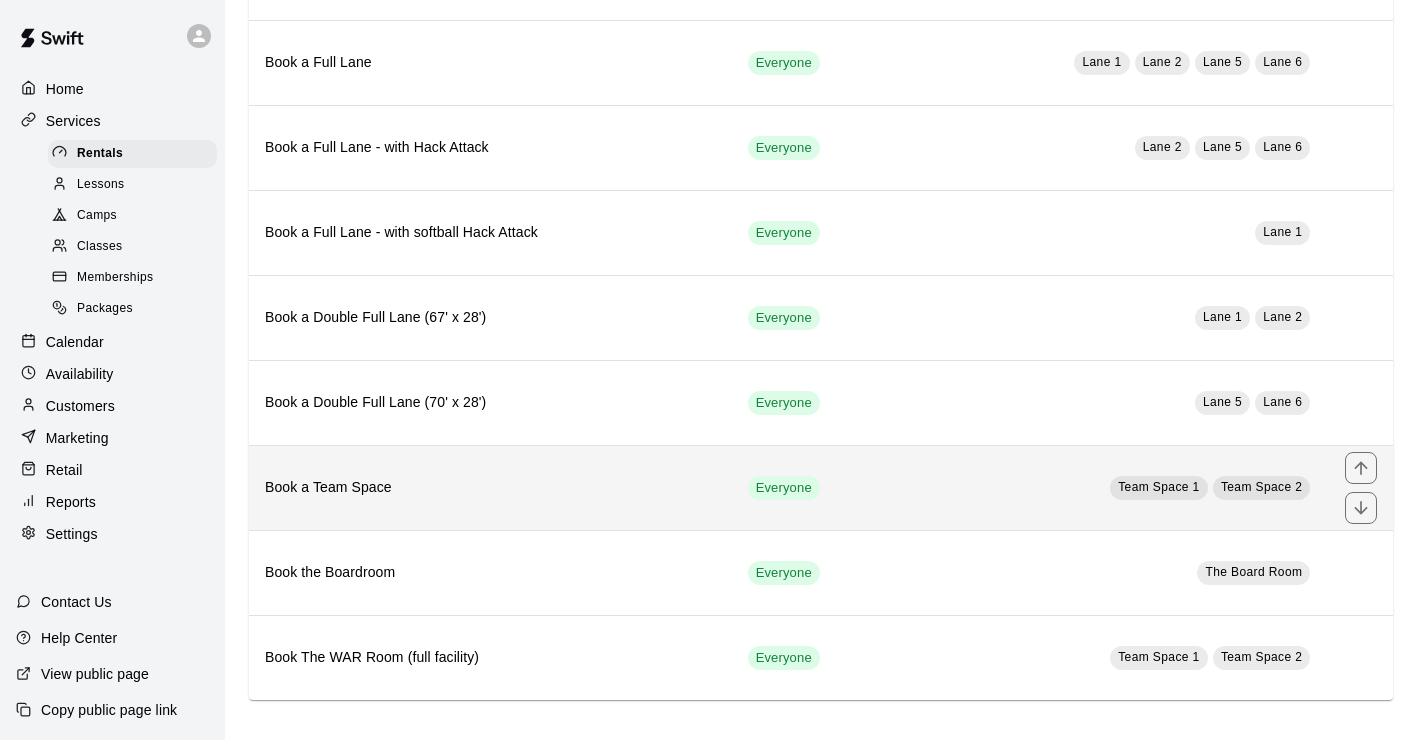 scroll, scrollTop: 0, scrollLeft: 0, axis: both 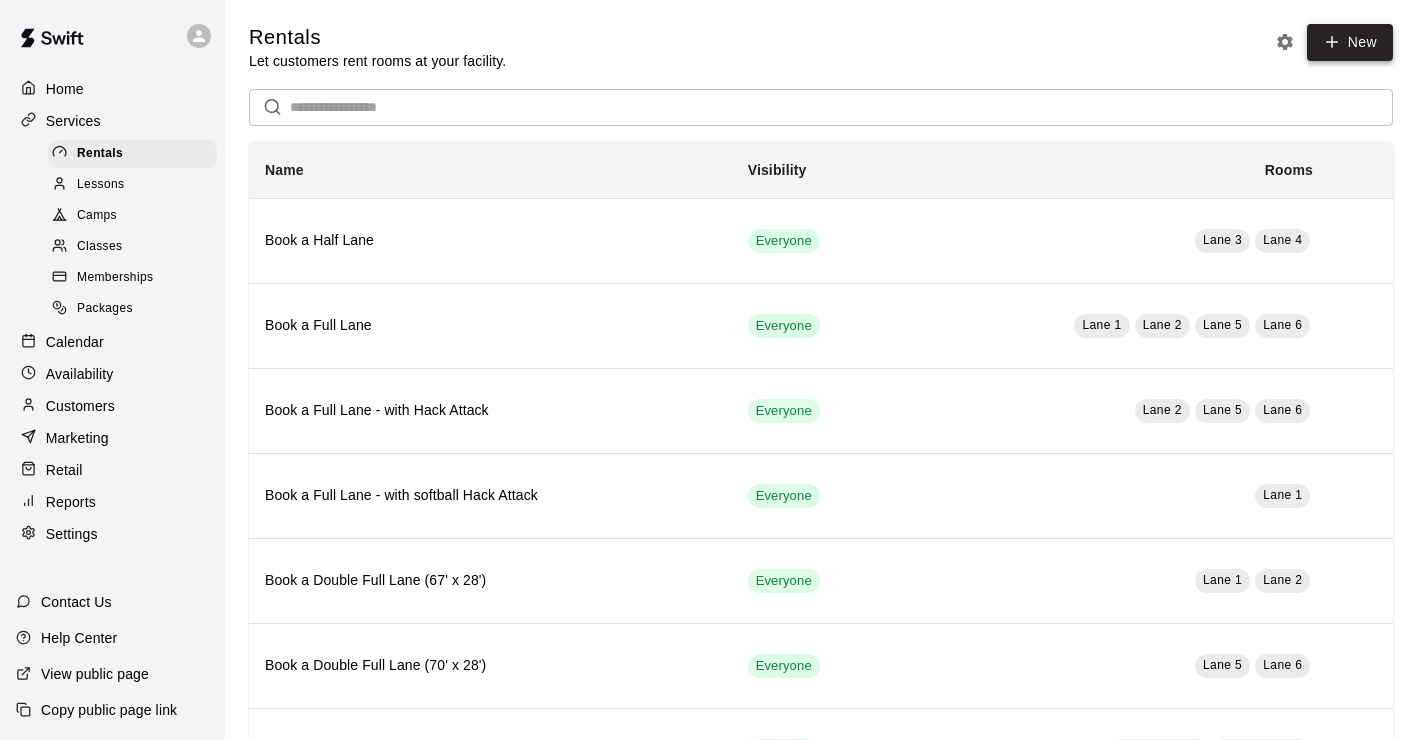 click on "New" at bounding box center (1350, 42) 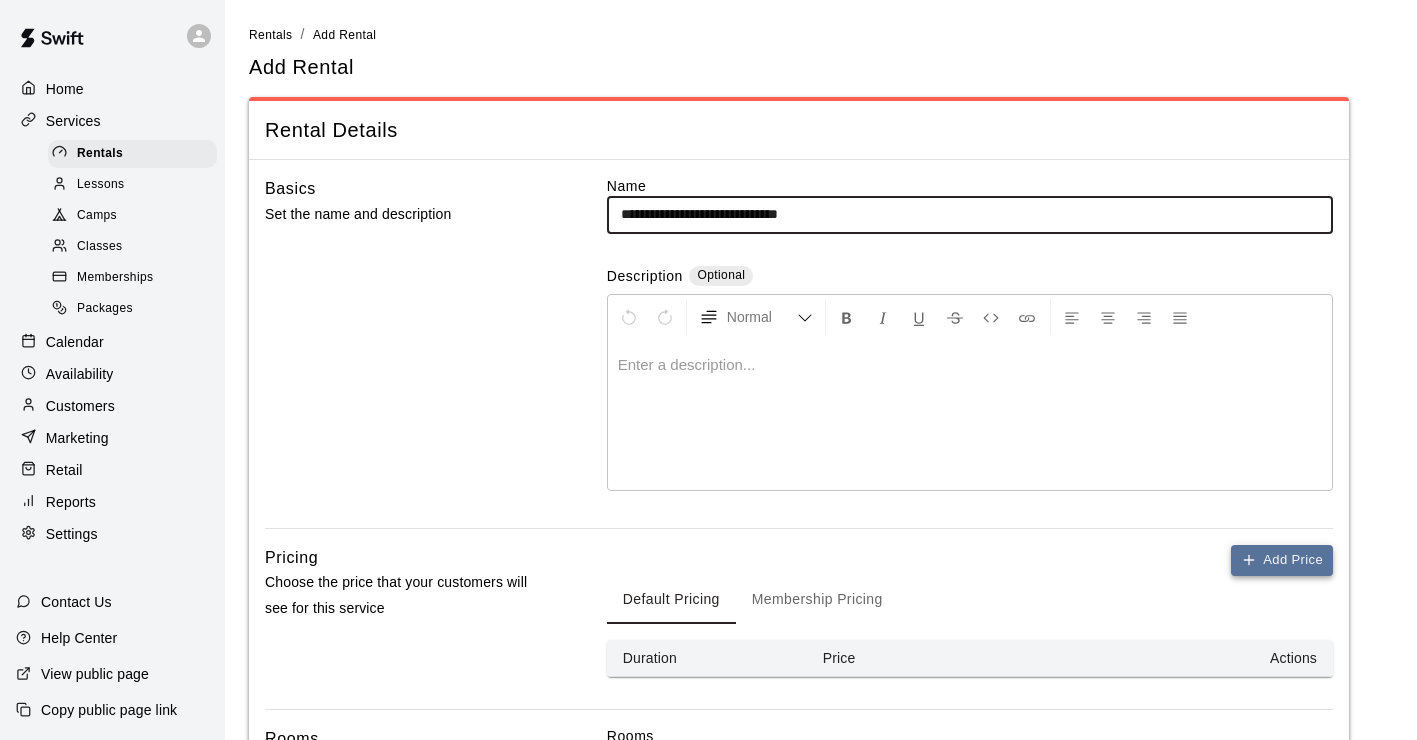 type on "**********" 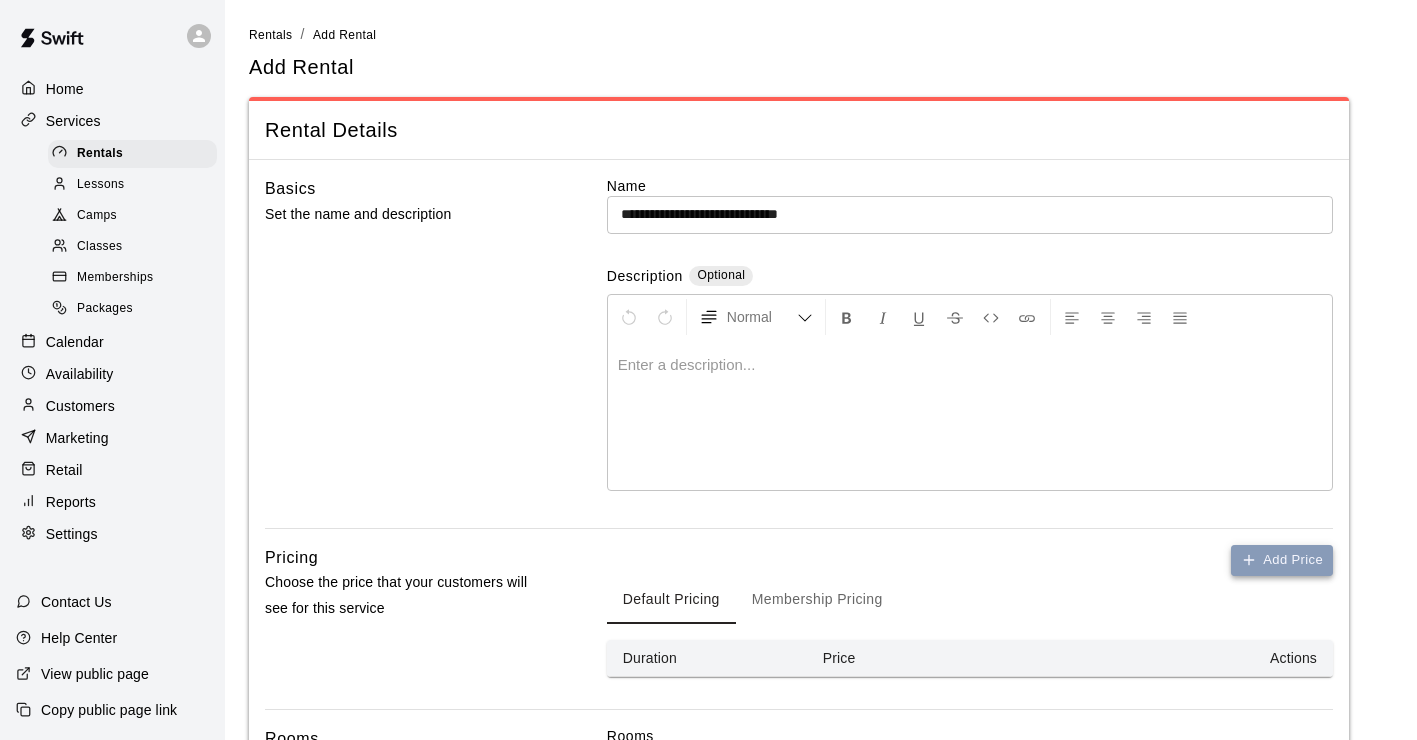 click on "Add Price" at bounding box center [1282, 560] 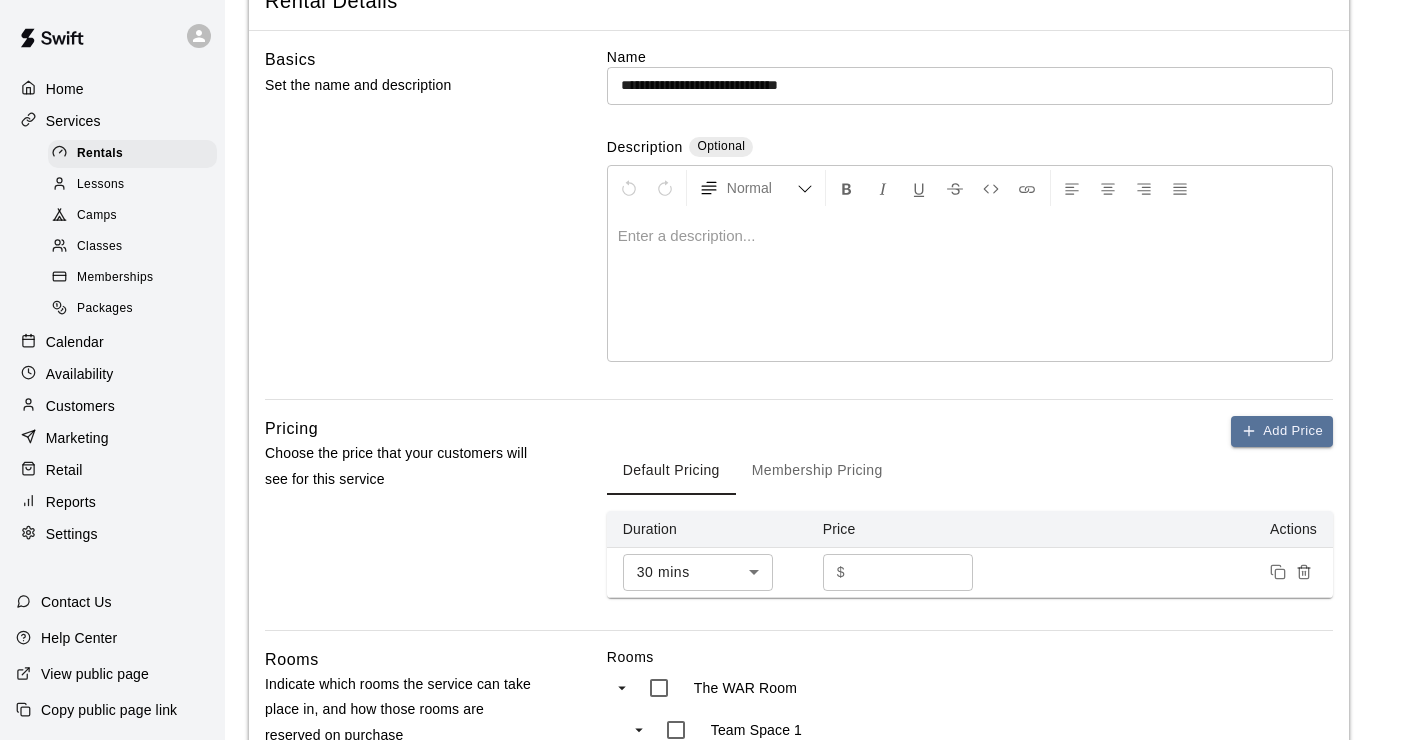 scroll, scrollTop: 200, scrollLeft: 0, axis: vertical 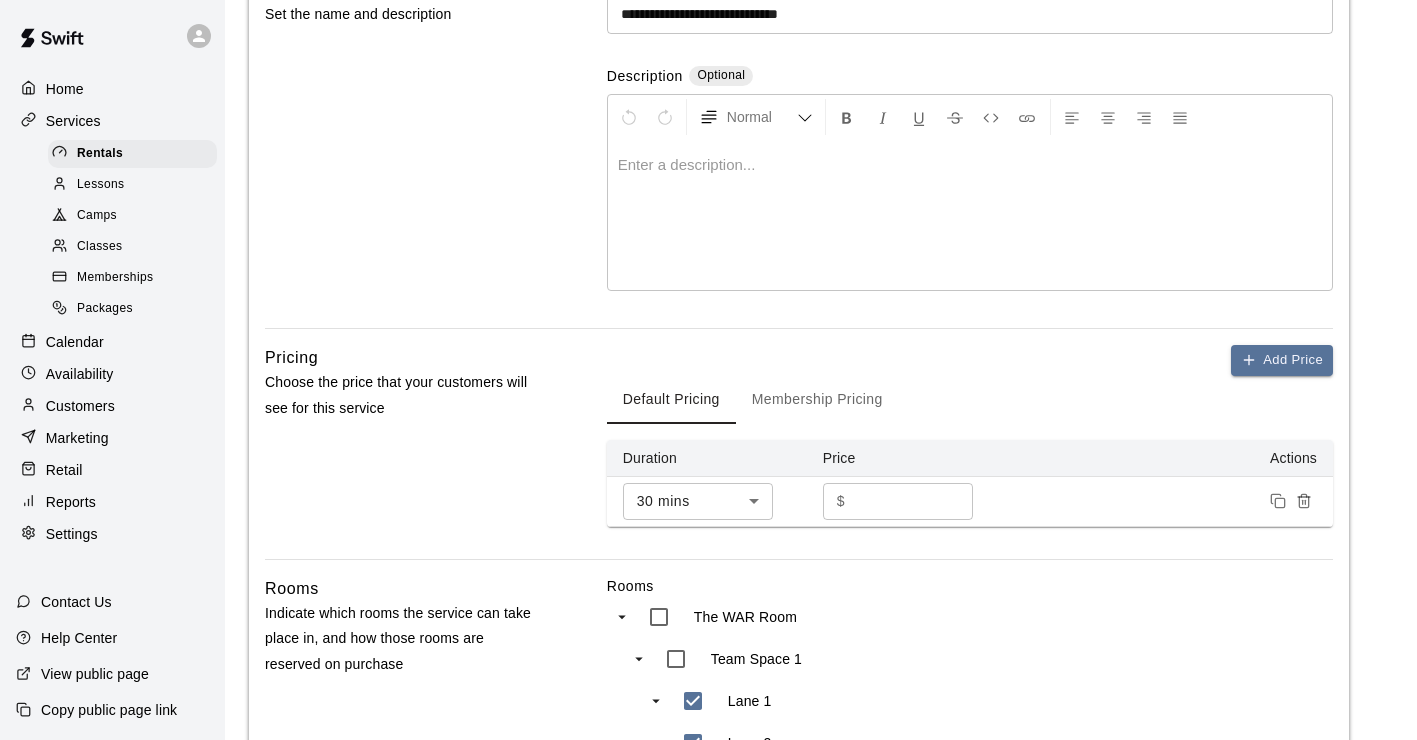 click on "**********" at bounding box center [708, 584] 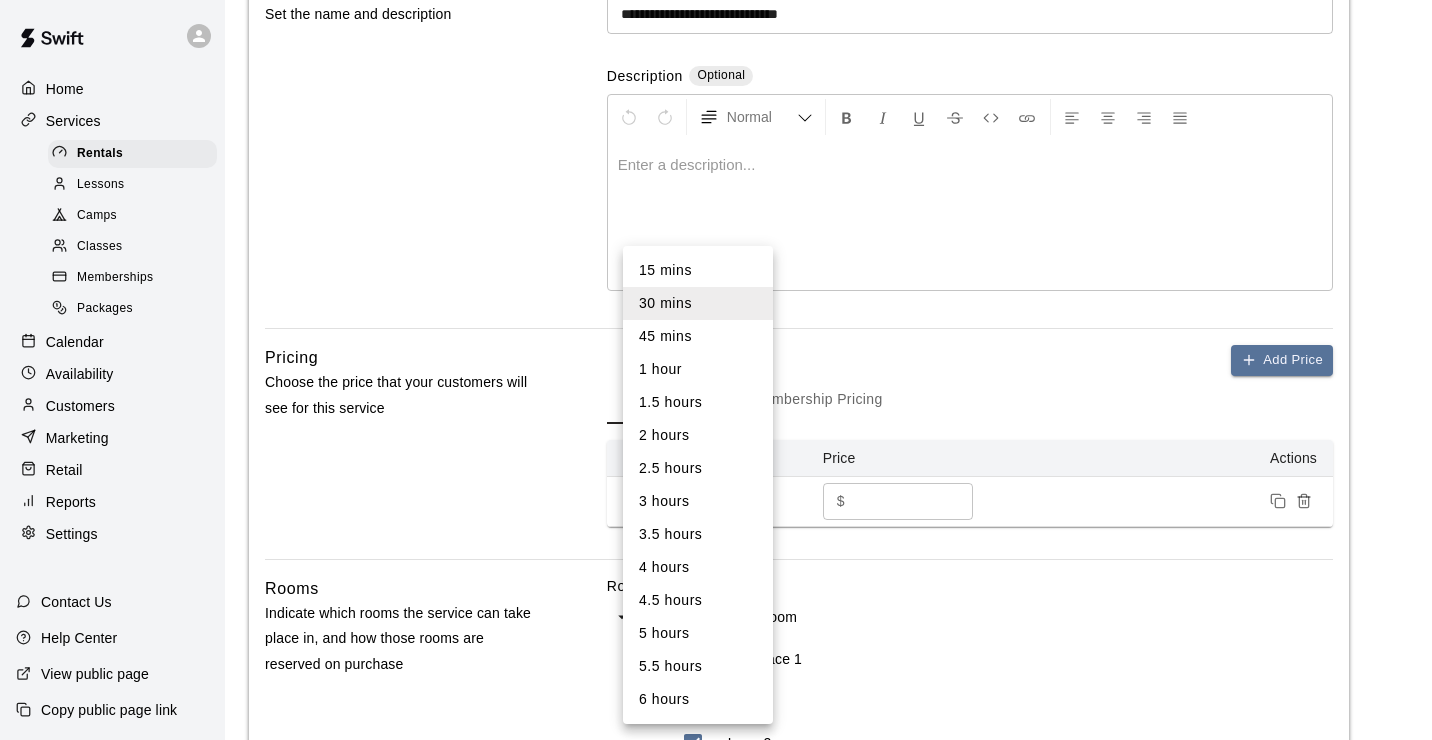 click on "1 hour" at bounding box center [698, 369] 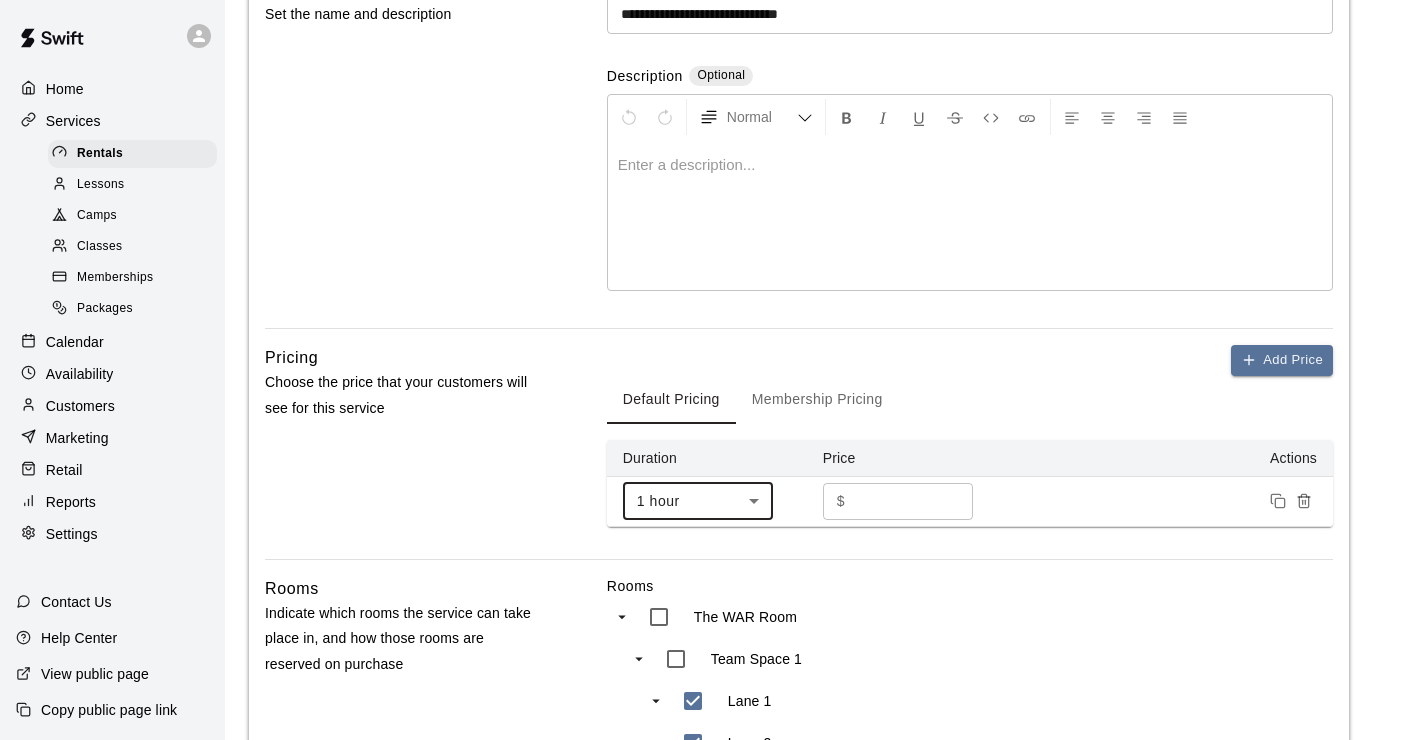 scroll, scrollTop: 100, scrollLeft: 0, axis: vertical 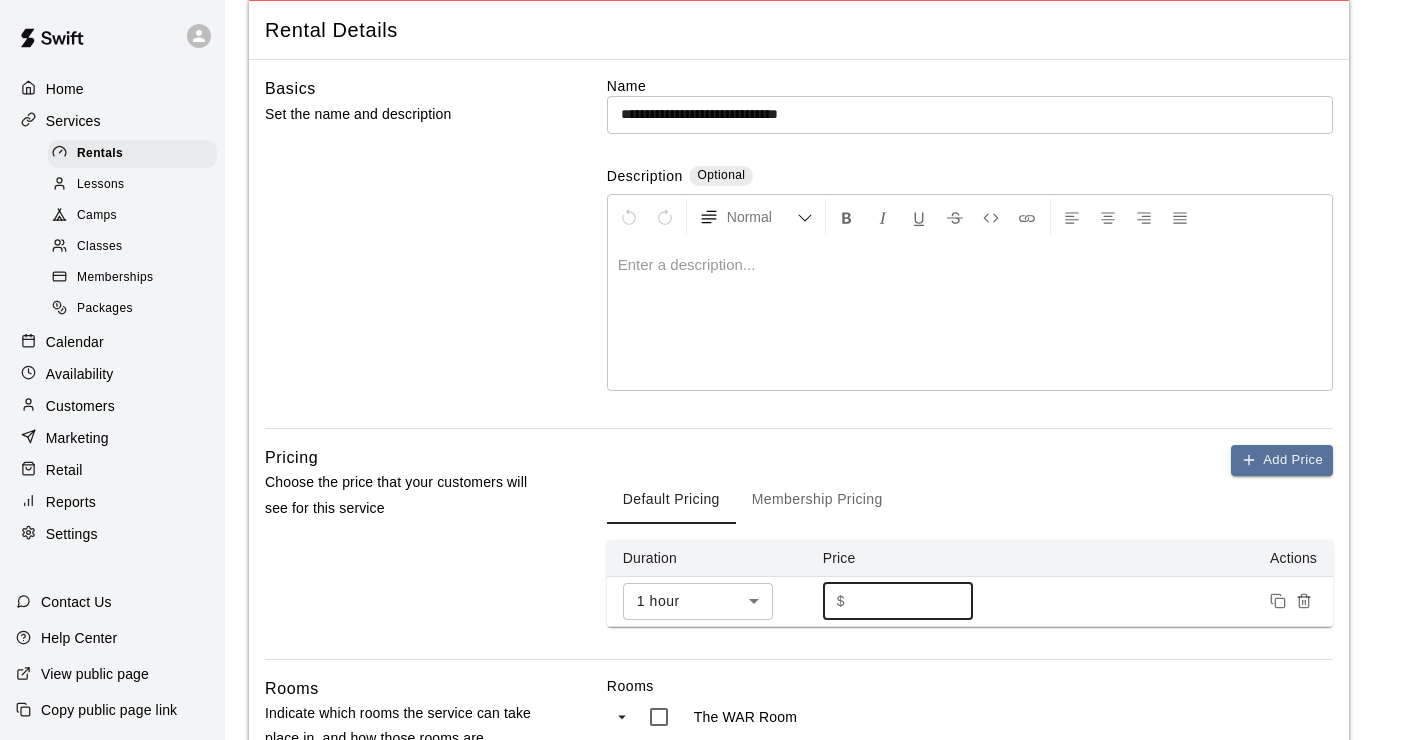 drag, startPoint x: 868, startPoint y: 595, endPoint x: 794, endPoint y: 591, distance: 74.10803 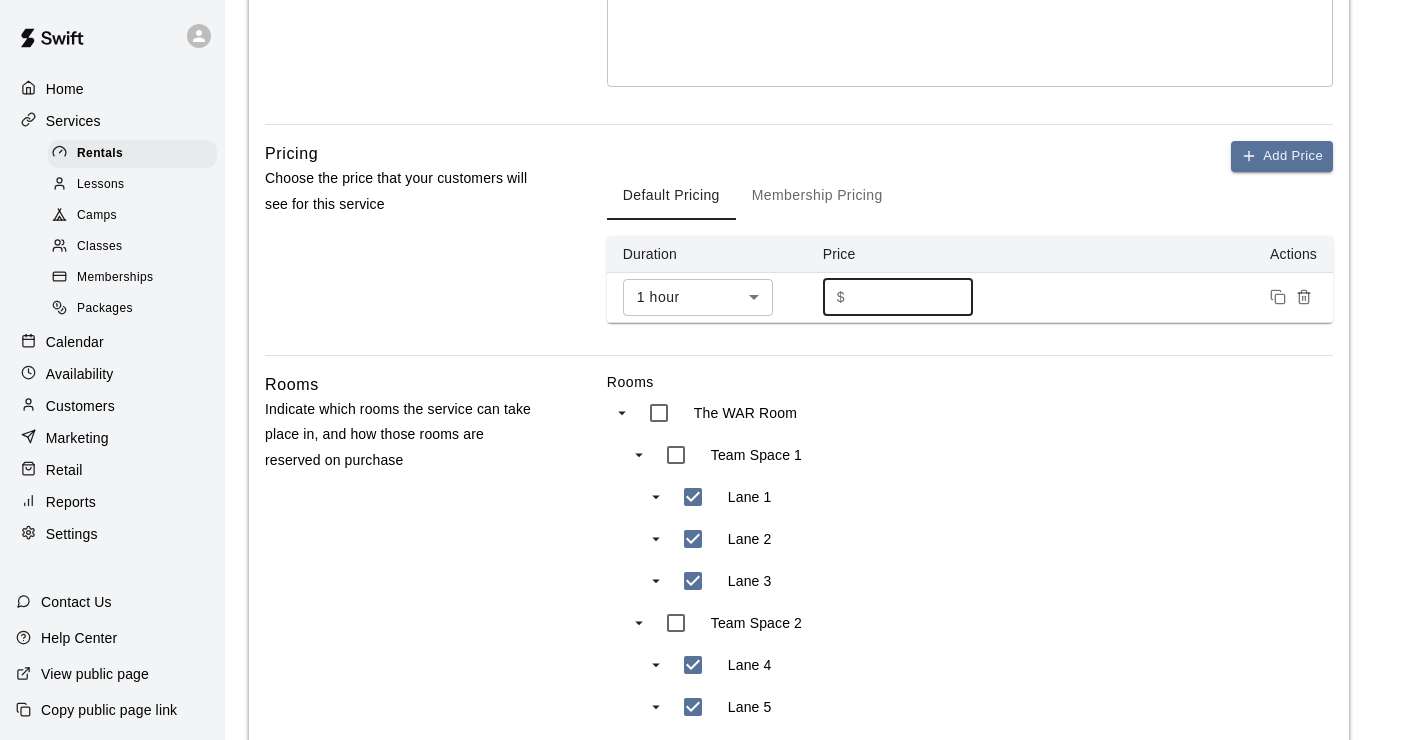 scroll, scrollTop: 500, scrollLeft: 0, axis: vertical 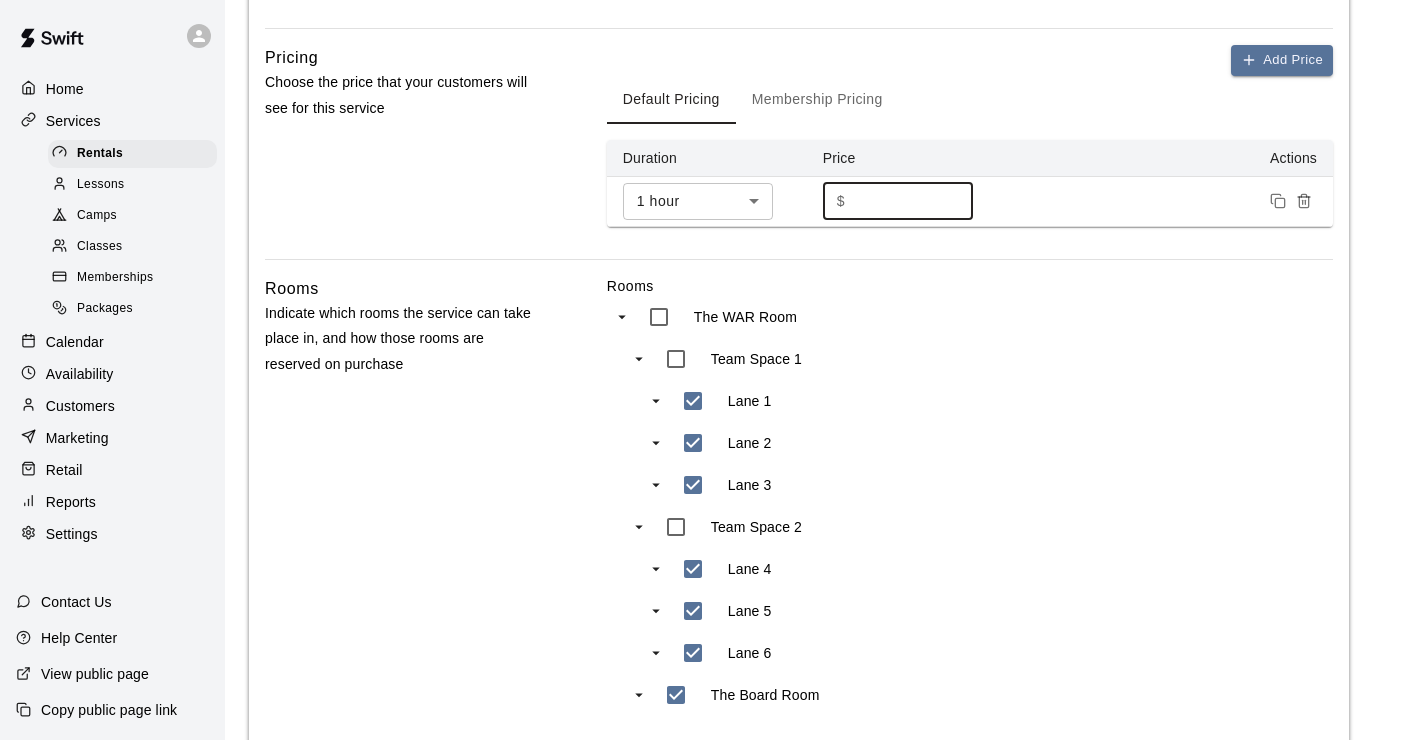 type on "***" 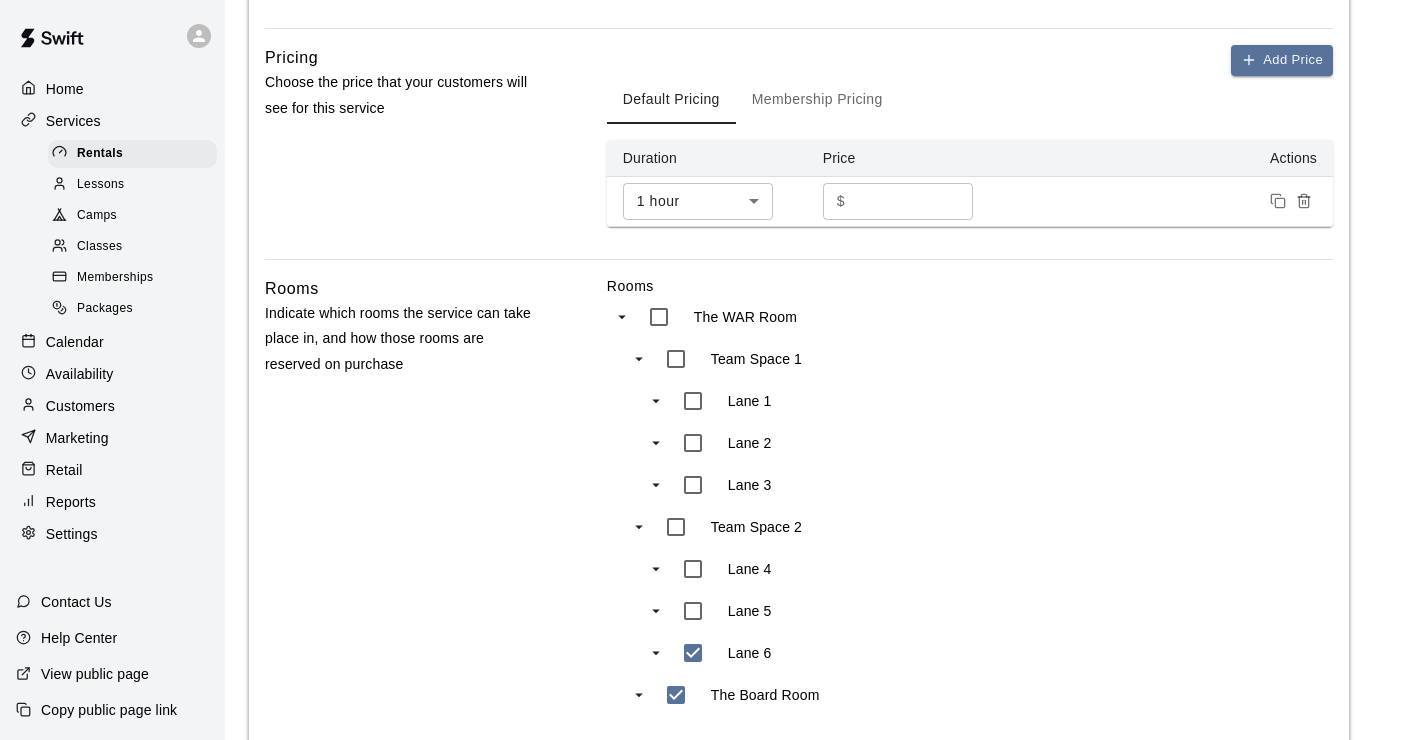 type on "***" 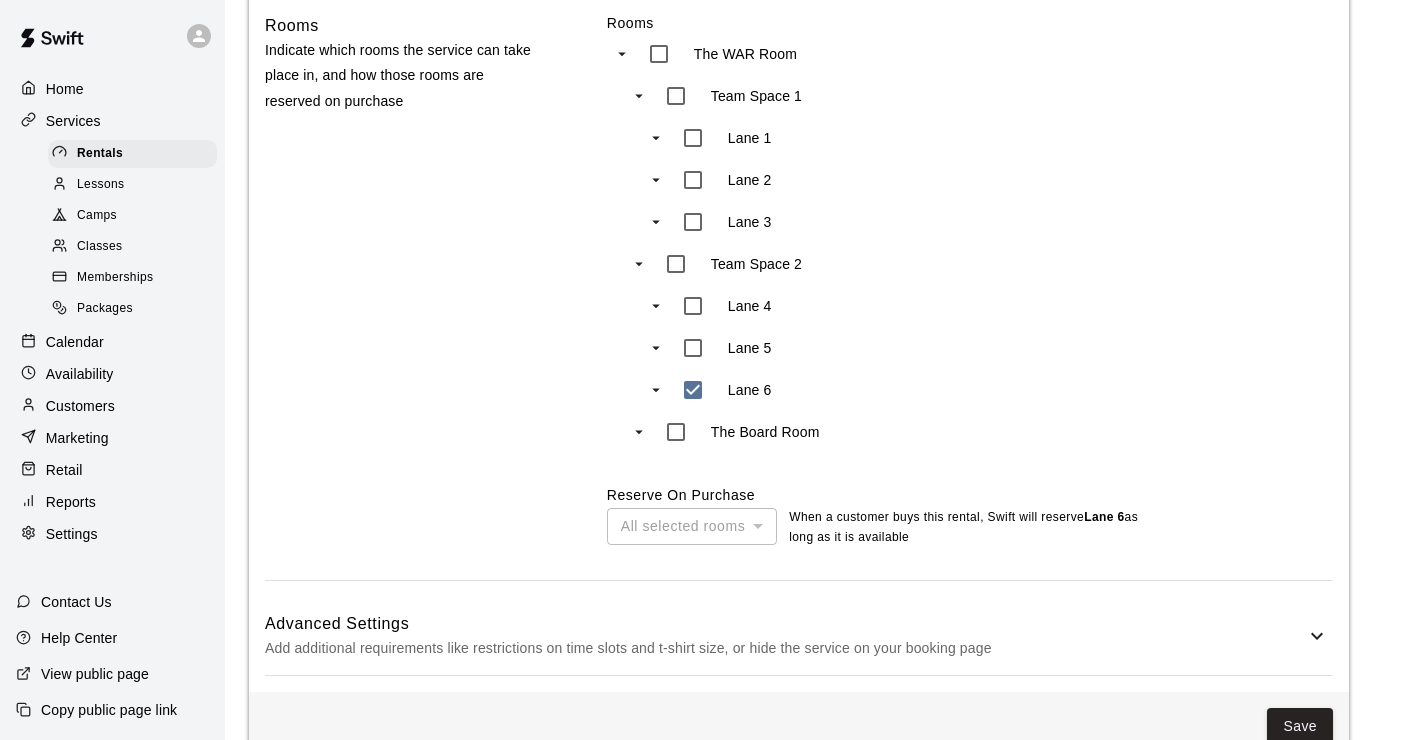 scroll, scrollTop: 800, scrollLeft: 0, axis: vertical 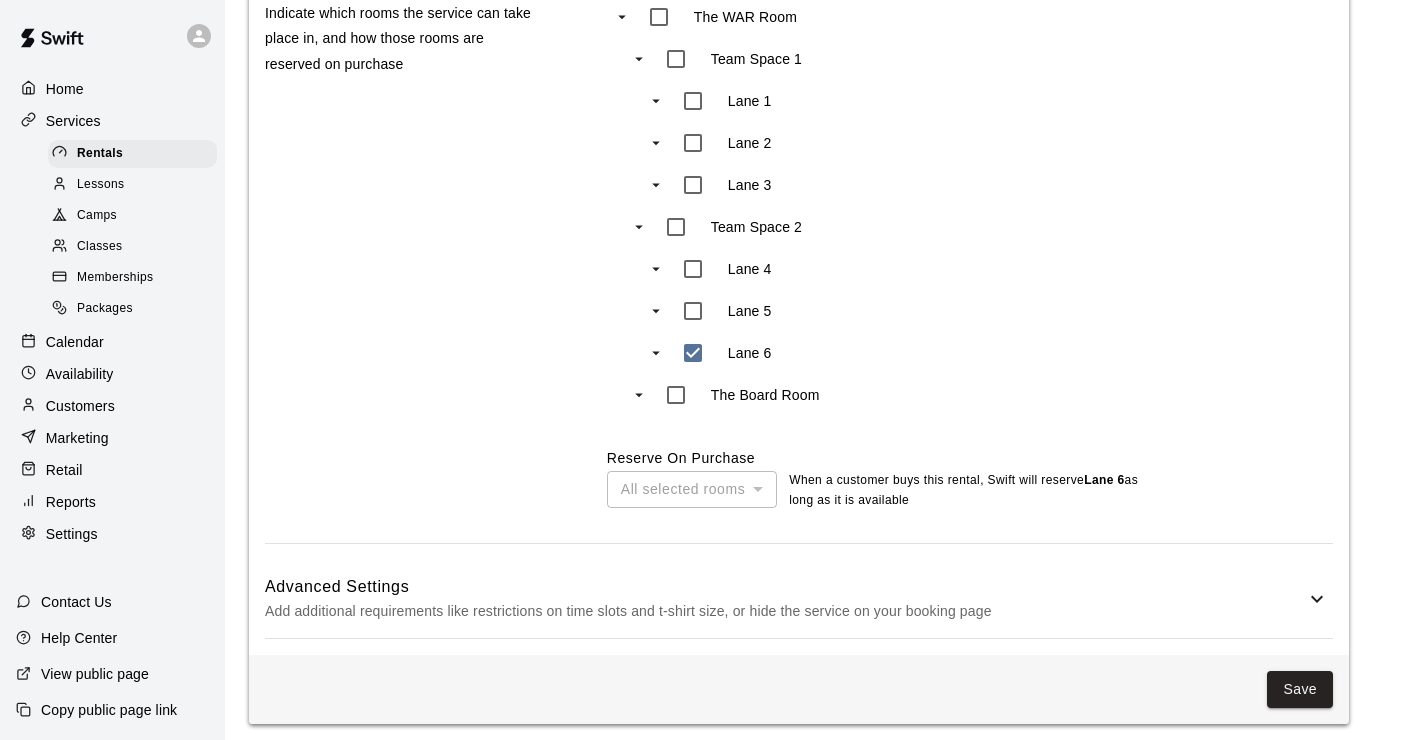 click on "Add additional requirements like restrictions on time slots and t-shirt size, or hide the service on your booking page" at bounding box center (785, 611) 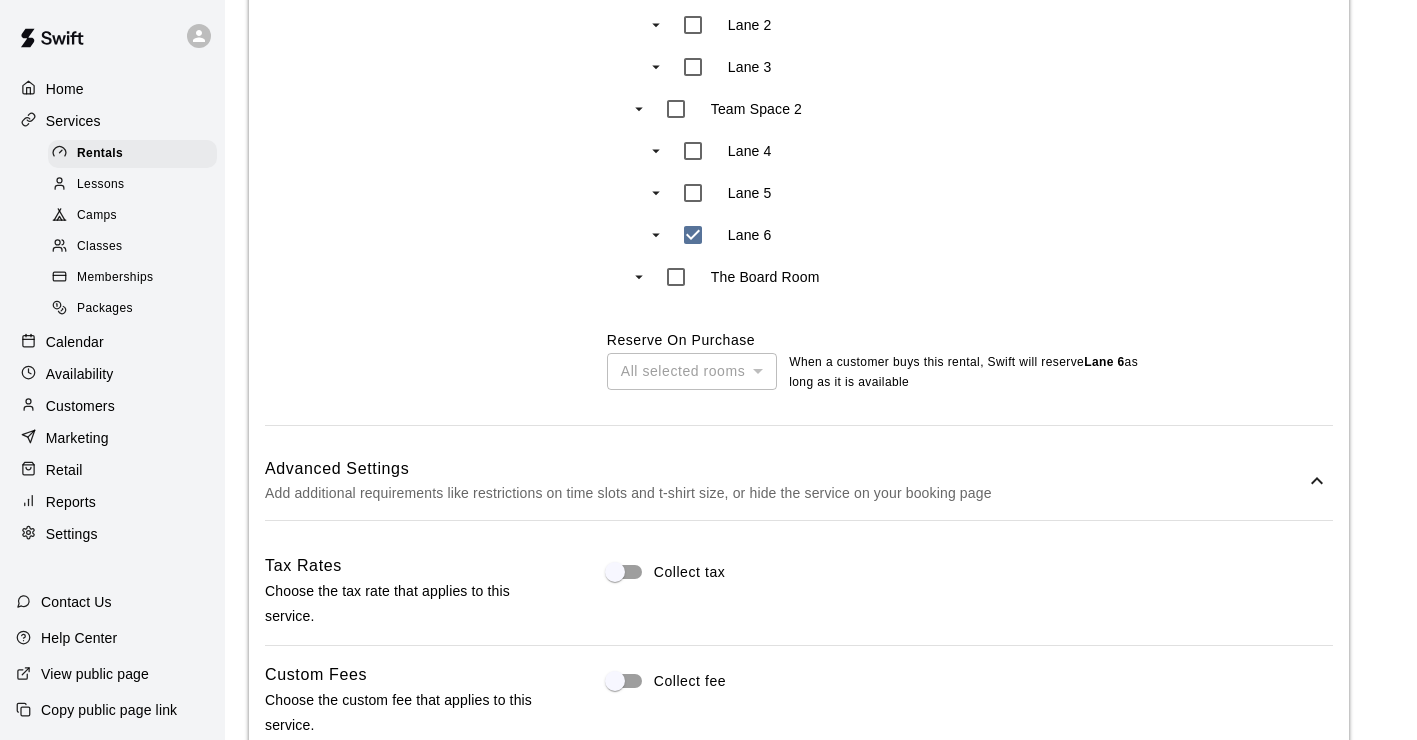 scroll, scrollTop: 1000, scrollLeft: 0, axis: vertical 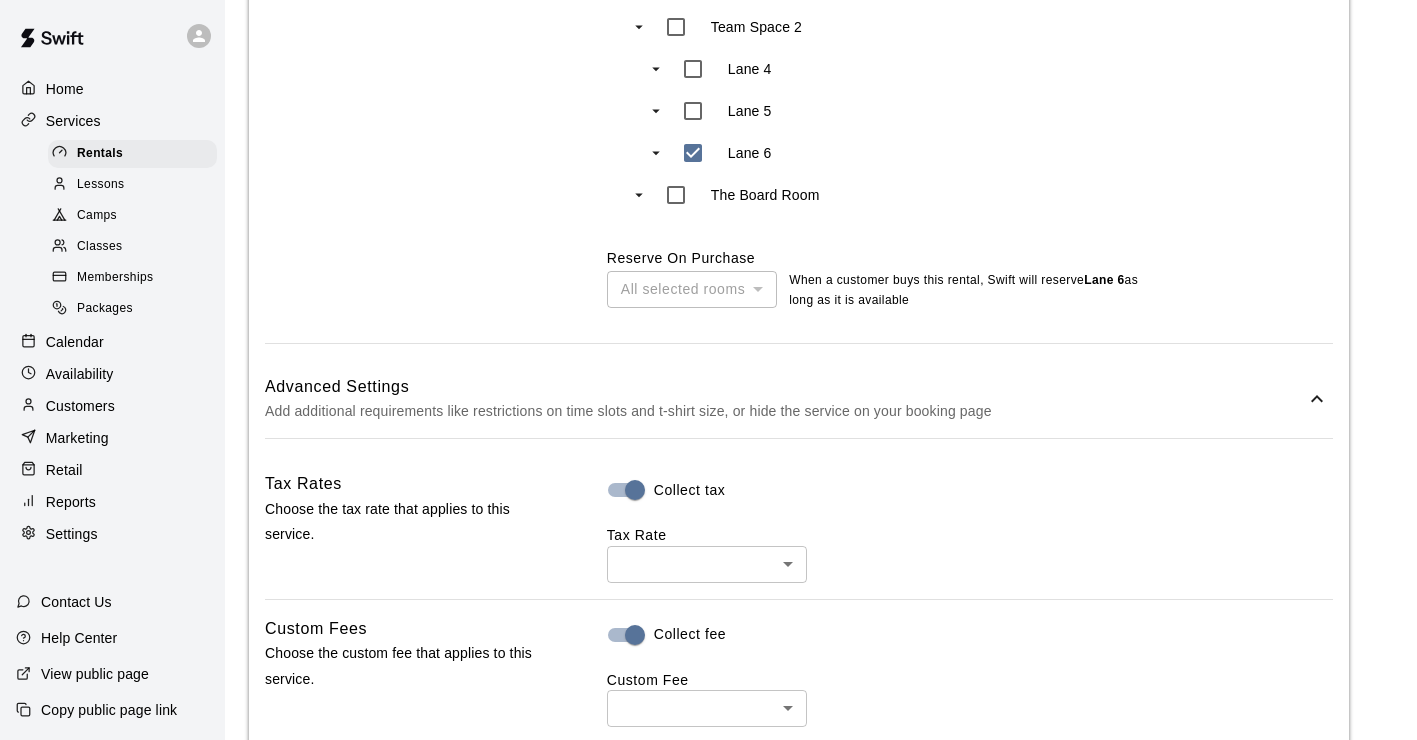 click on "Tax Rate ​ ​" at bounding box center [970, 553] 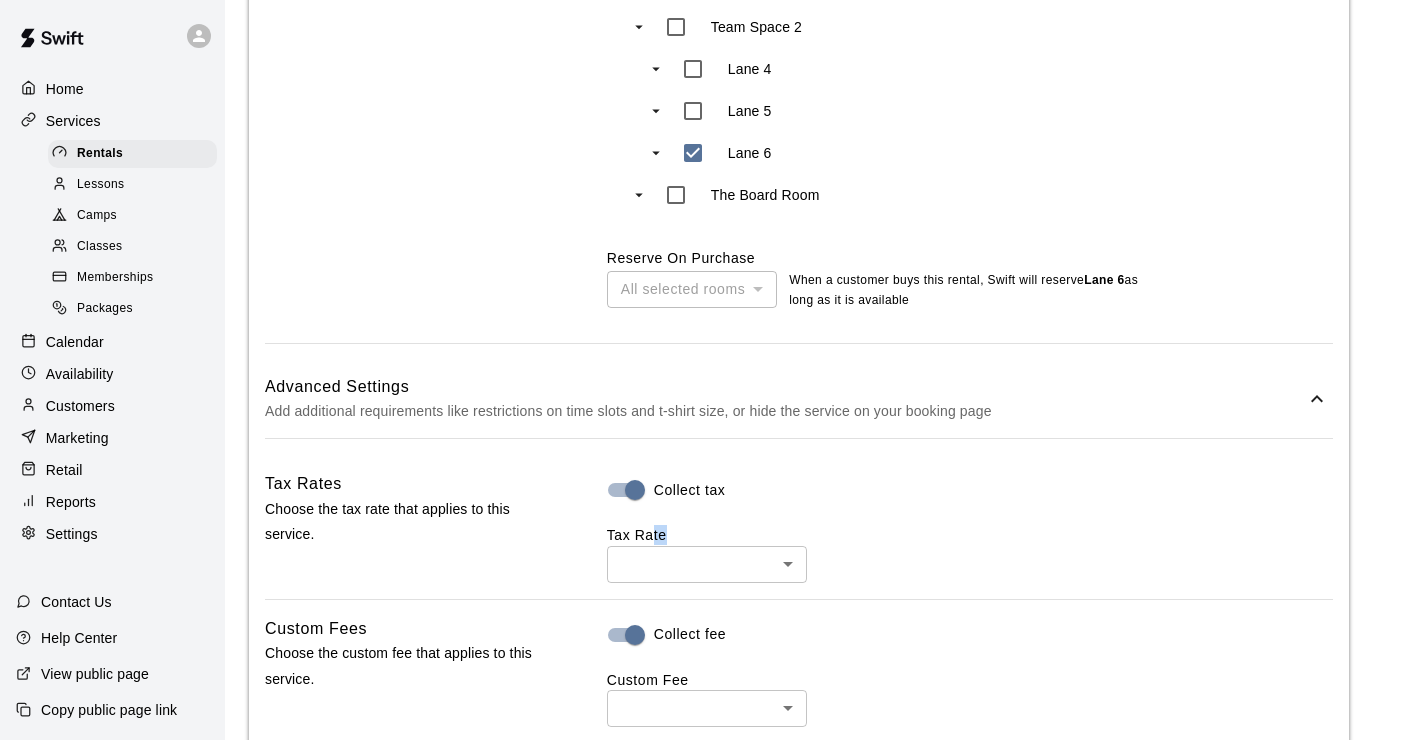 click on "**********" at bounding box center (708, 218) 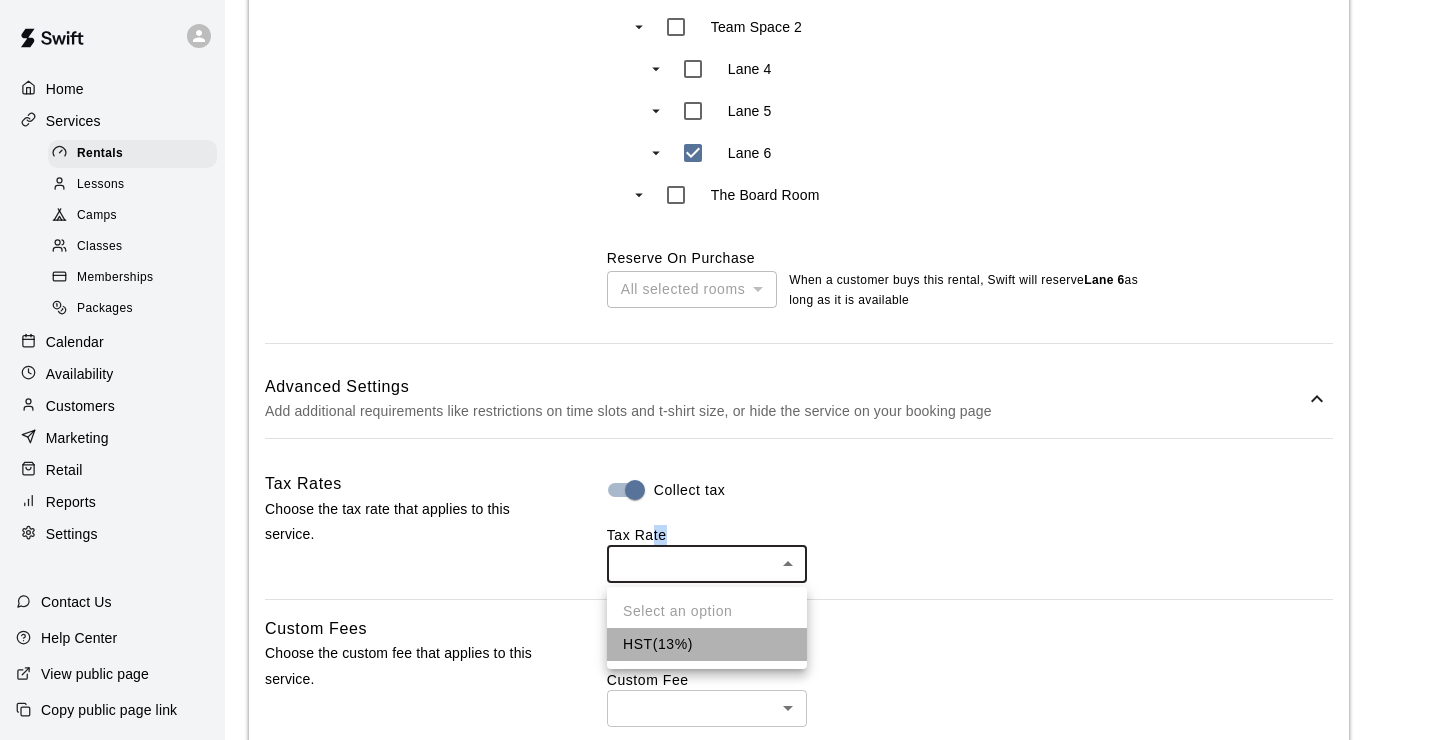 click on "HST  ( [PERCENT] )" at bounding box center (707, 644) 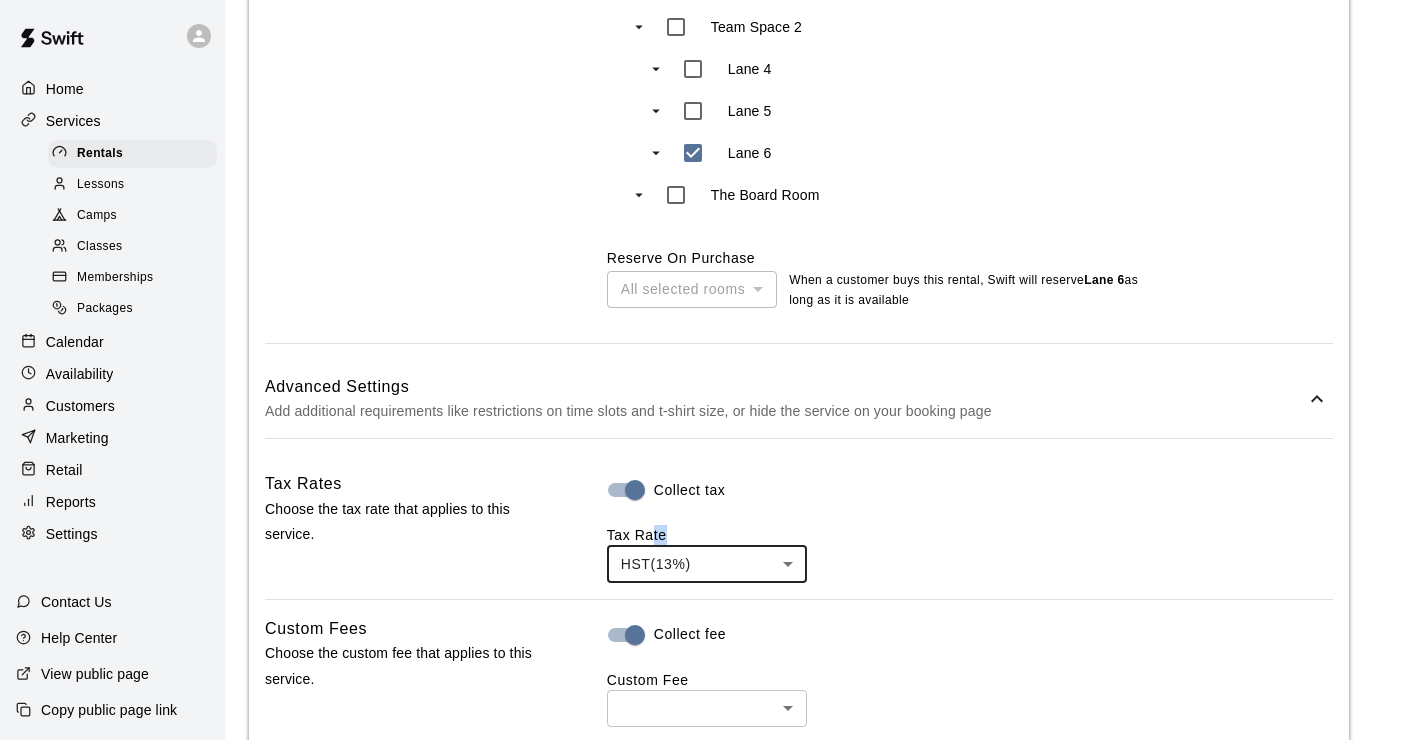 click on "**********" at bounding box center (708, 218) 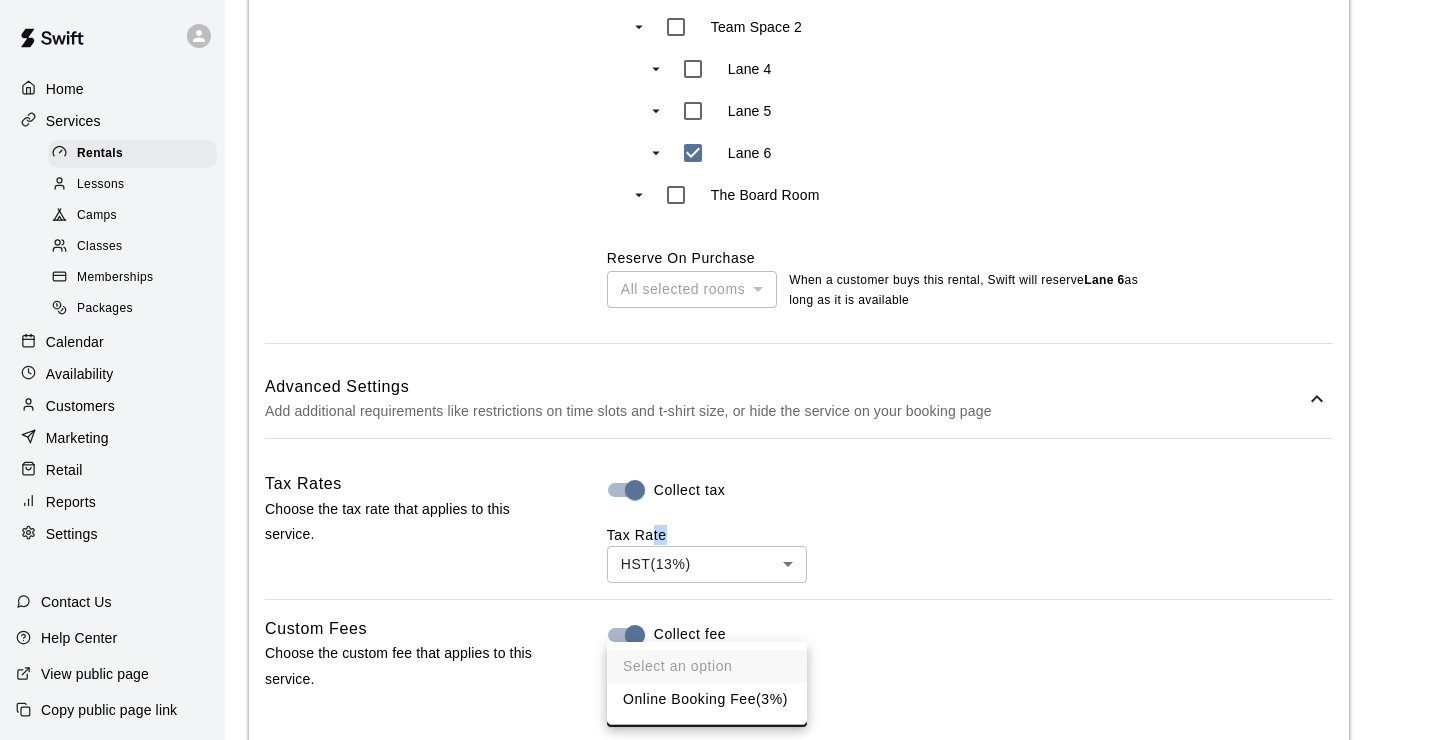click on "Online Booking Fee  ( 3% )" at bounding box center (707, 699) 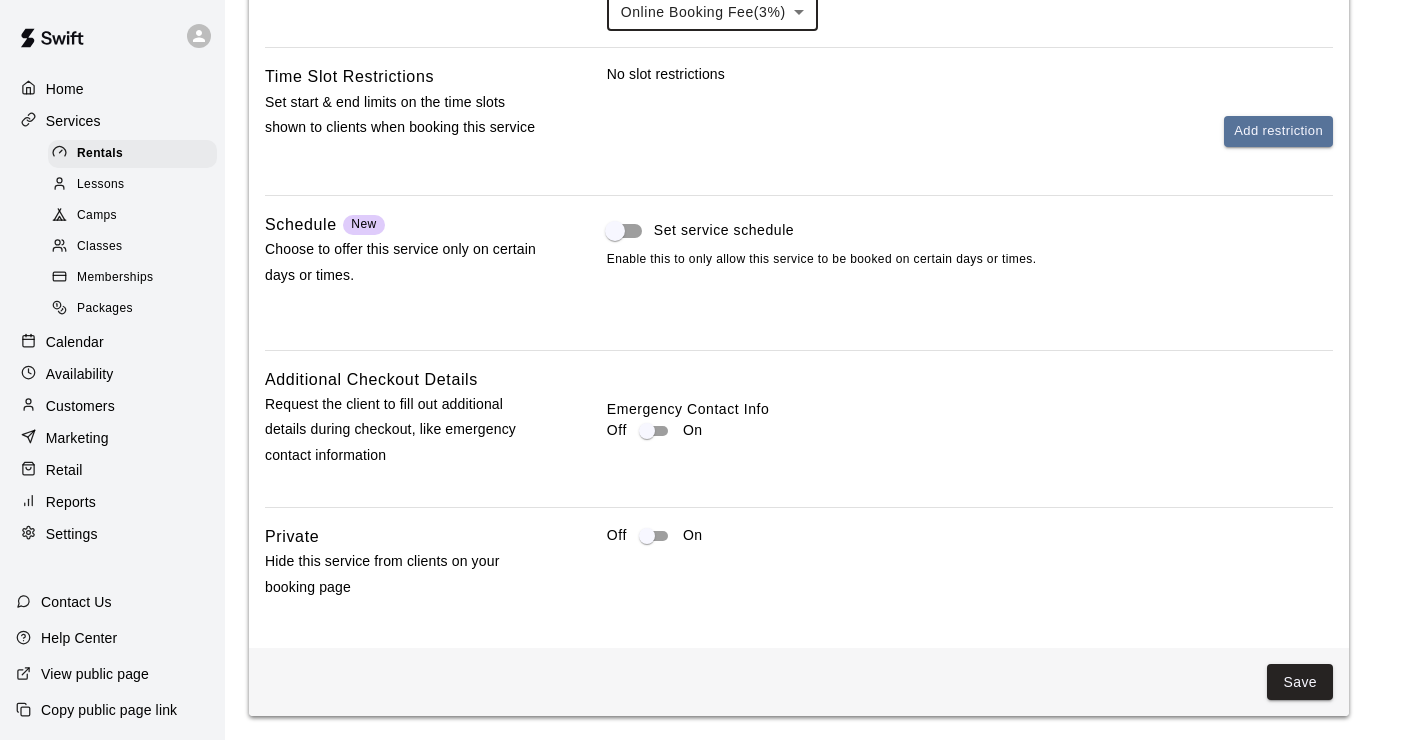 scroll, scrollTop: 1703, scrollLeft: 0, axis: vertical 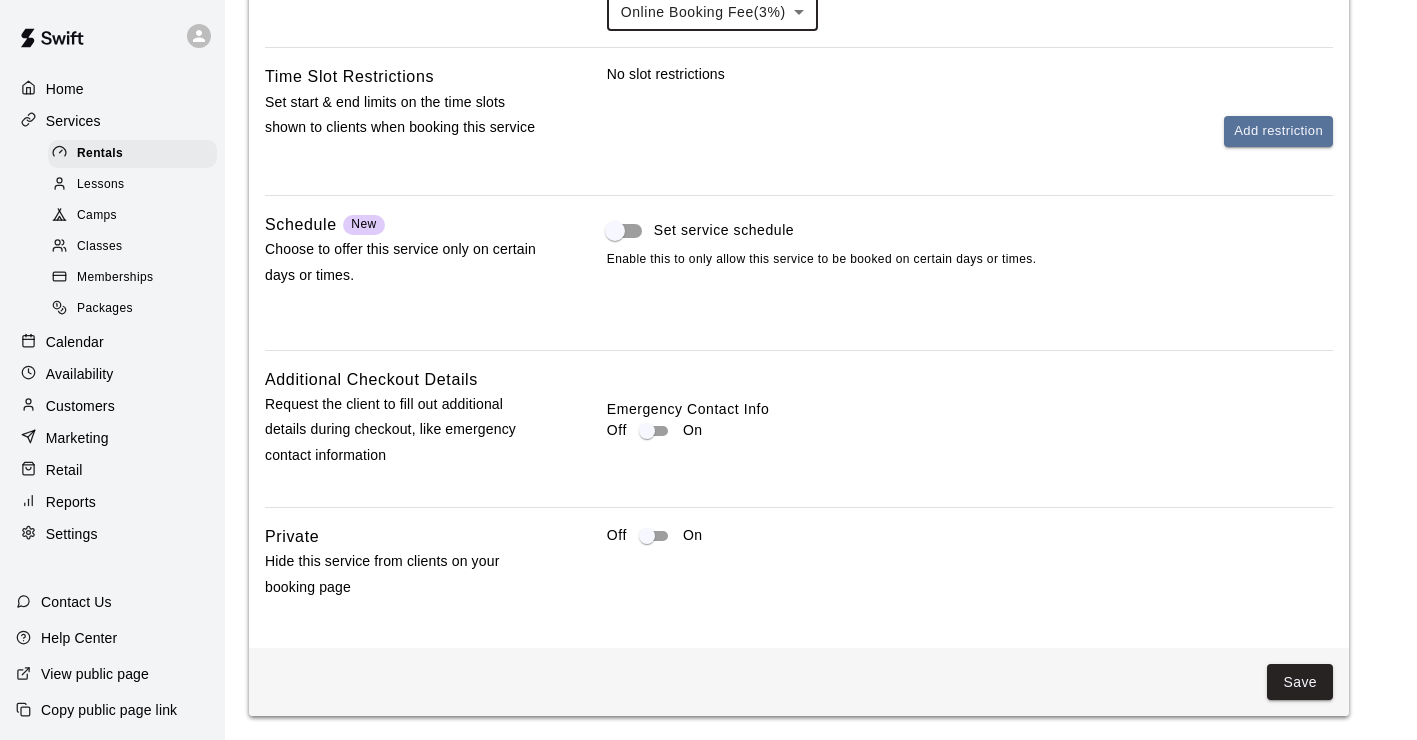 click on "Save" at bounding box center [1300, 682] 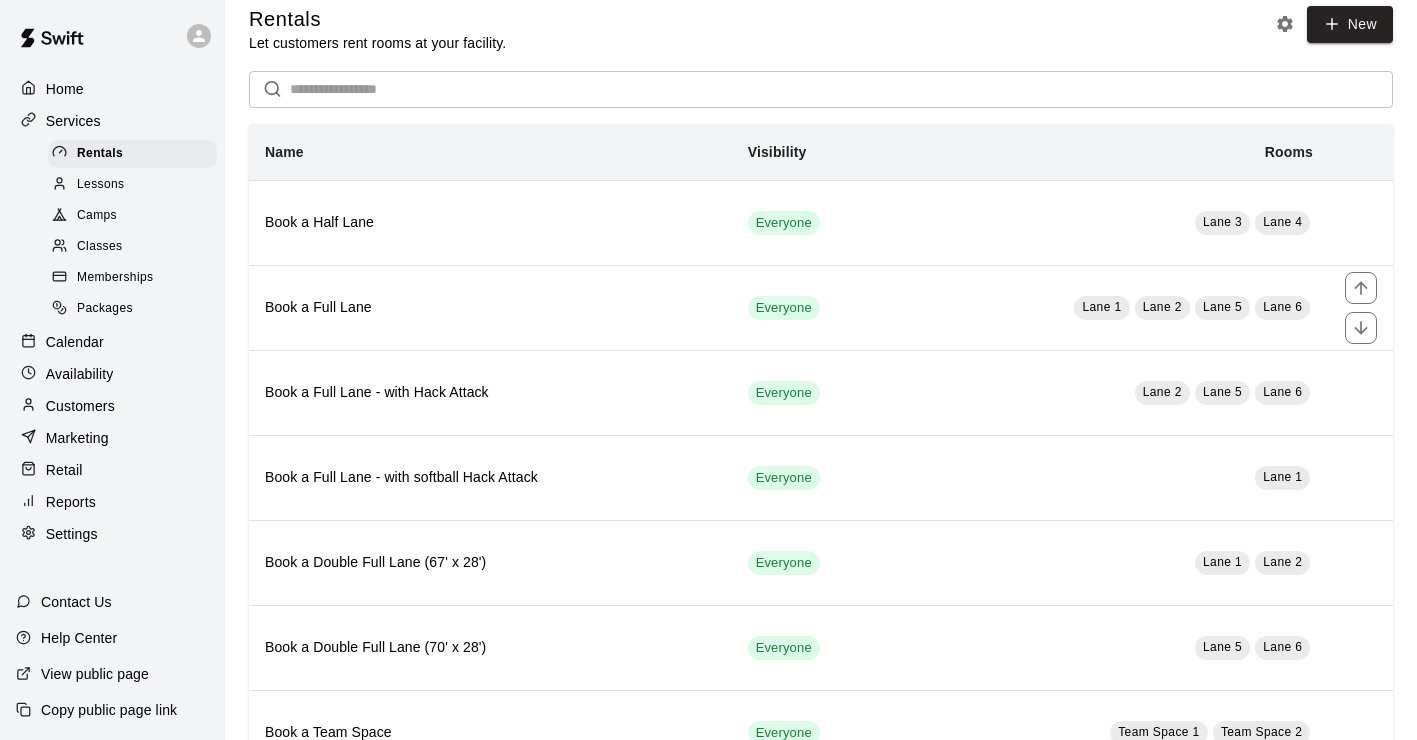 scroll, scrollTop: 0, scrollLeft: 0, axis: both 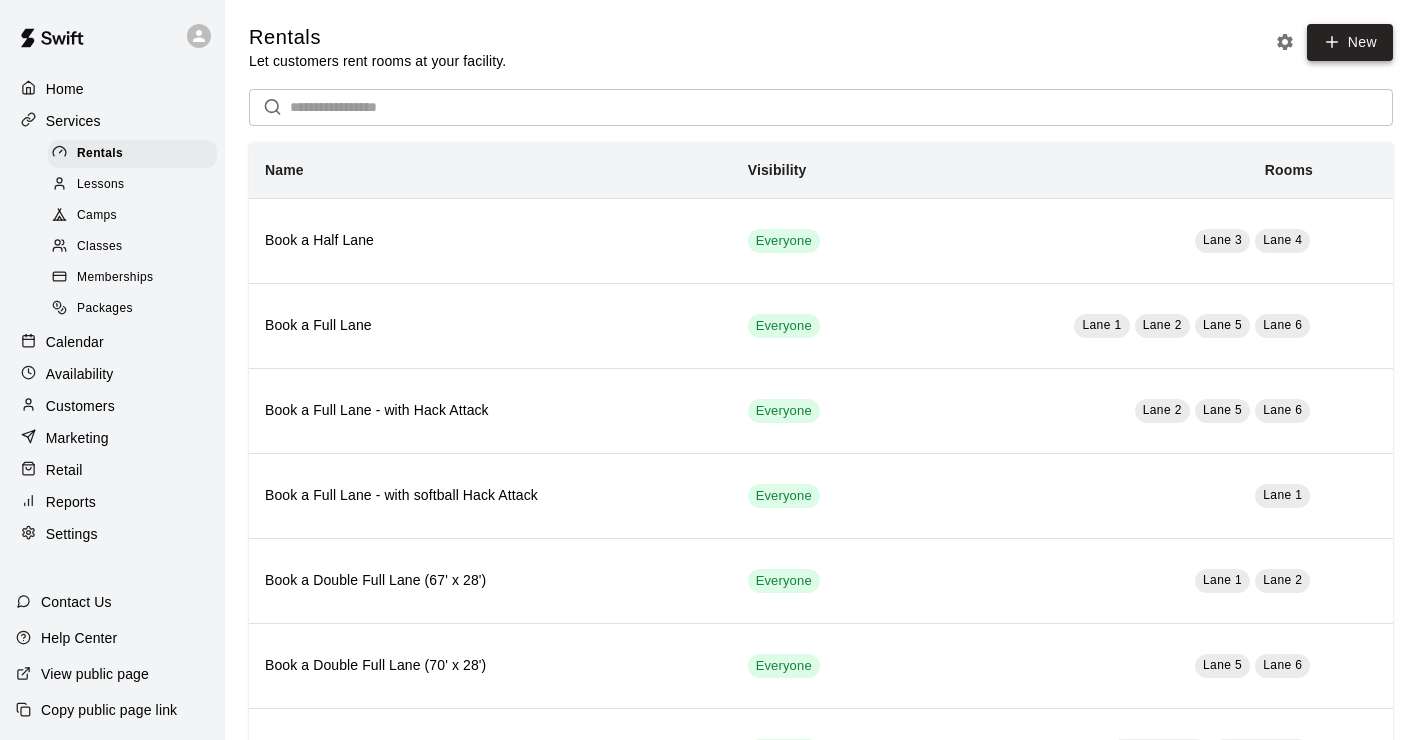 click on "New" at bounding box center [1350, 42] 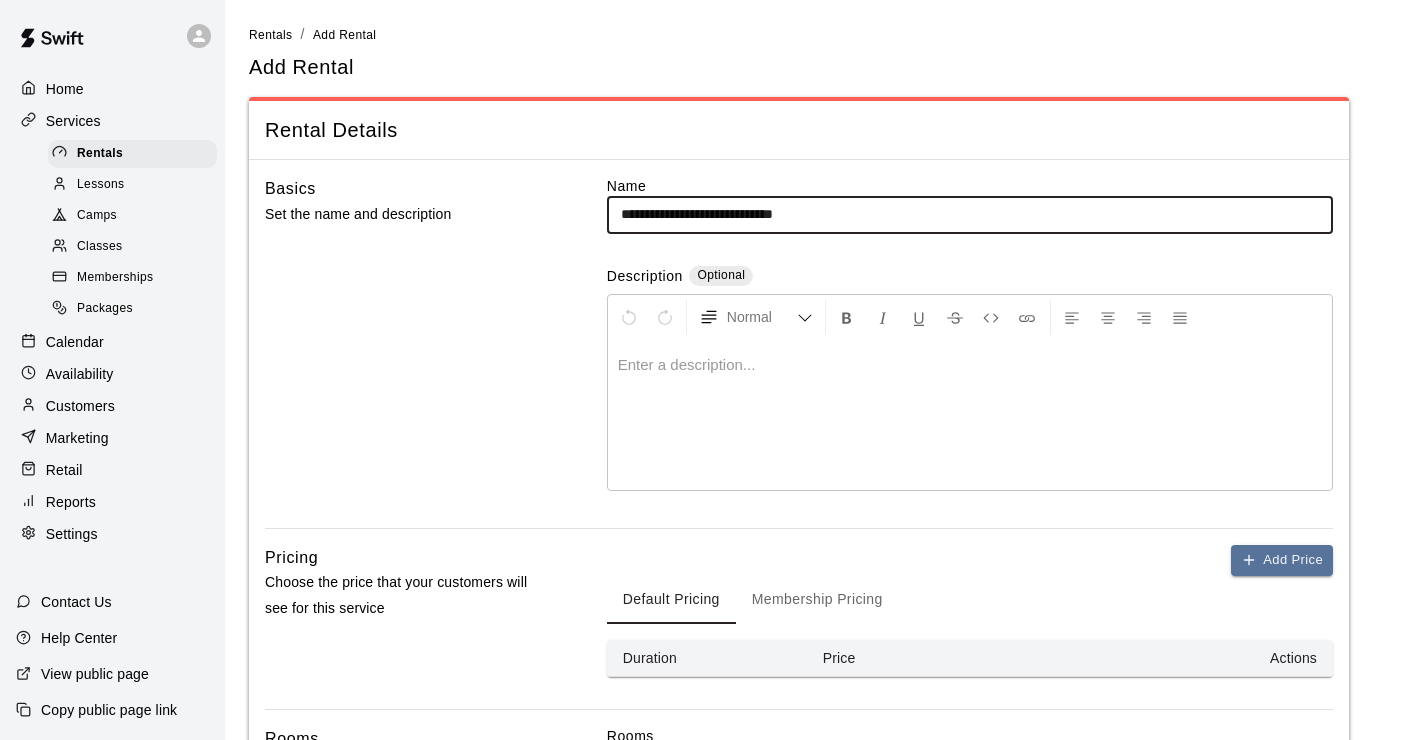 type on "**********" 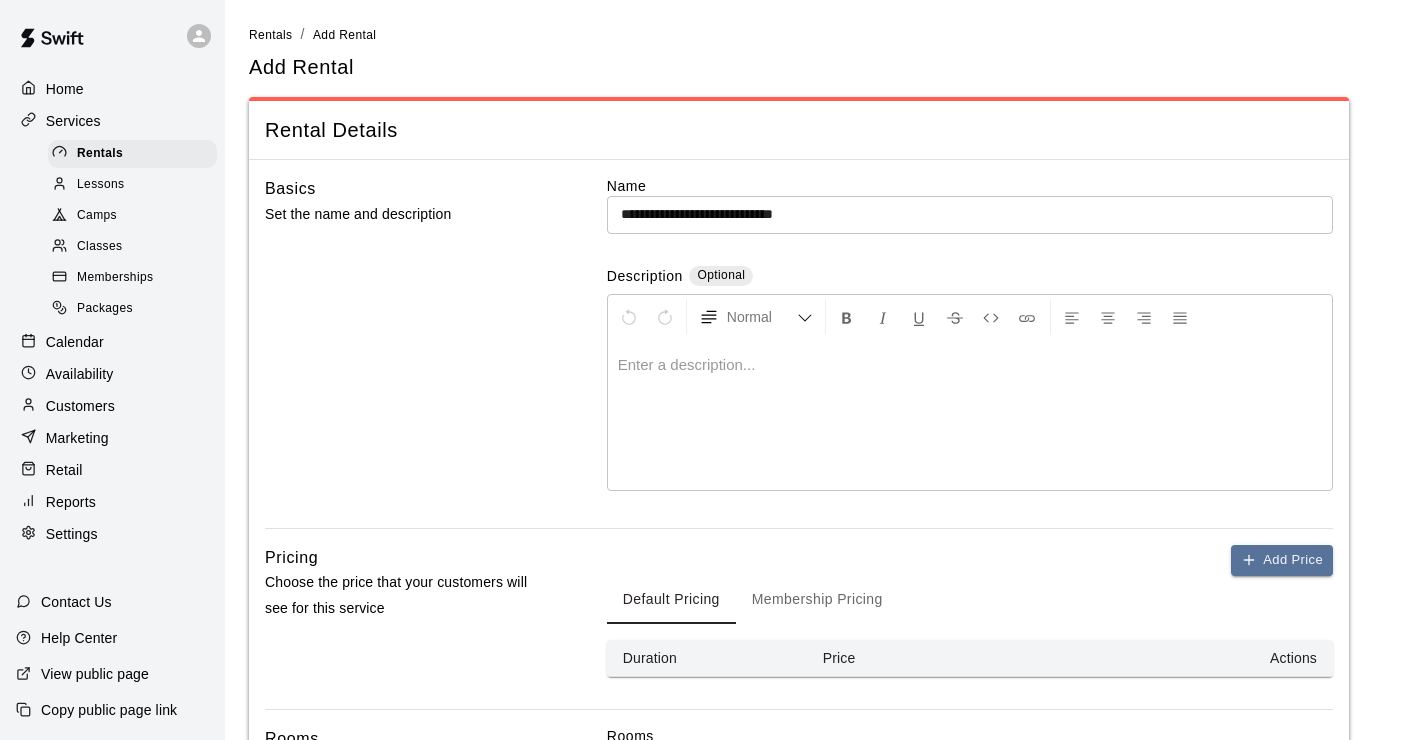 scroll, scrollTop: 100, scrollLeft: 0, axis: vertical 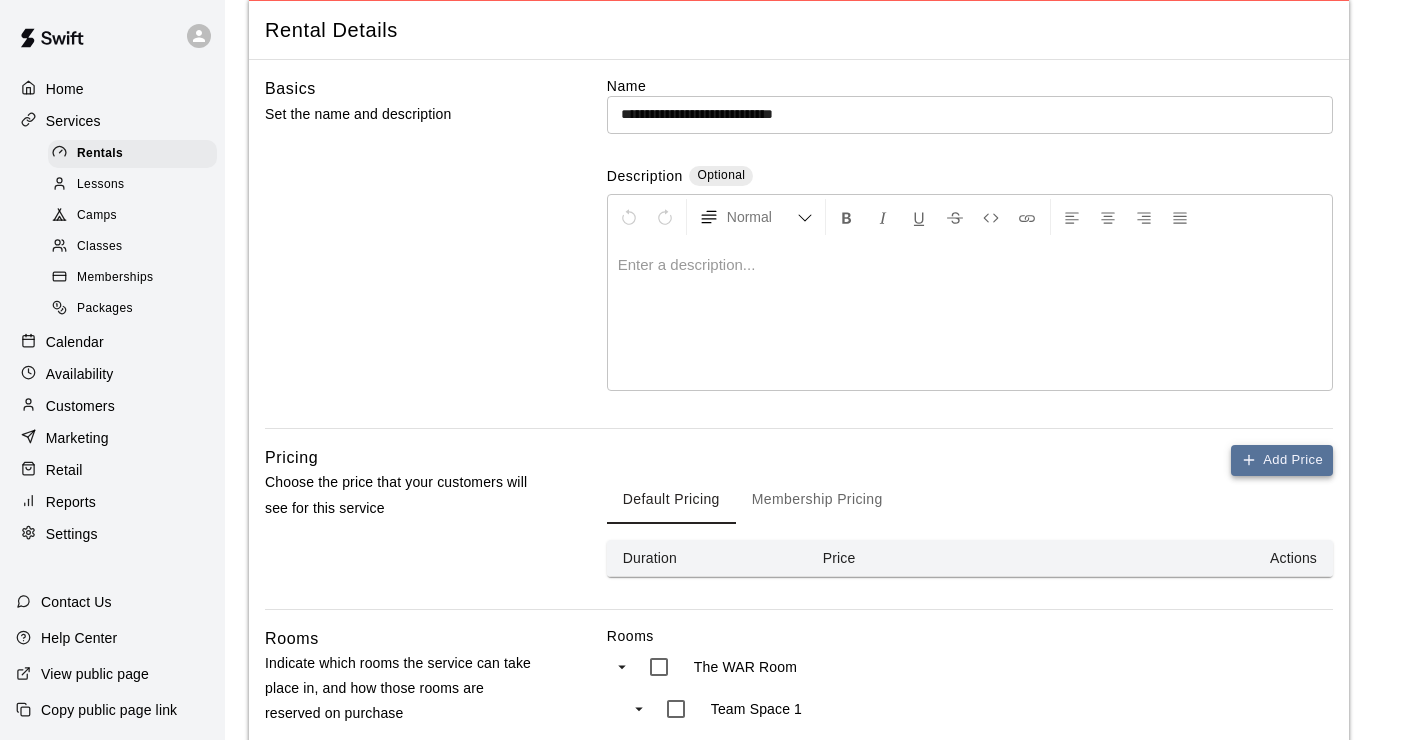 click on "Add Price" at bounding box center (1282, 460) 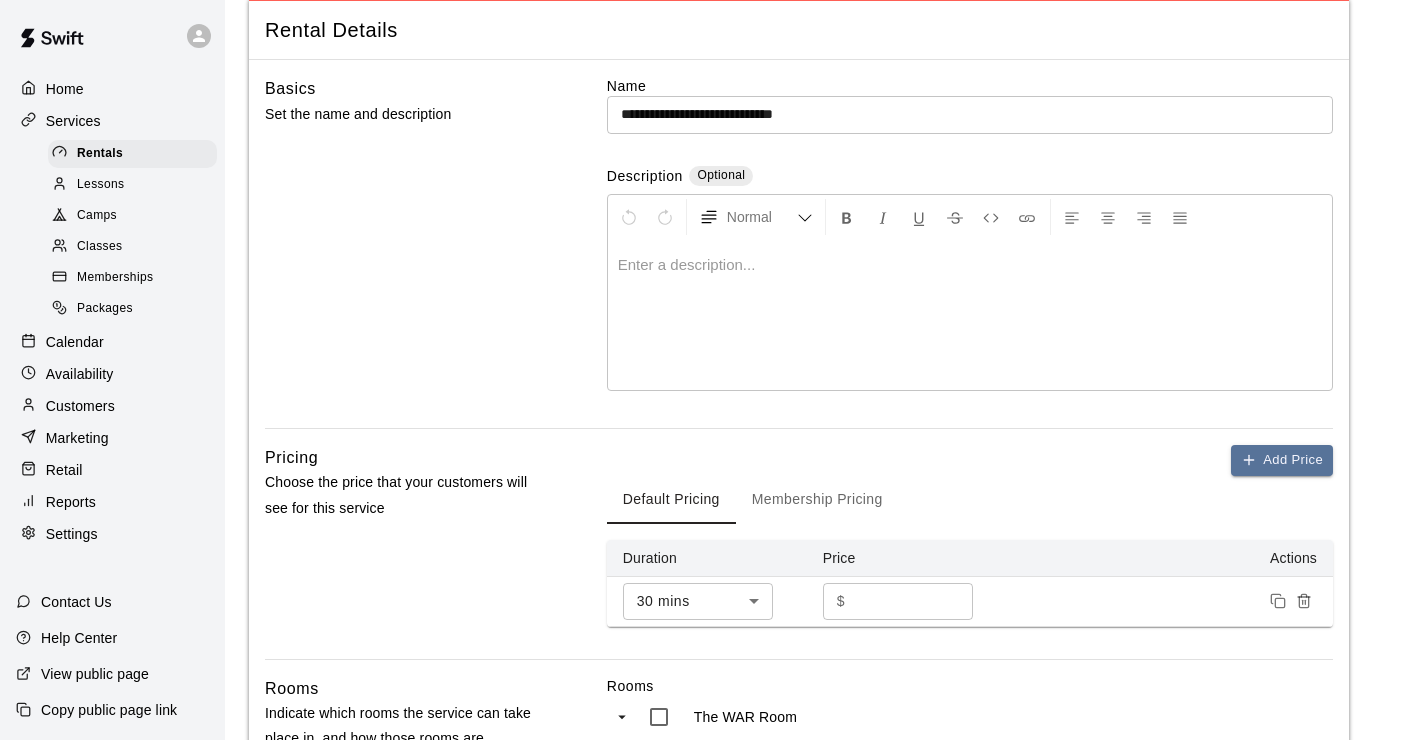 click on "**********" at bounding box center [708, 684] 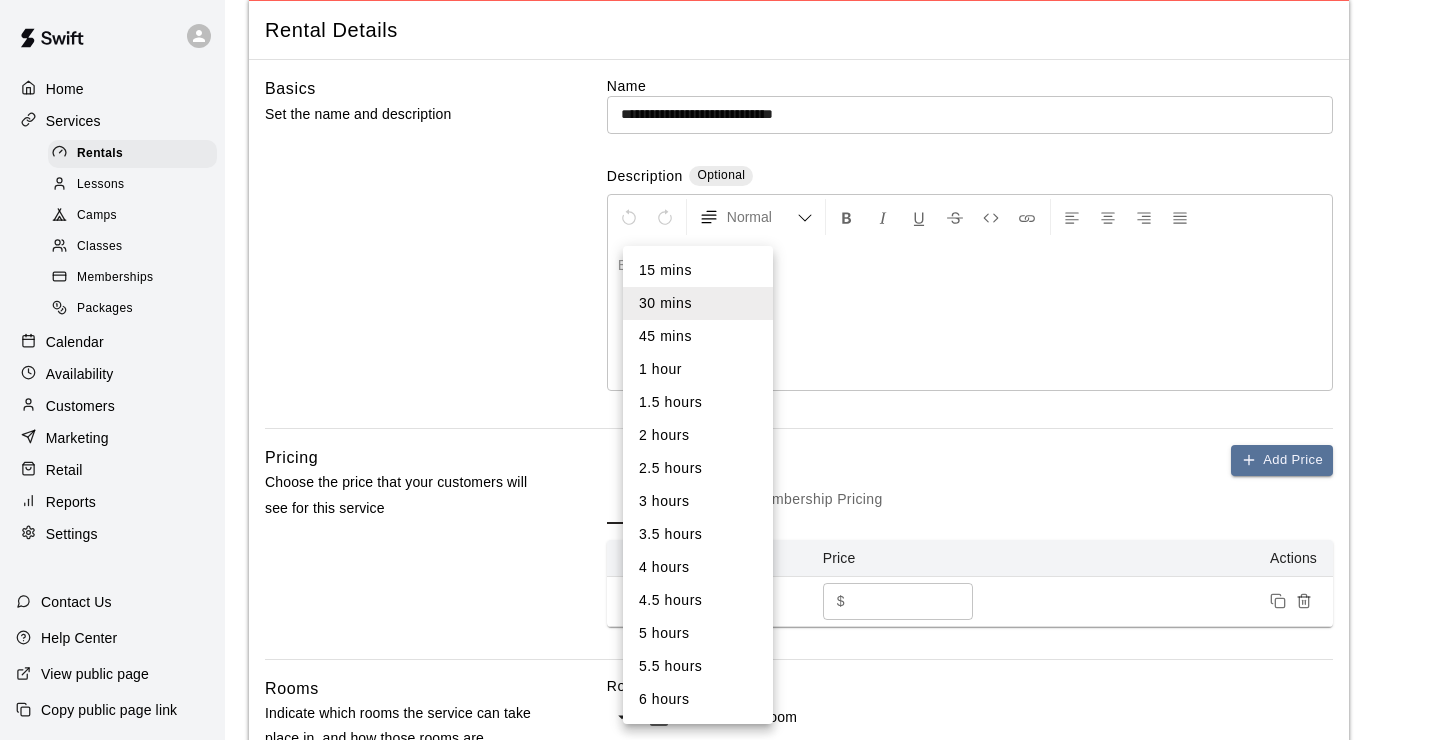 click on "1 hour" at bounding box center (698, 369) 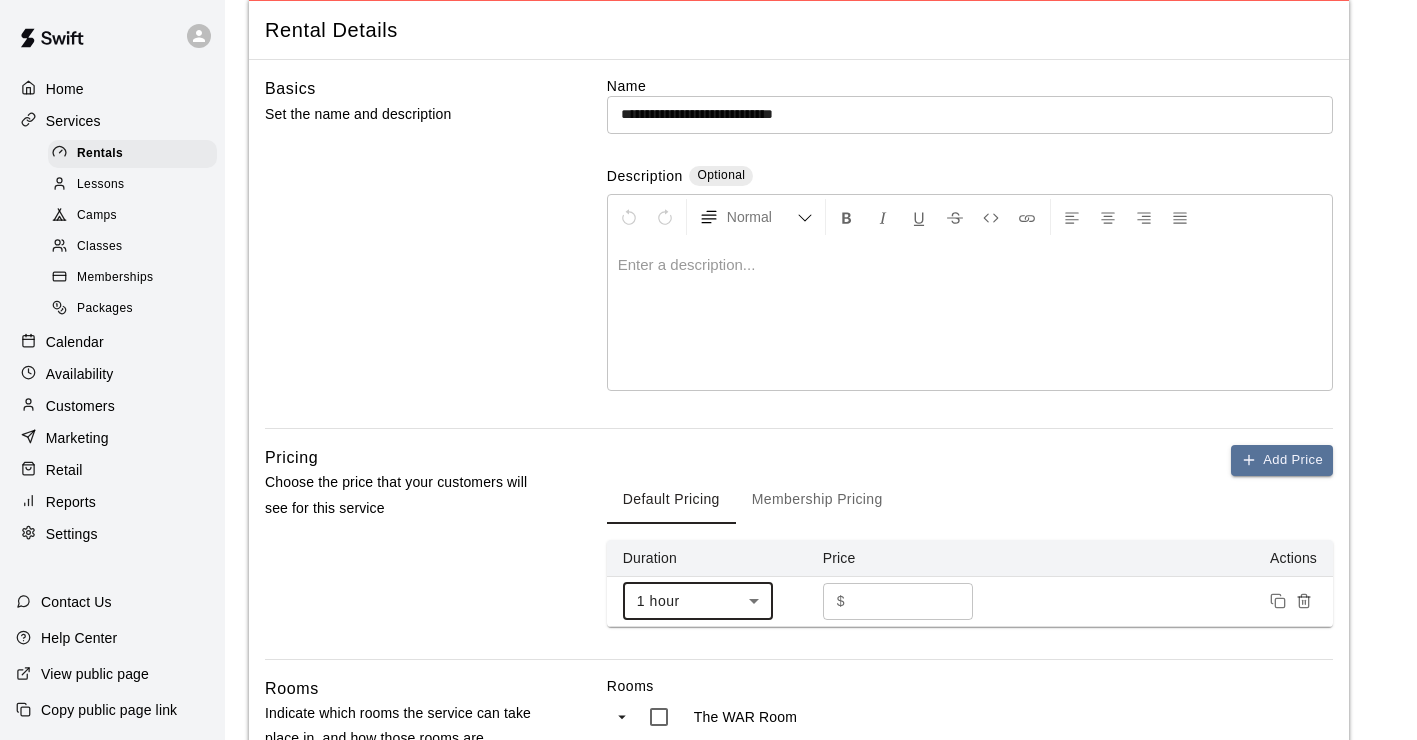 click on "*" at bounding box center [913, 601] 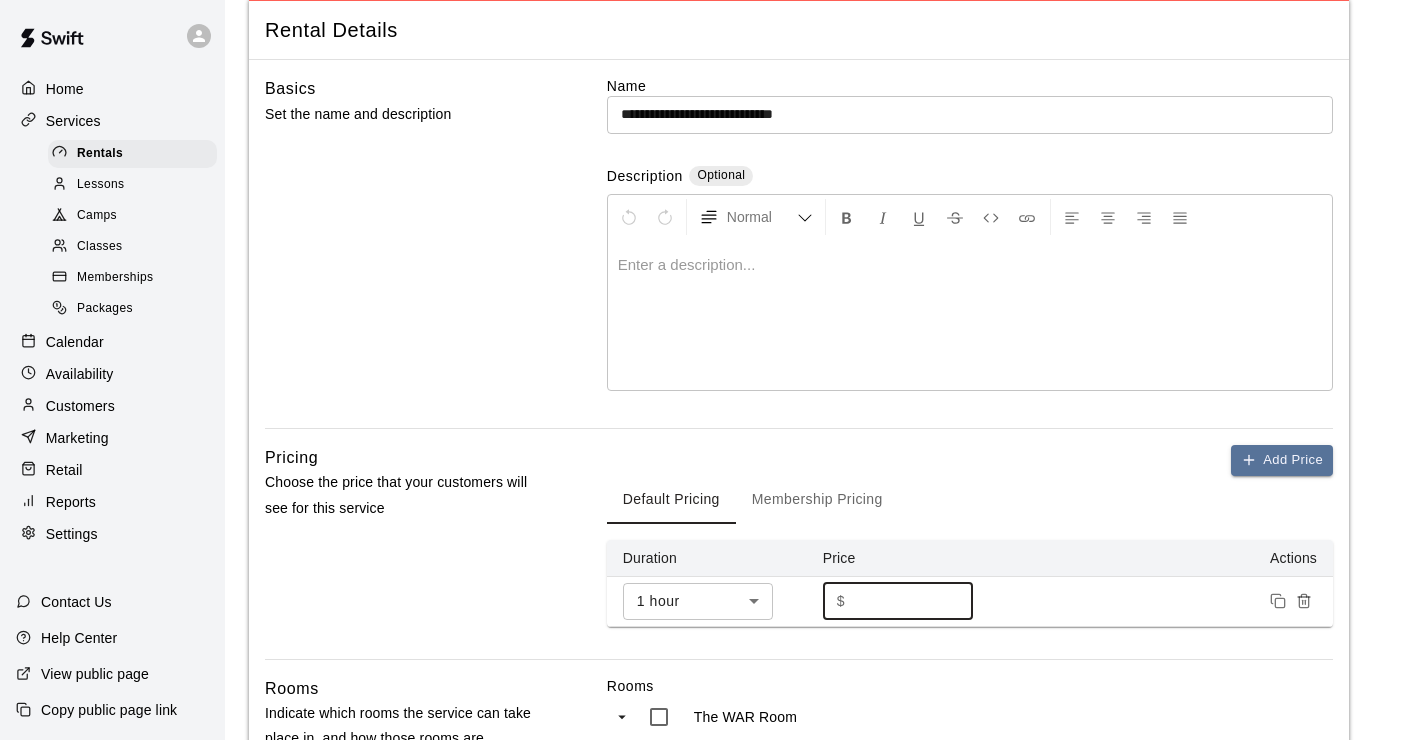 drag, startPoint x: 870, startPoint y: 601, endPoint x: 768, endPoint y: 590, distance: 102.59142 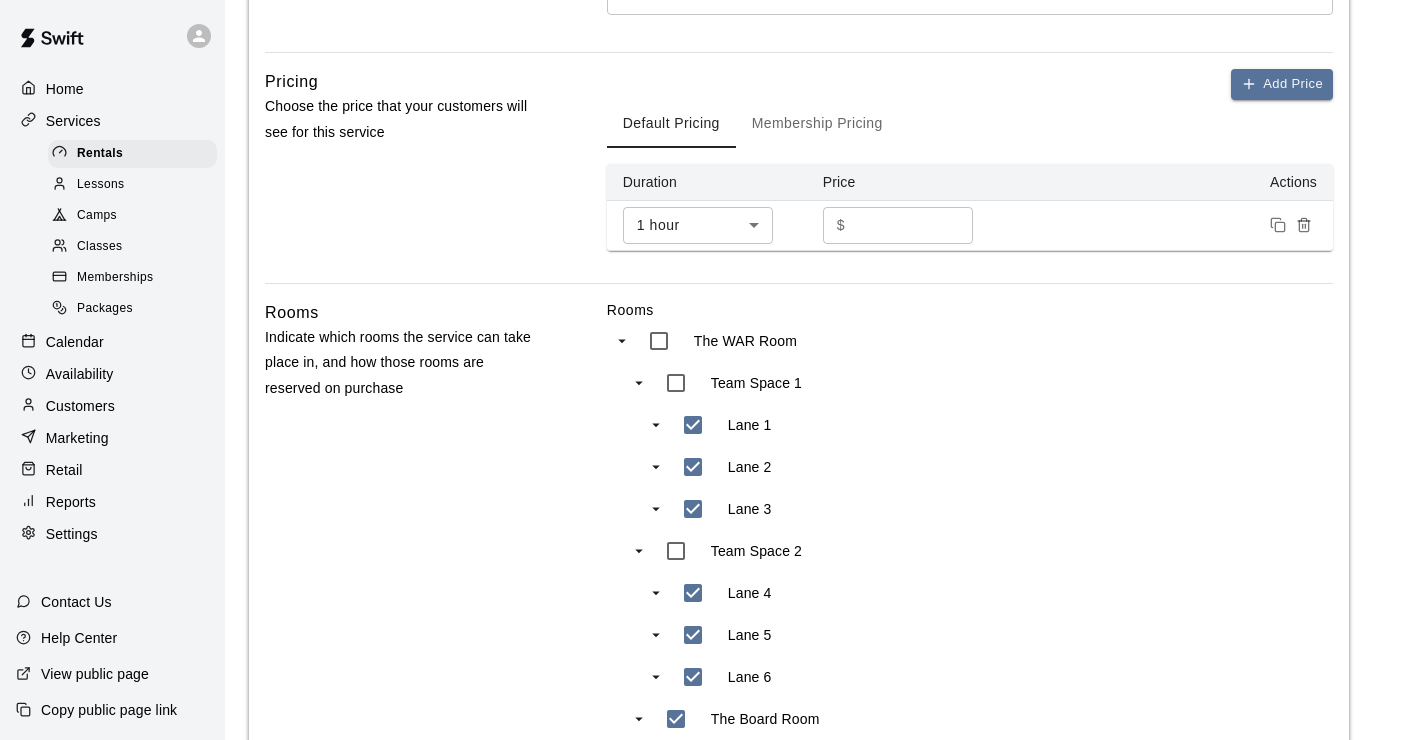 scroll, scrollTop: 500, scrollLeft: 0, axis: vertical 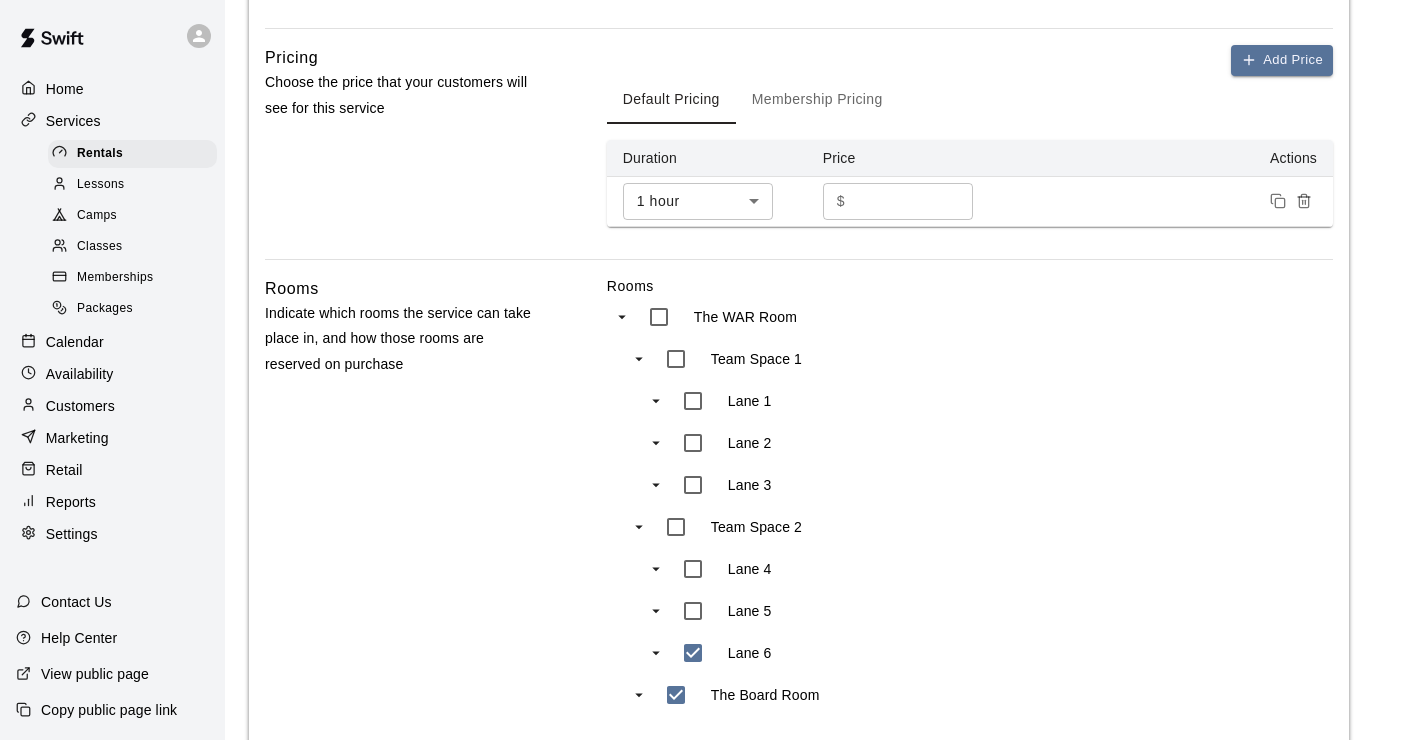 type on "***" 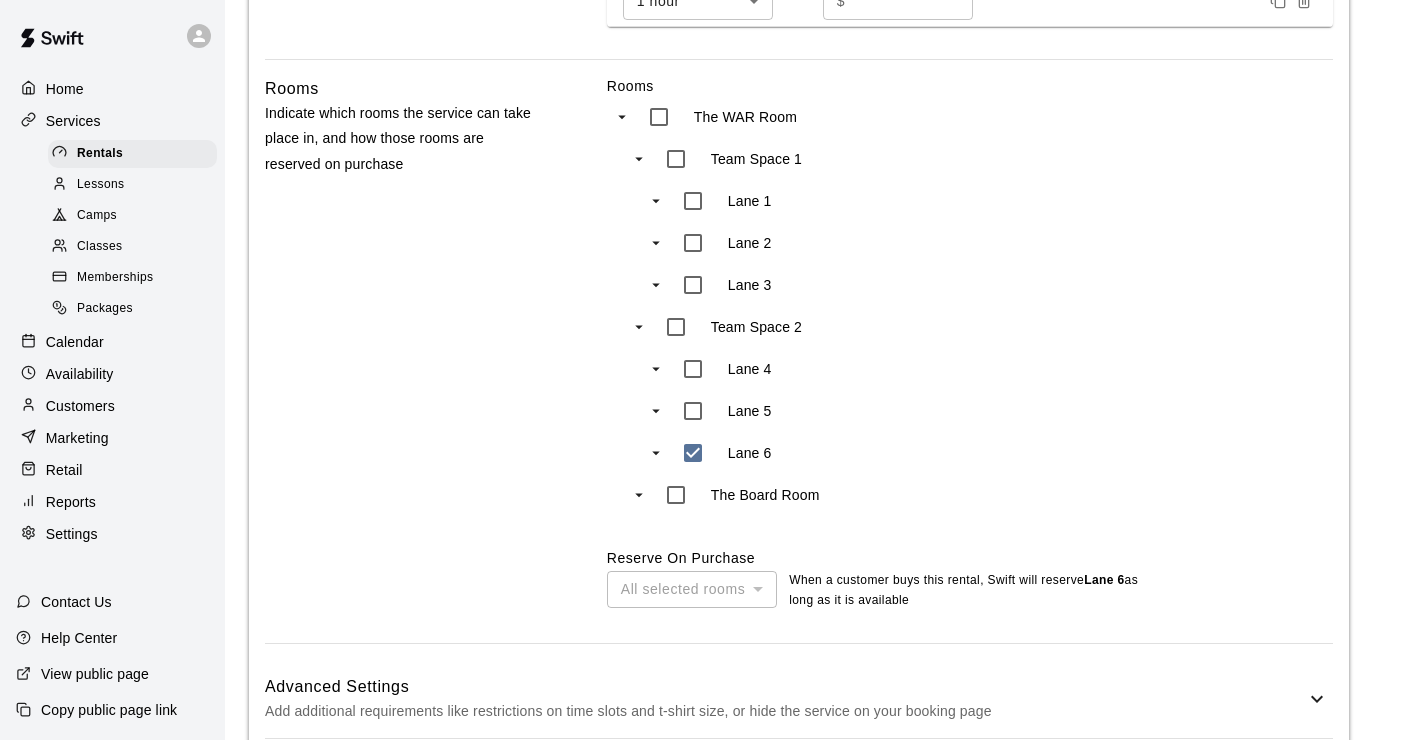 scroll, scrollTop: 810, scrollLeft: 0, axis: vertical 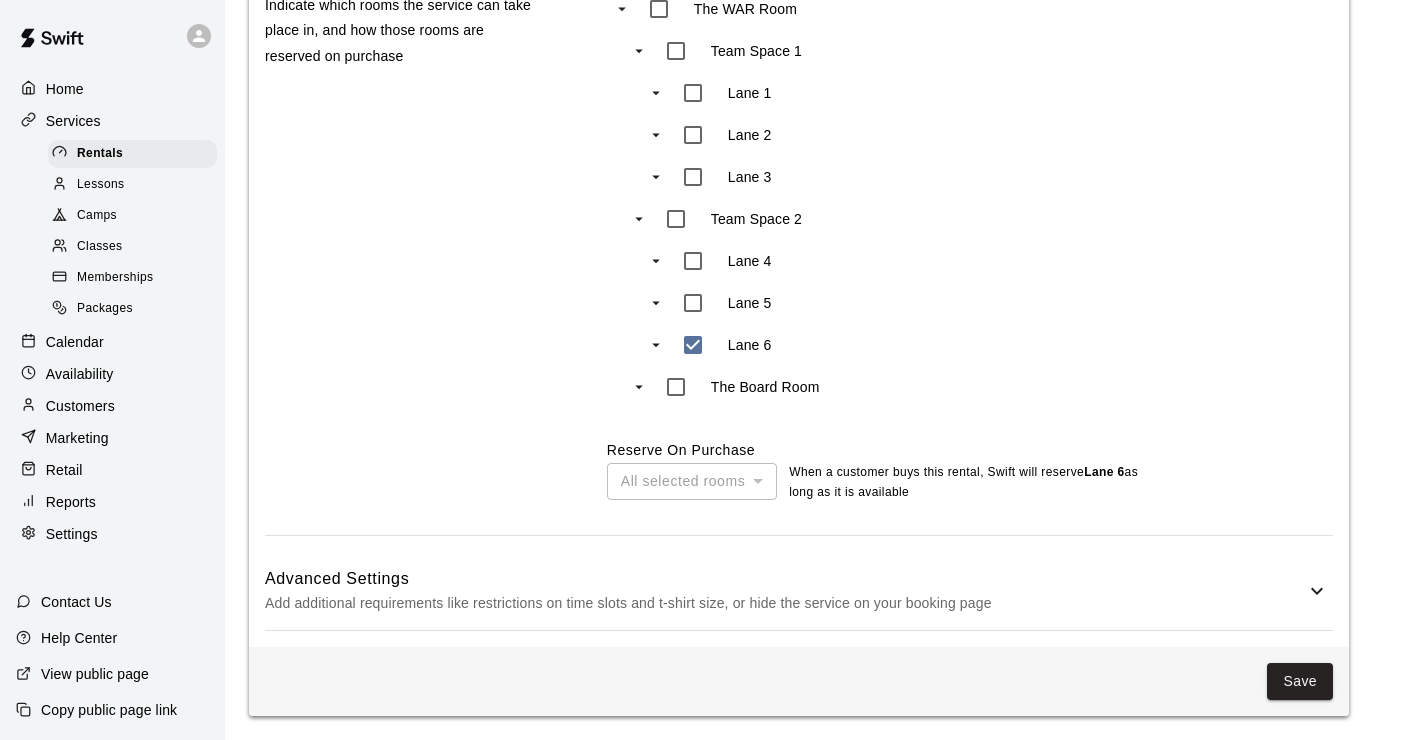 click on "Advanced Settings Add additional requirements like restrictions on time slots and t-shirt size, or hide the service on your booking page" at bounding box center (799, 591) 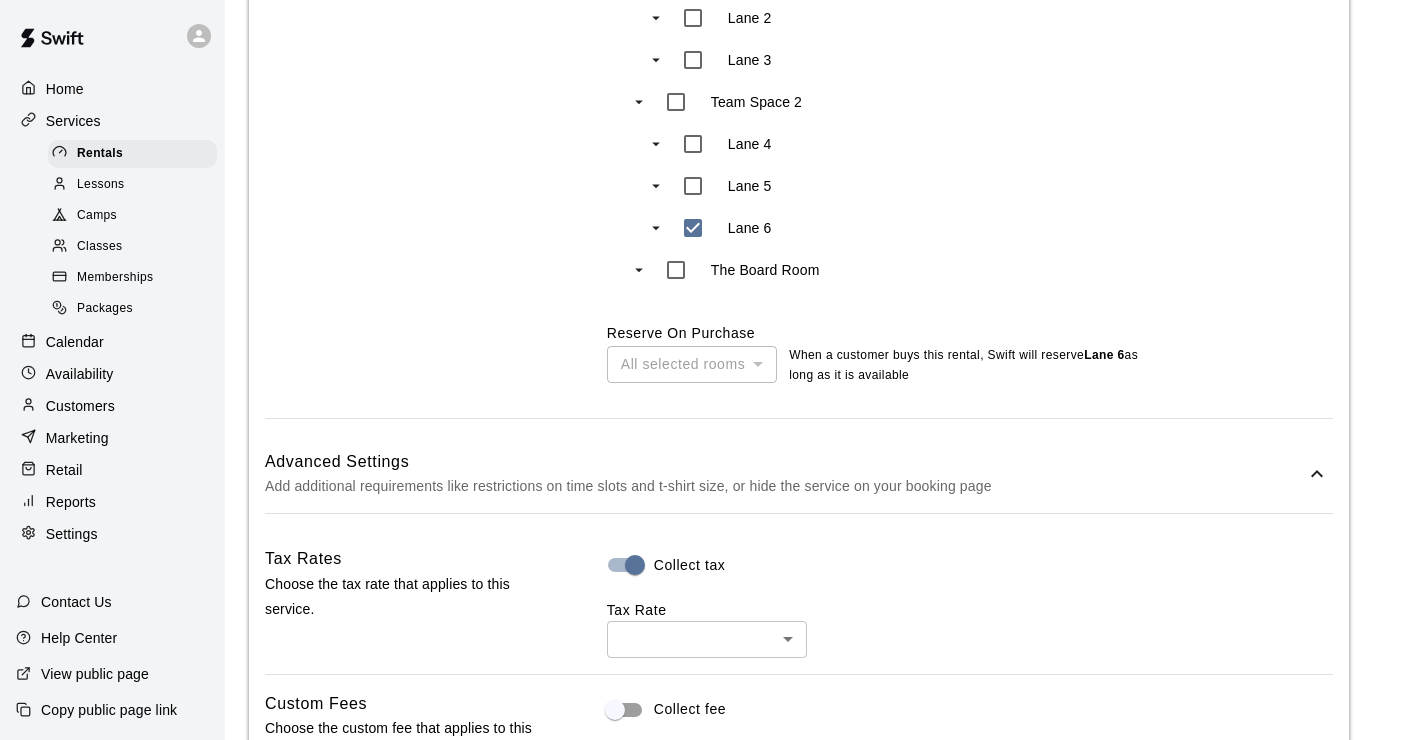 scroll, scrollTop: 1010, scrollLeft: 0, axis: vertical 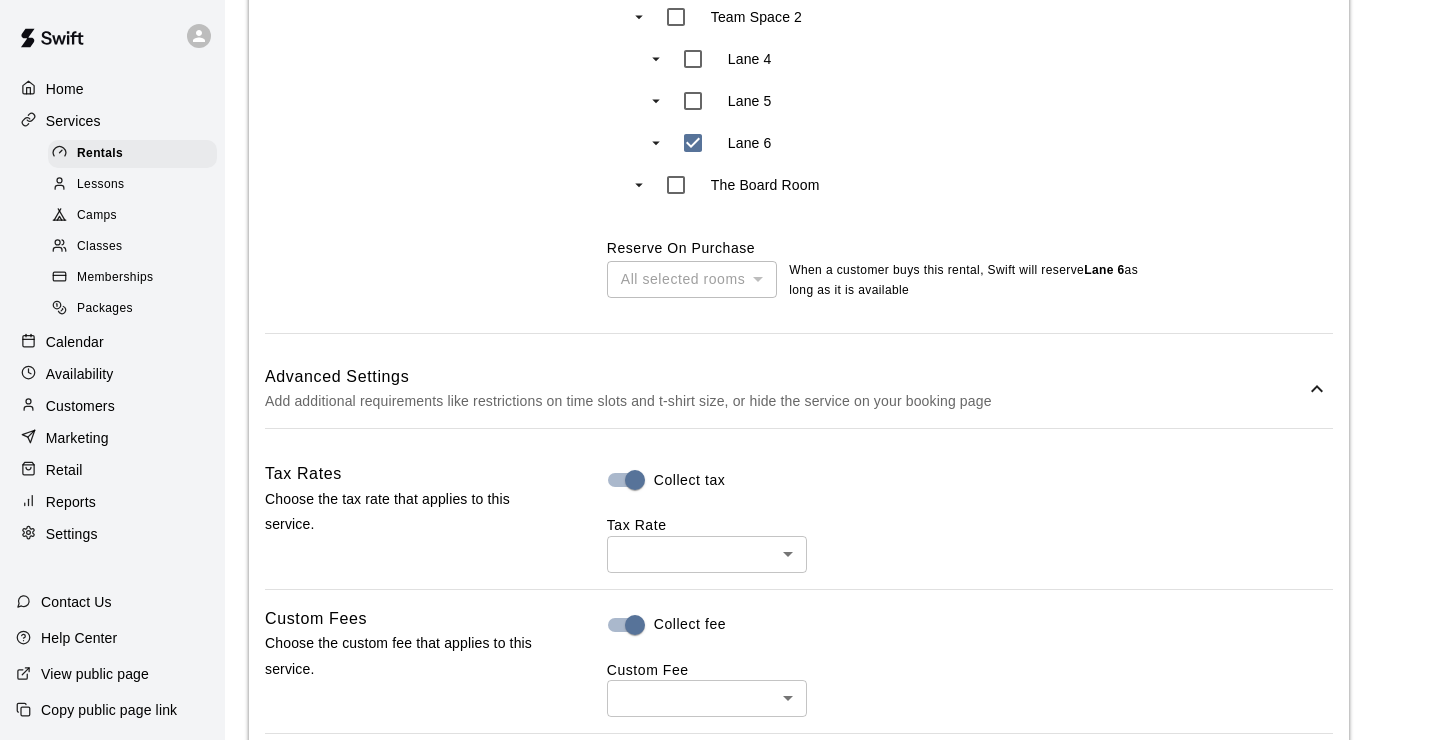 click on "**********" at bounding box center [716, 208] 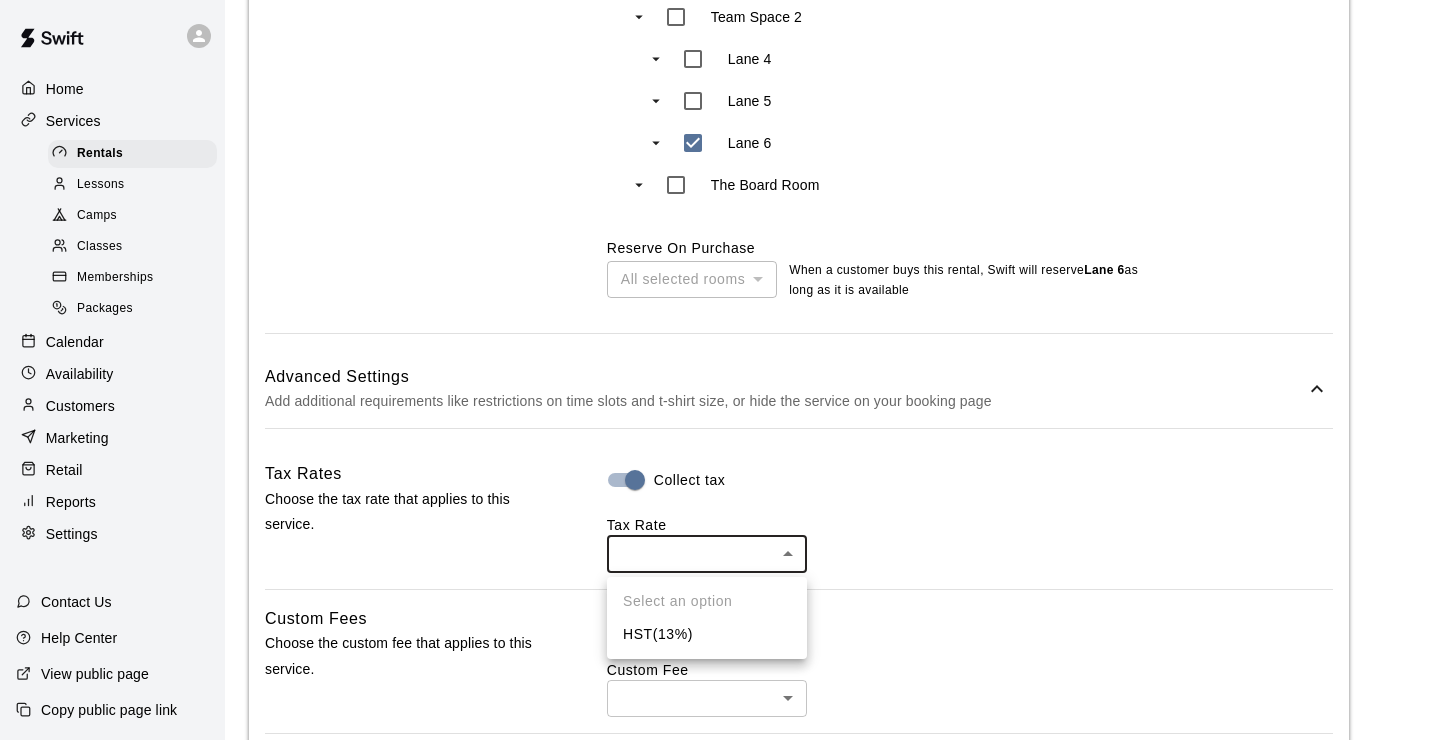 click on "HST  ( [PERCENT] )" at bounding box center [707, 634] 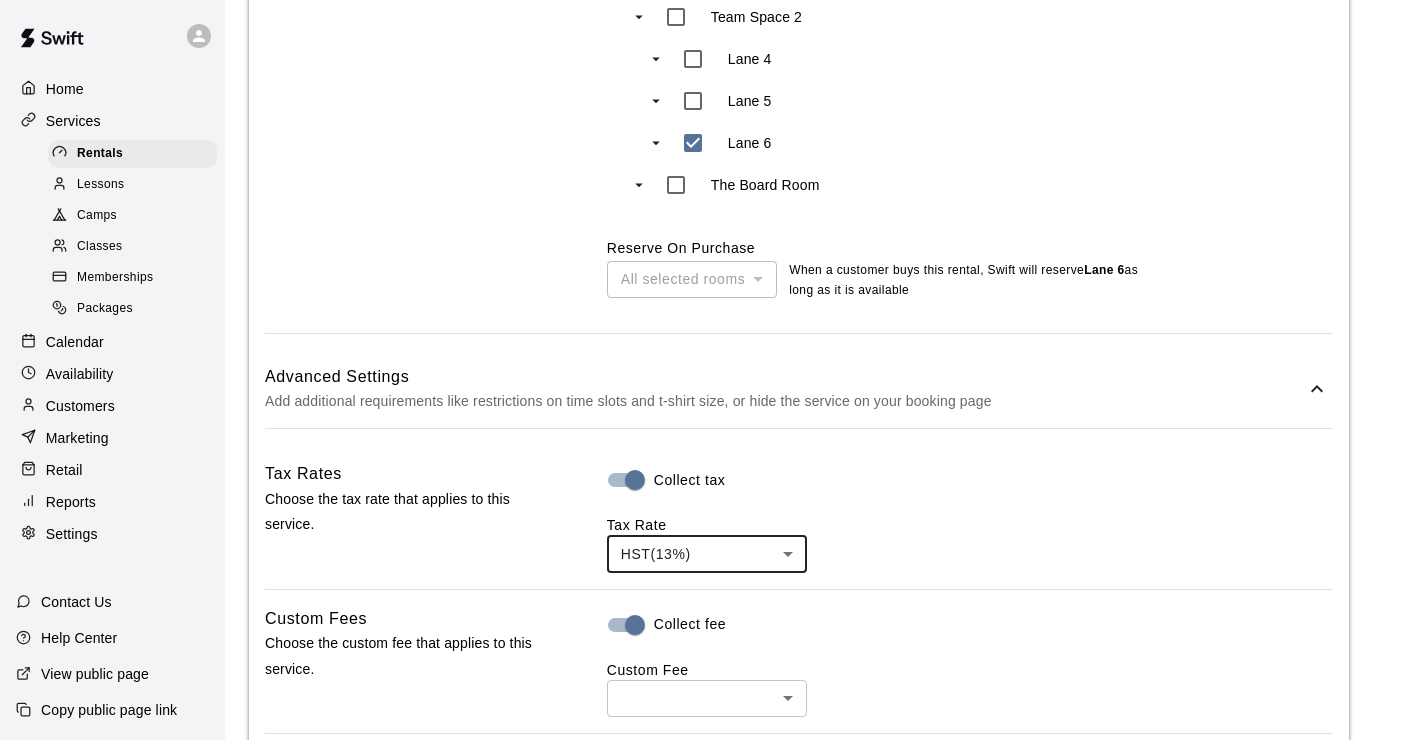 click on "**********" at bounding box center [708, 208] 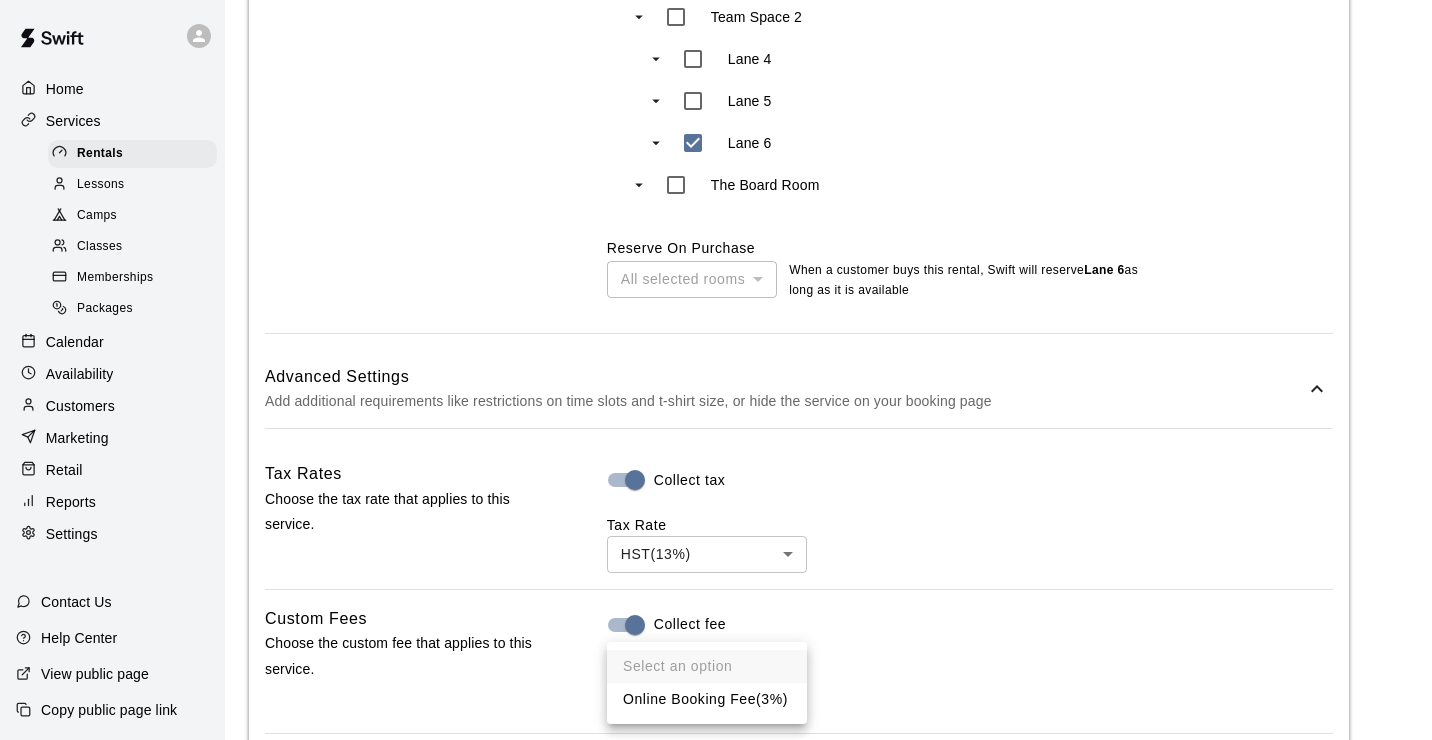 click on "Online Booking Fee  ( 3% )" at bounding box center (707, 699) 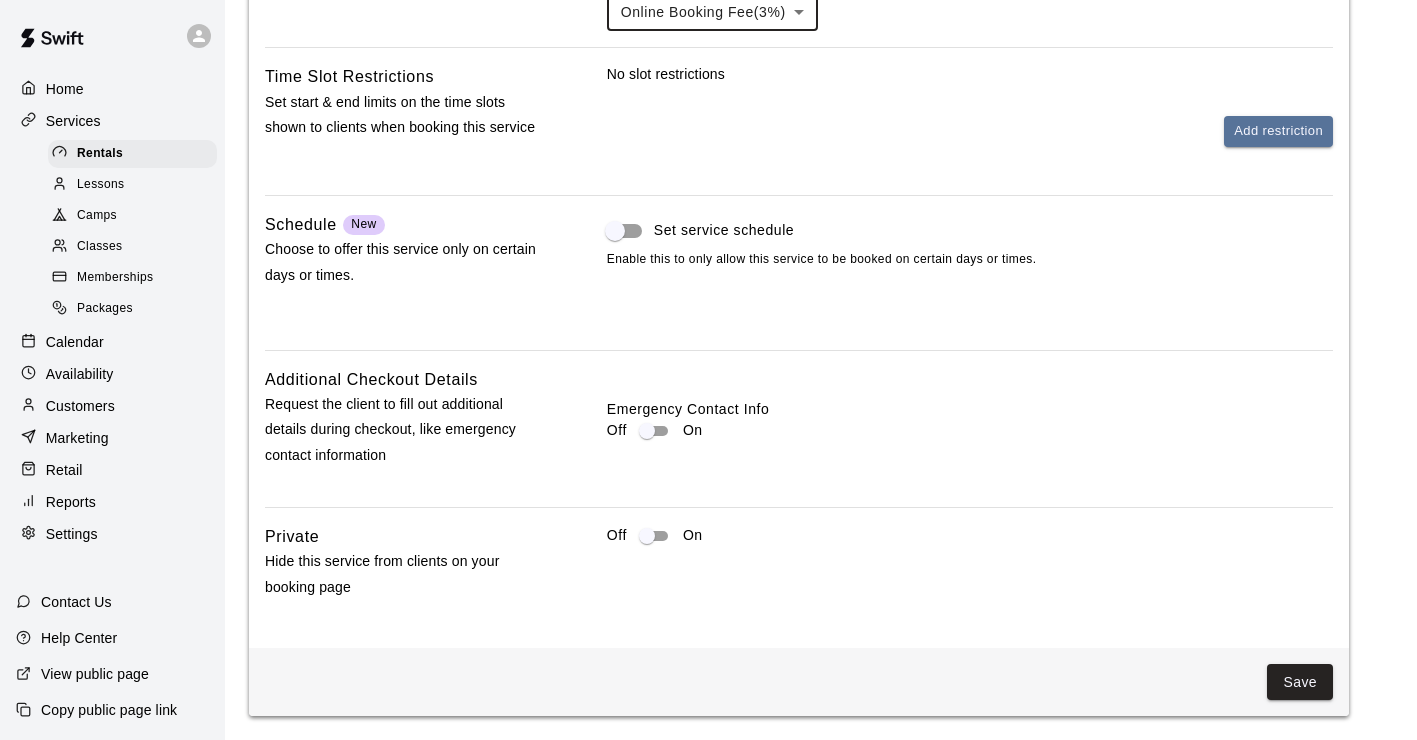scroll, scrollTop: 1703, scrollLeft: 0, axis: vertical 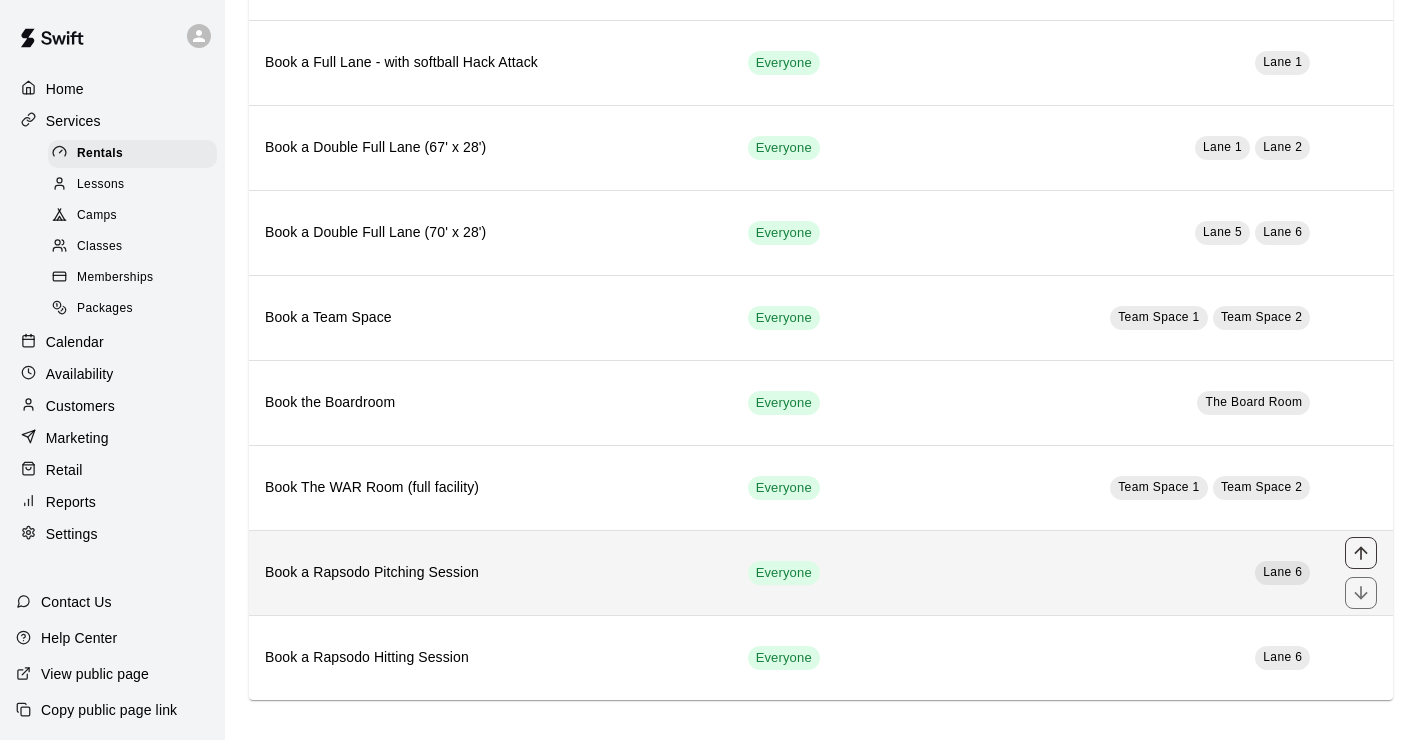 click 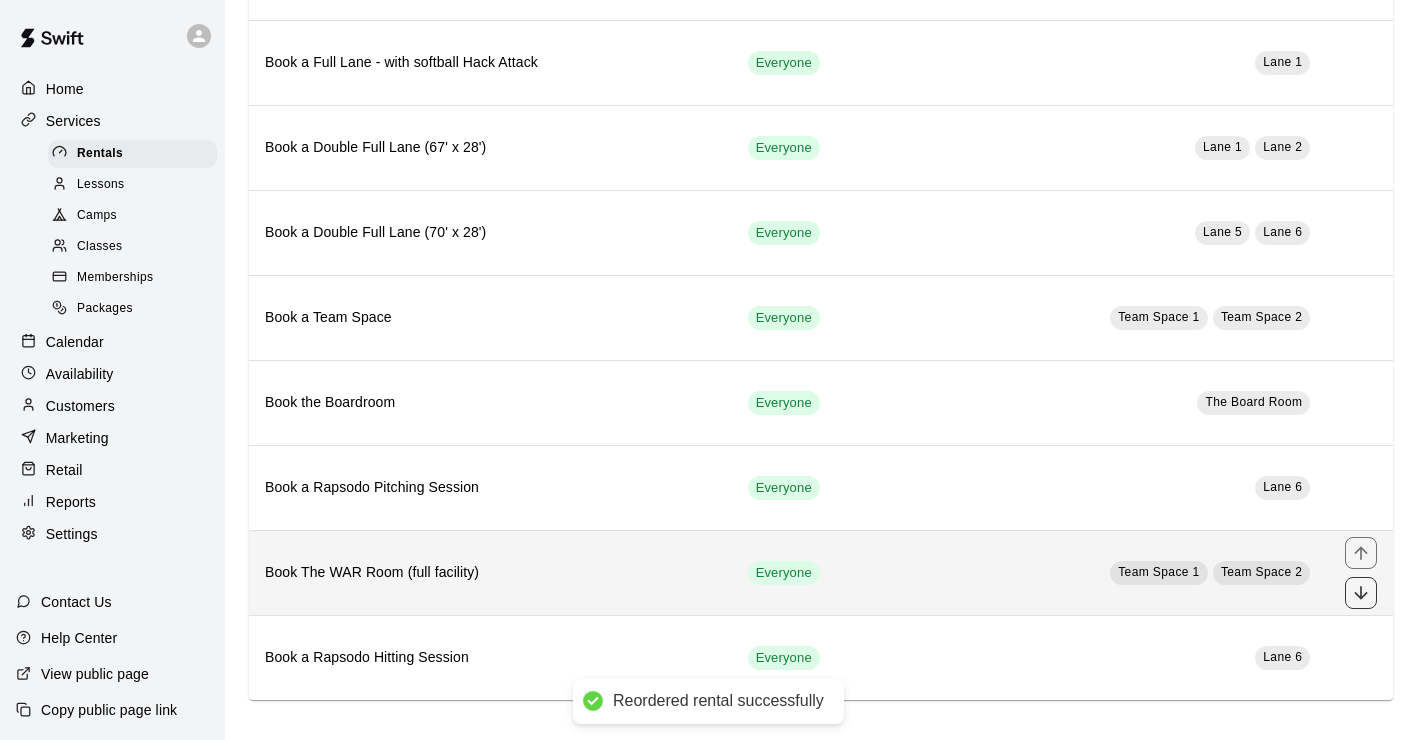 click 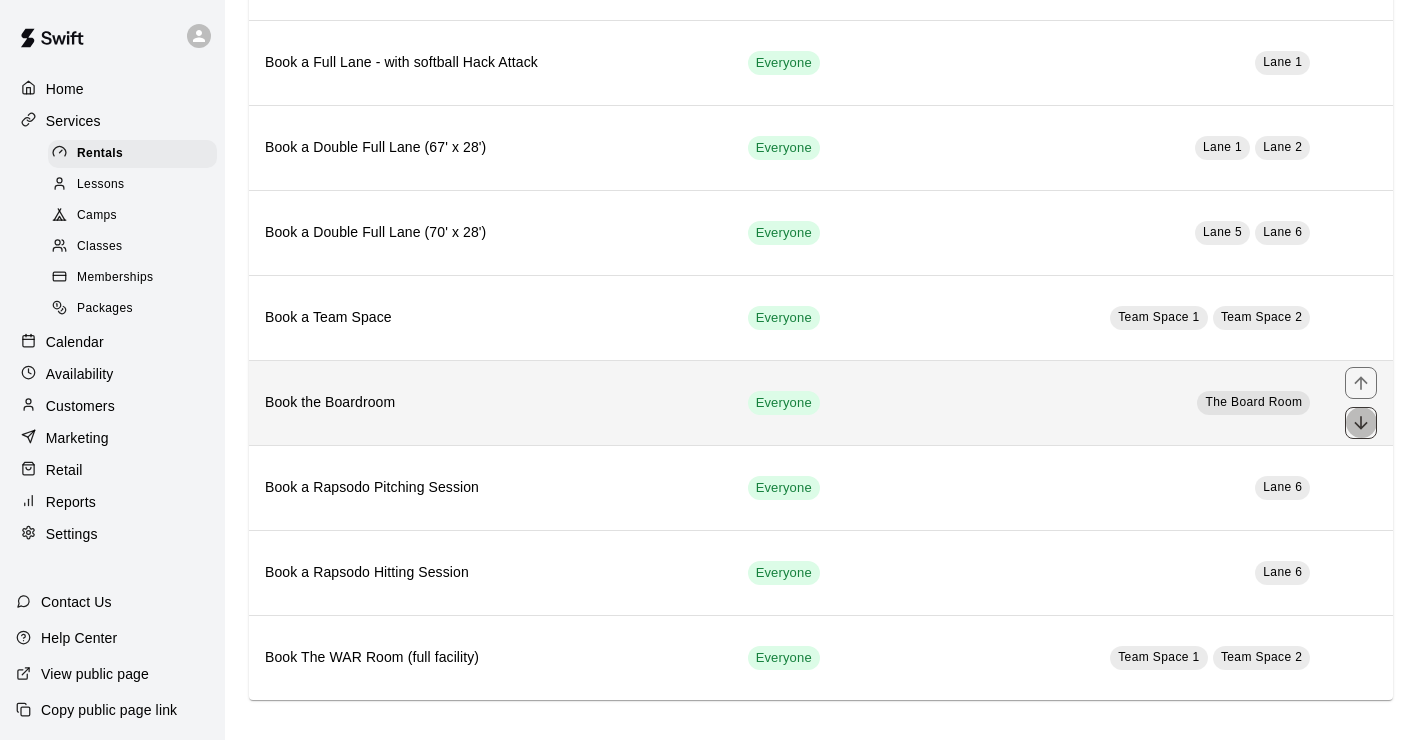 click 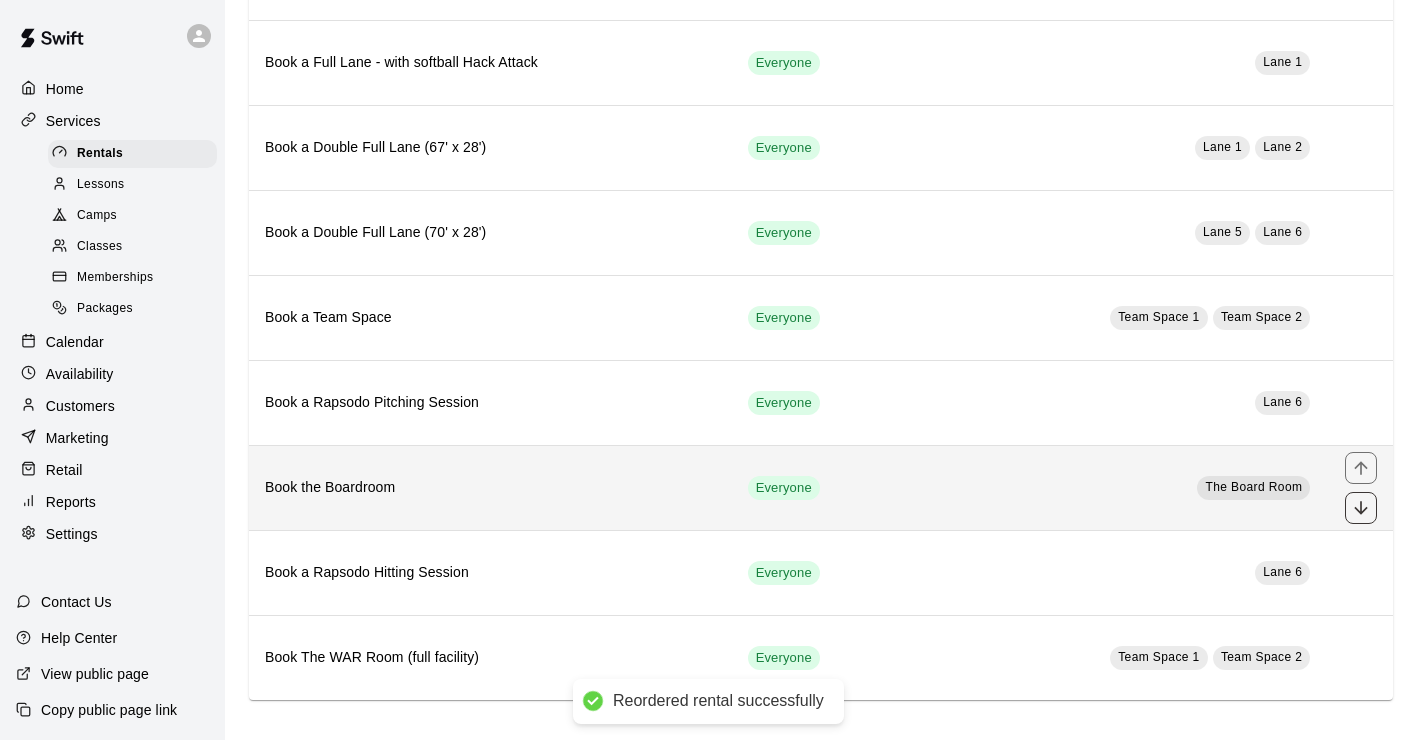 click 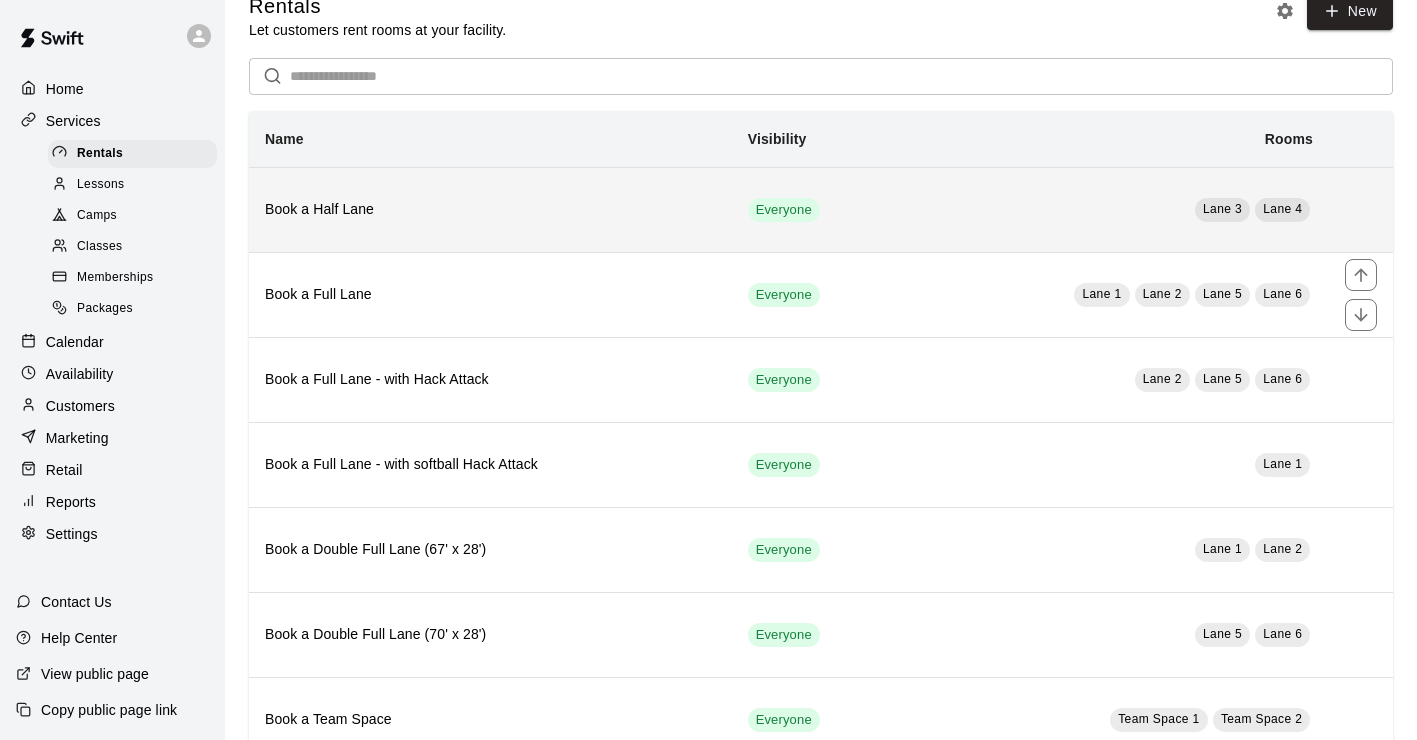 scroll, scrollTop: 0, scrollLeft: 0, axis: both 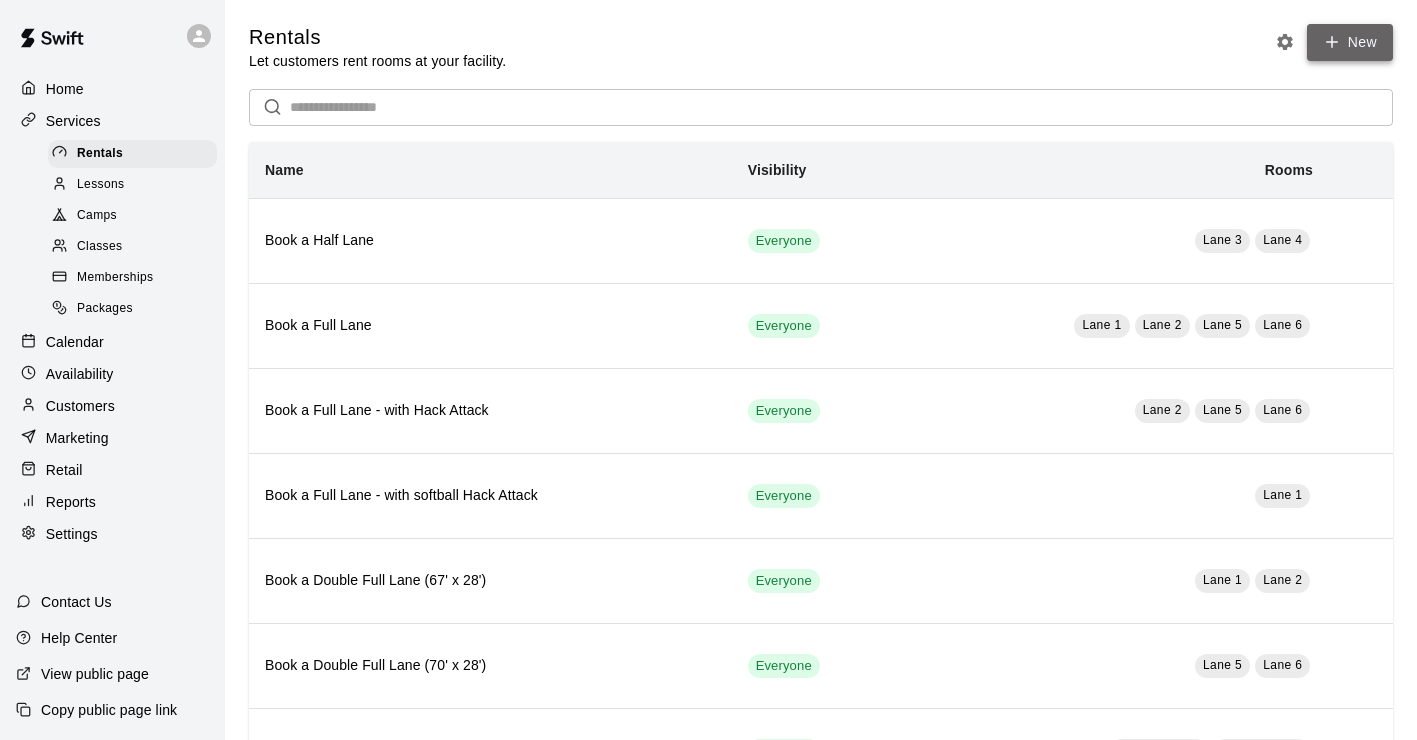 click on "New" at bounding box center [1350, 42] 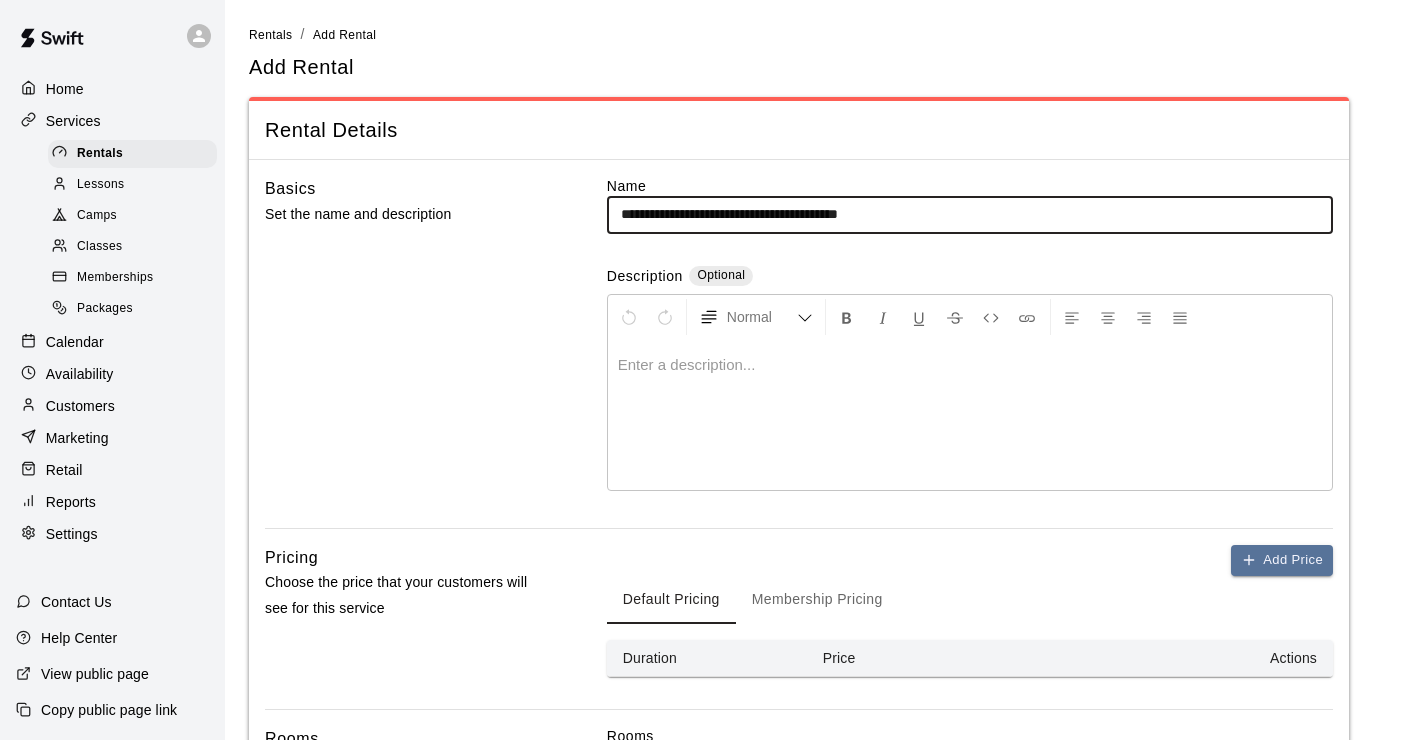 type on "**********" 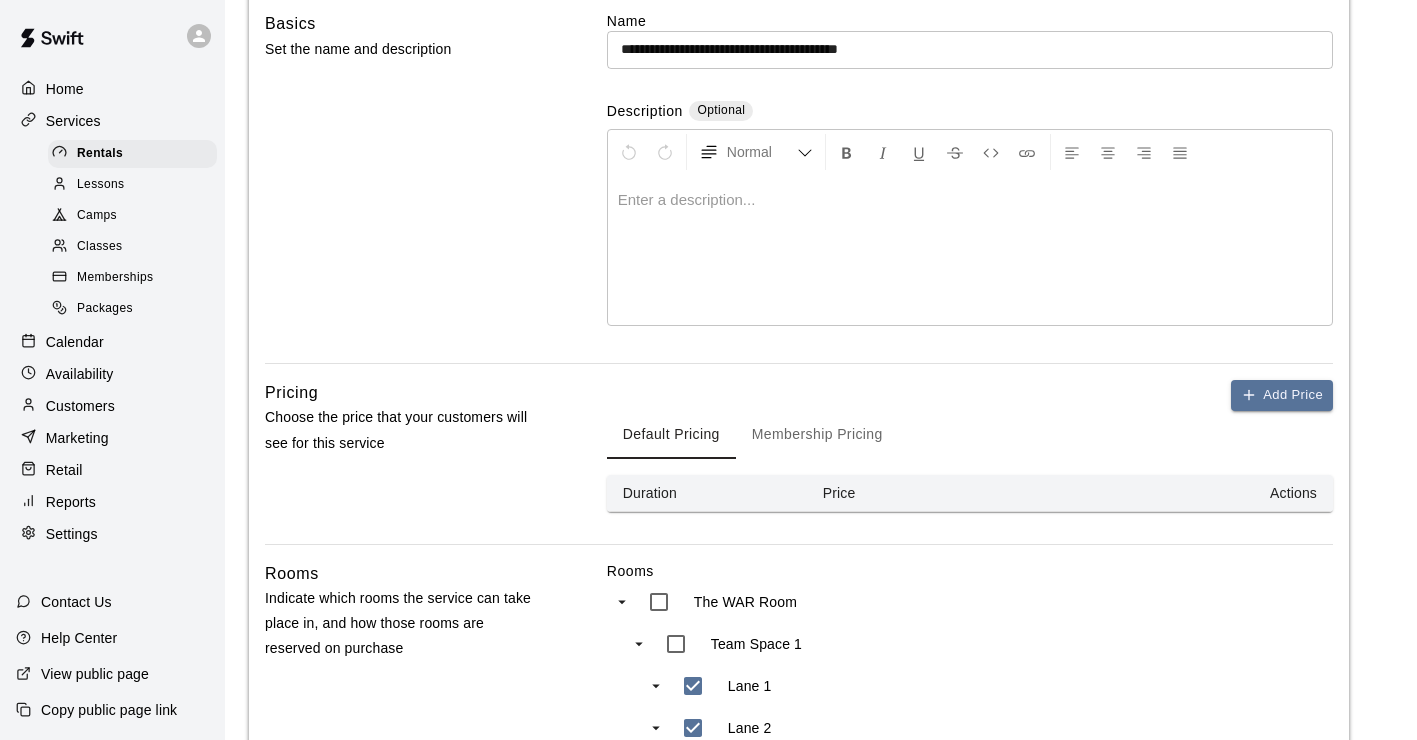 scroll, scrollTop: 200, scrollLeft: 0, axis: vertical 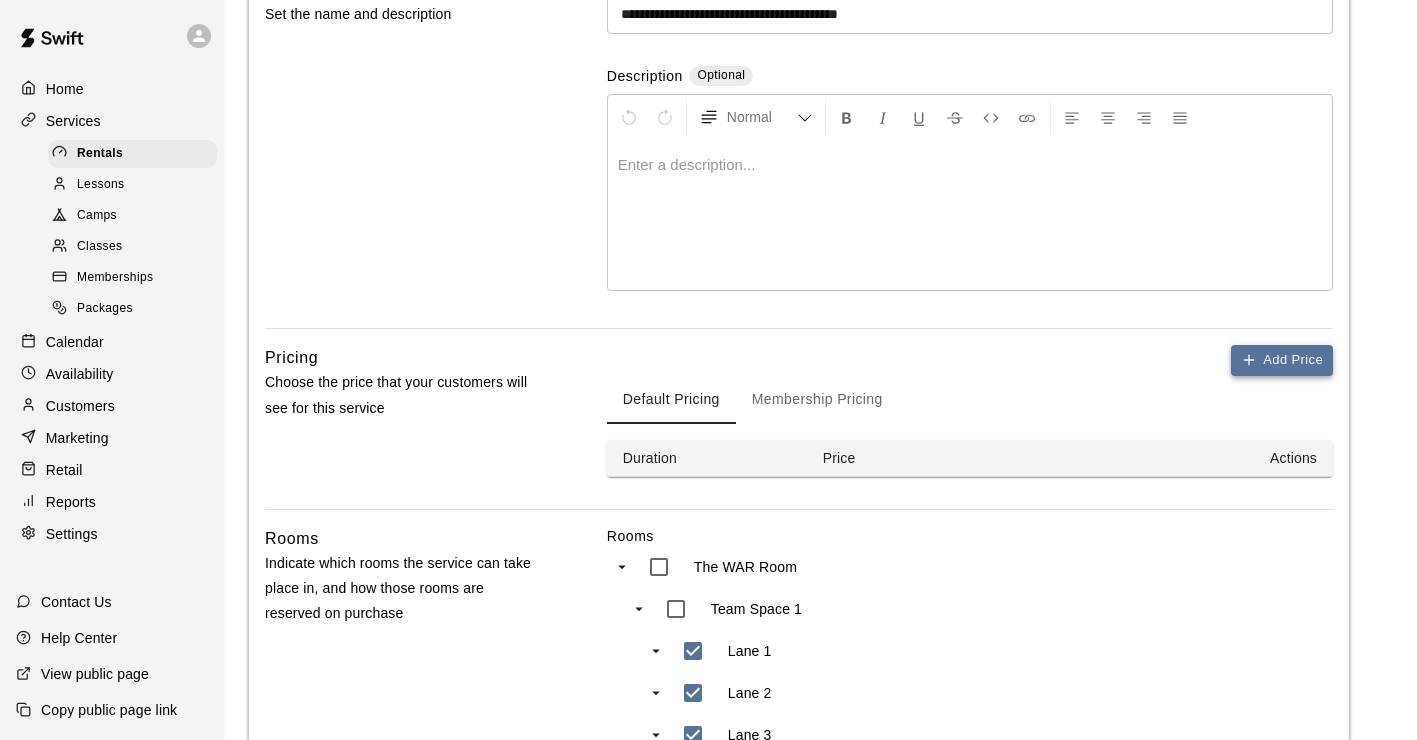 click on "Add Price" at bounding box center (1282, 360) 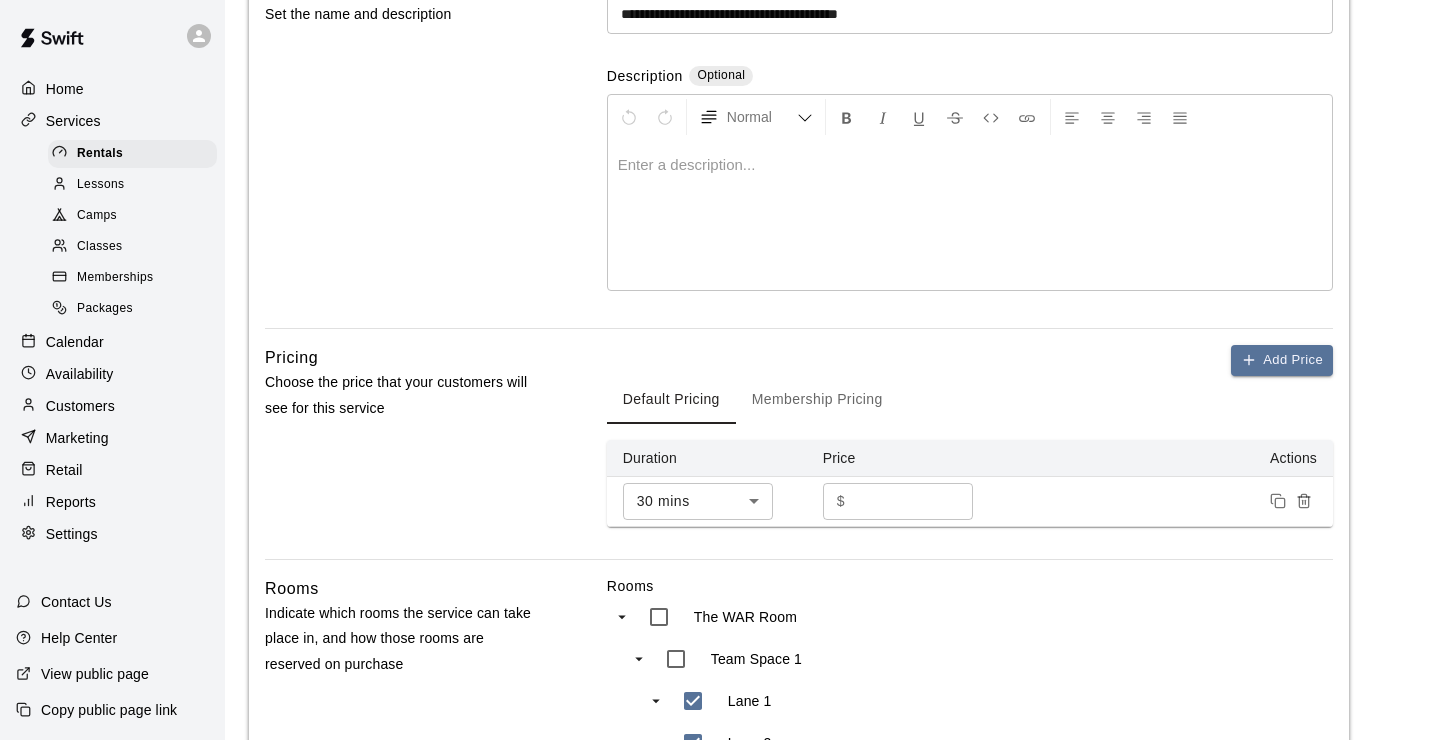 click on "**********" at bounding box center [716, 584] 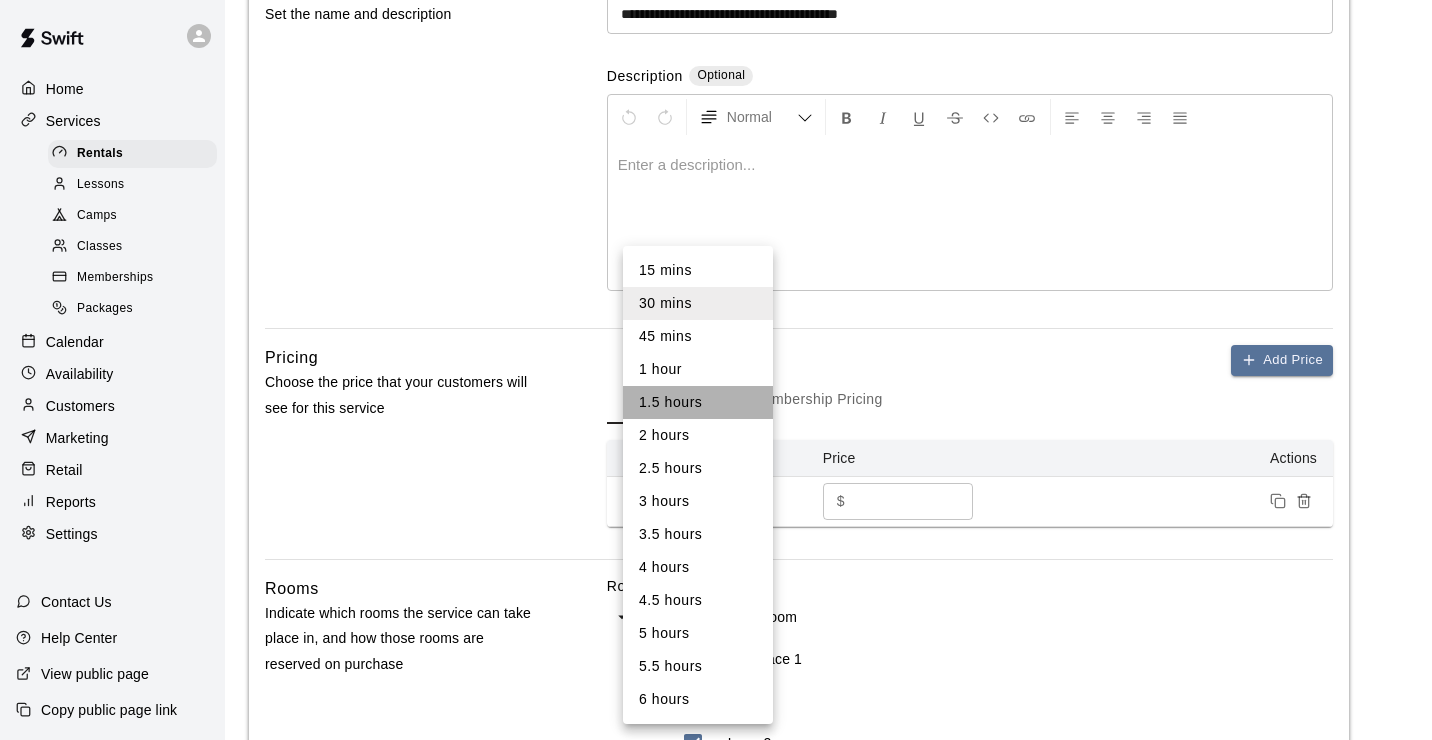 click on "1.5 hours" at bounding box center [698, 402] 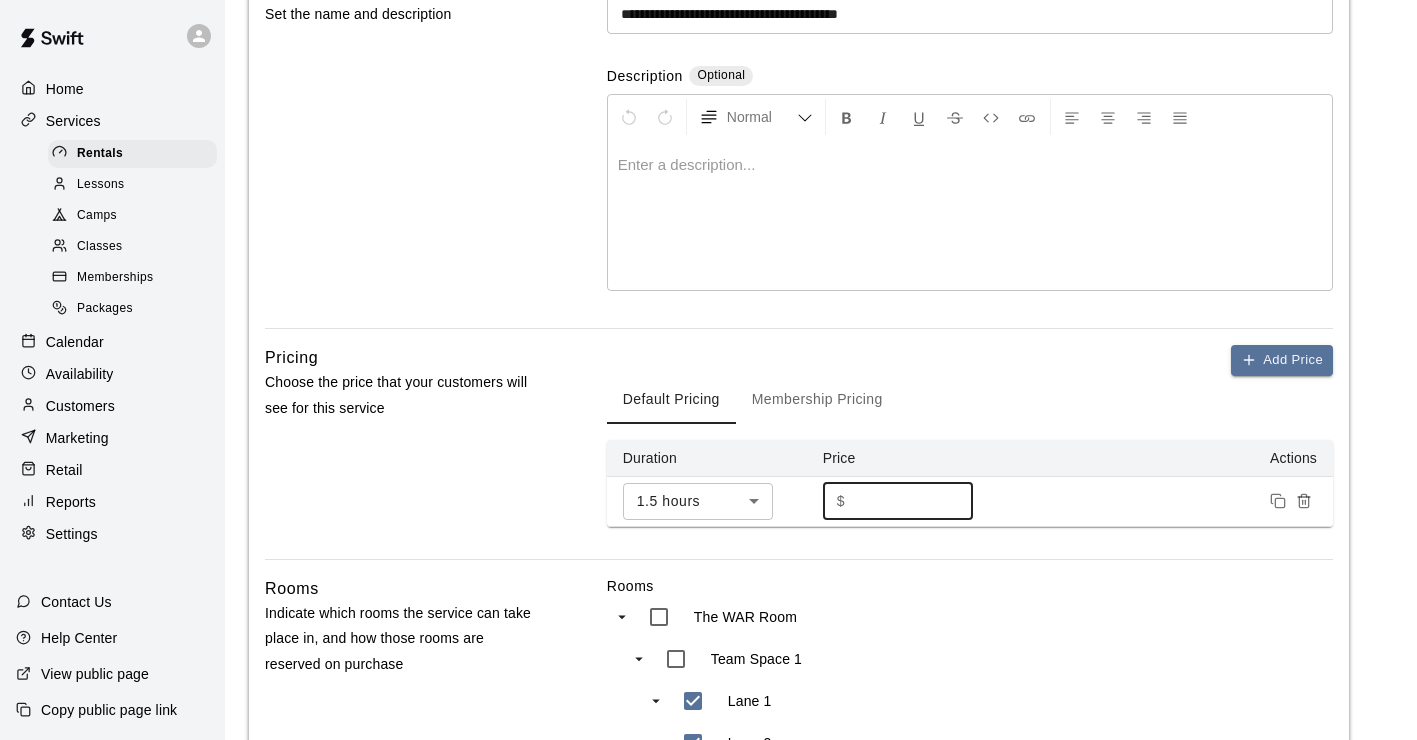 drag, startPoint x: 879, startPoint y: 499, endPoint x: 792, endPoint y: 501, distance: 87.02299 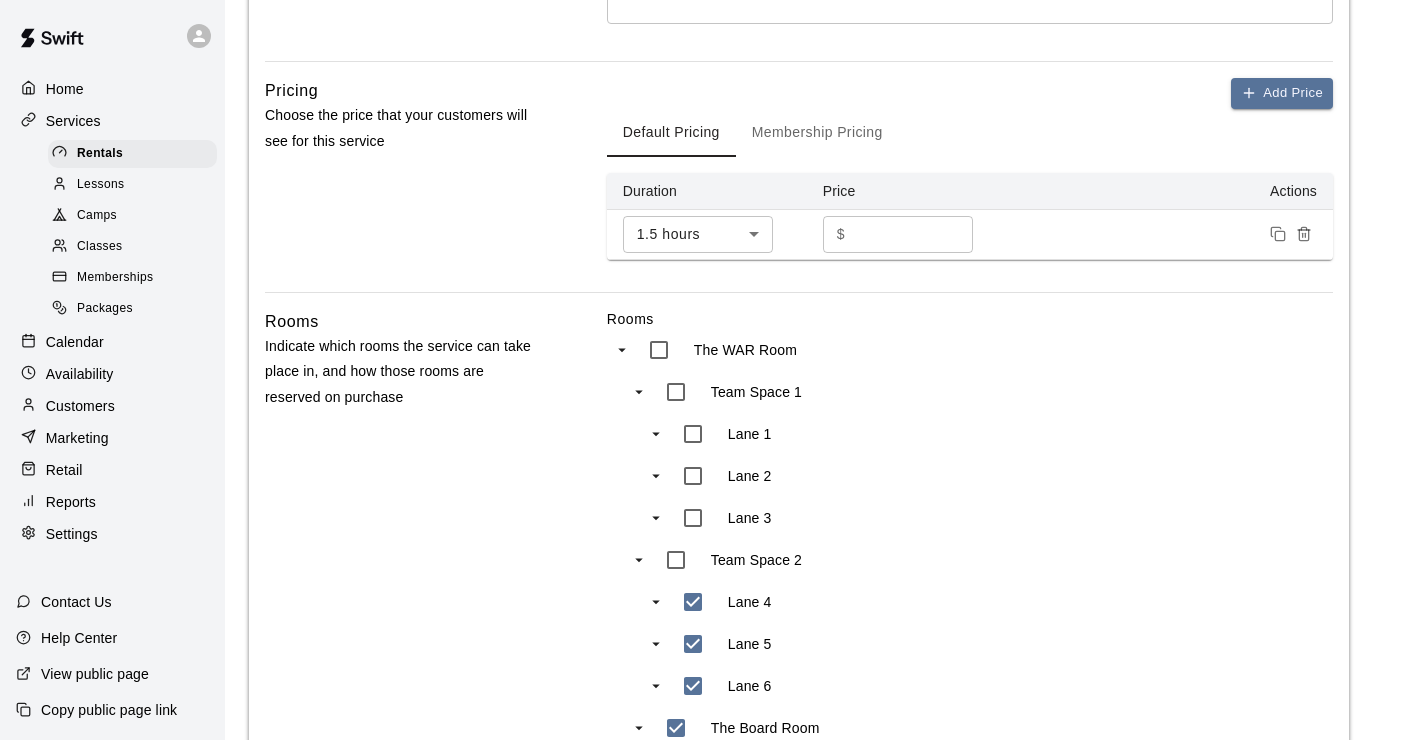 scroll, scrollTop: 500, scrollLeft: 0, axis: vertical 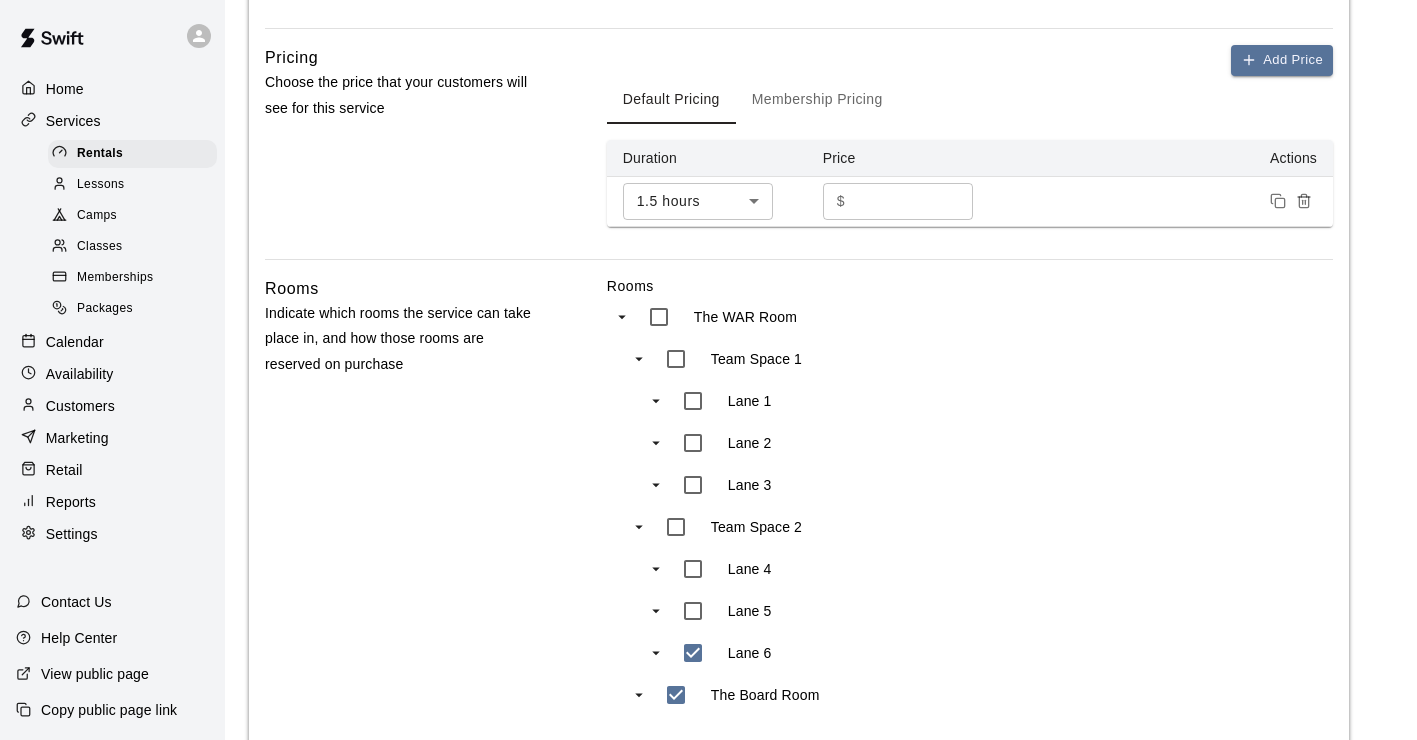 type on "***" 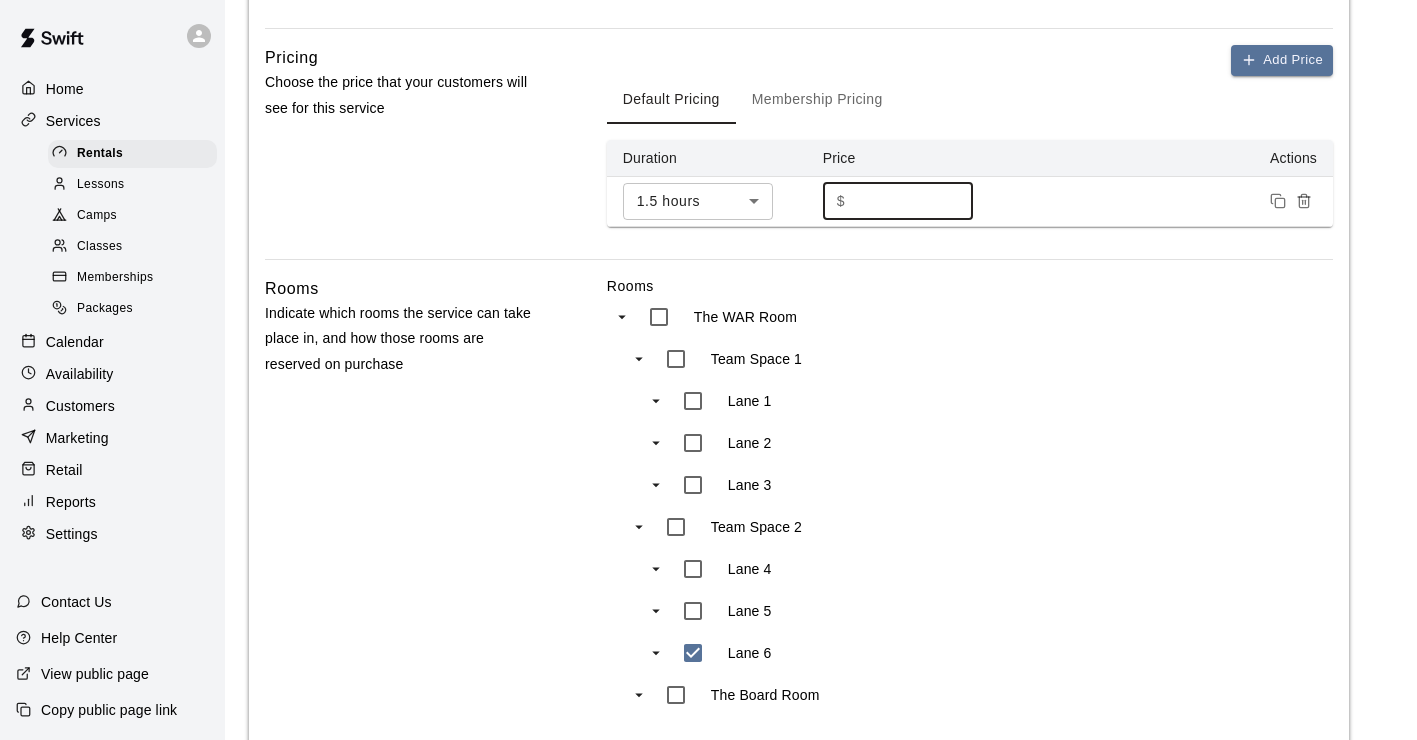 type on "***" 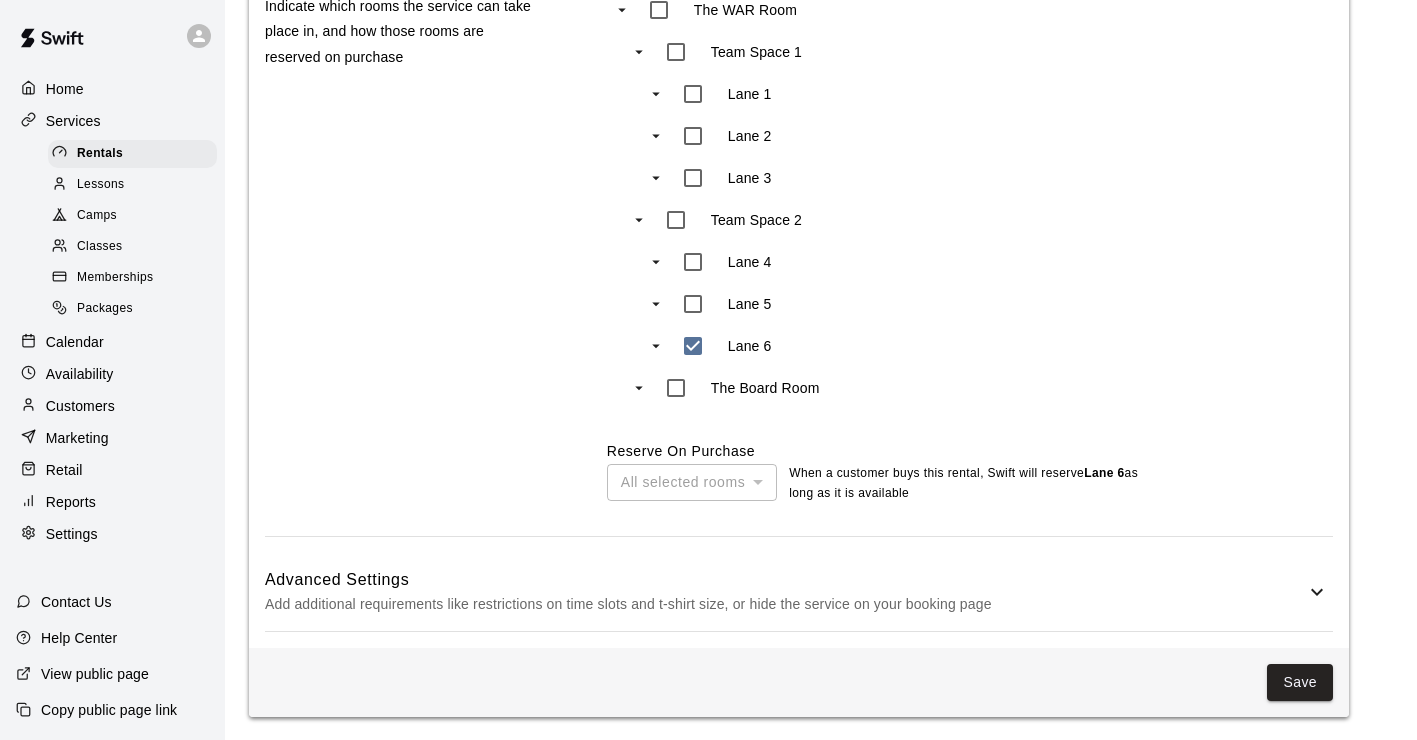scroll, scrollTop: 810, scrollLeft: 0, axis: vertical 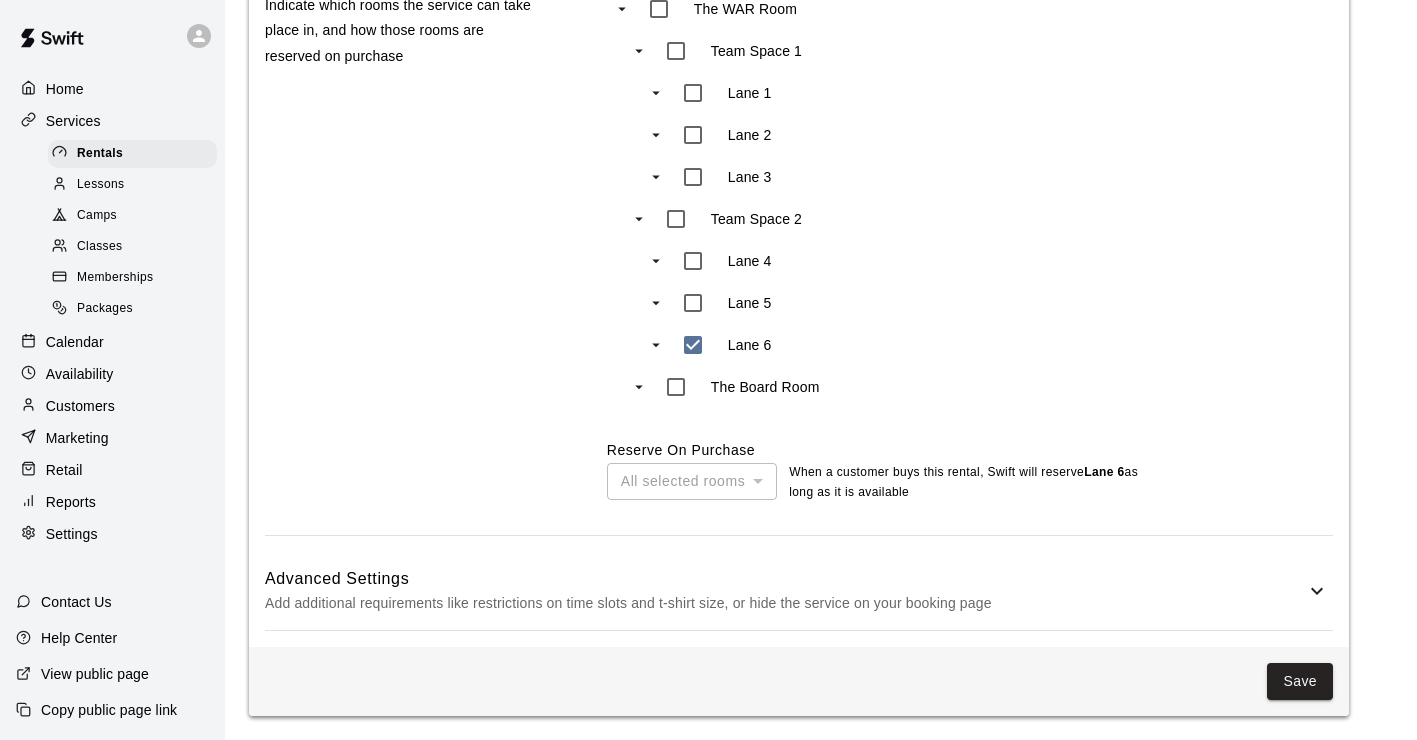 click on "Advanced Settings" at bounding box center [785, 579] 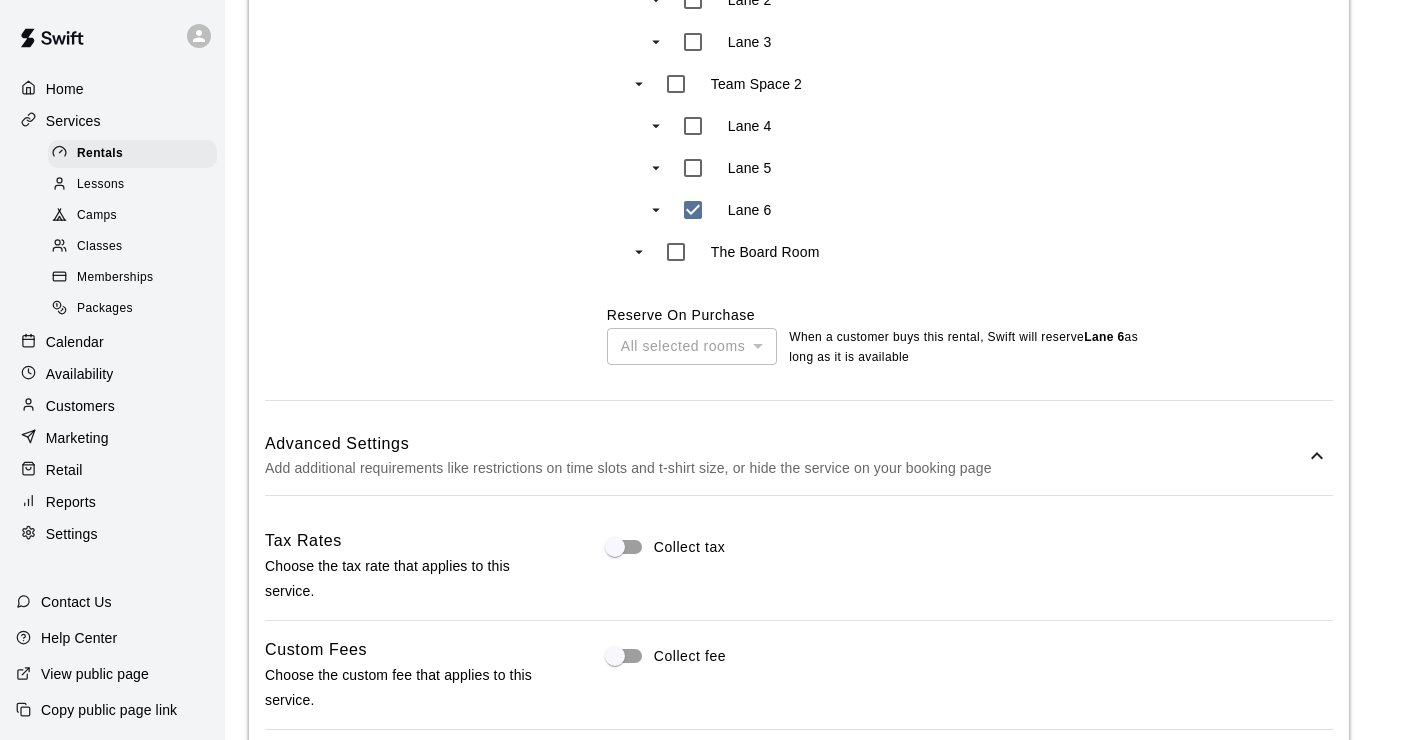 scroll, scrollTop: 1010, scrollLeft: 0, axis: vertical 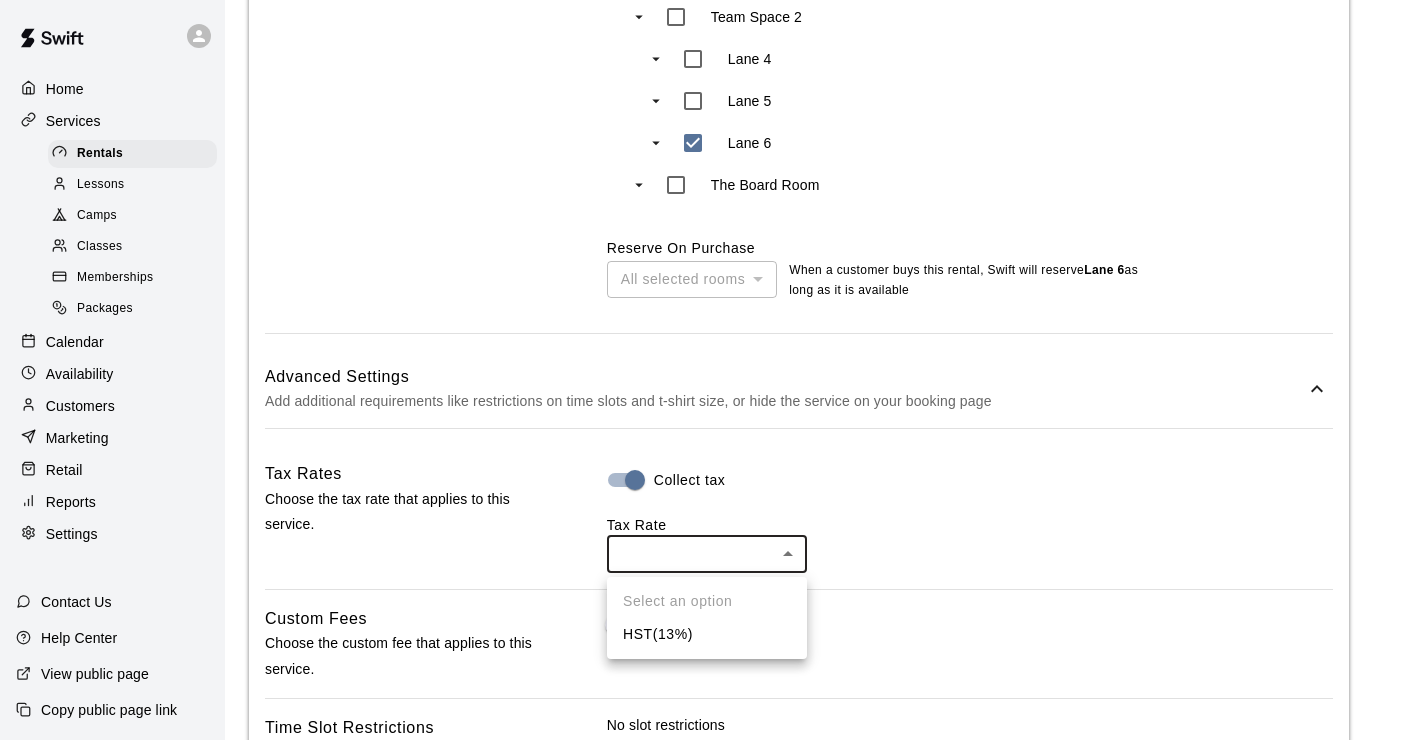 click on "**********" at bounding box center (708, 190) 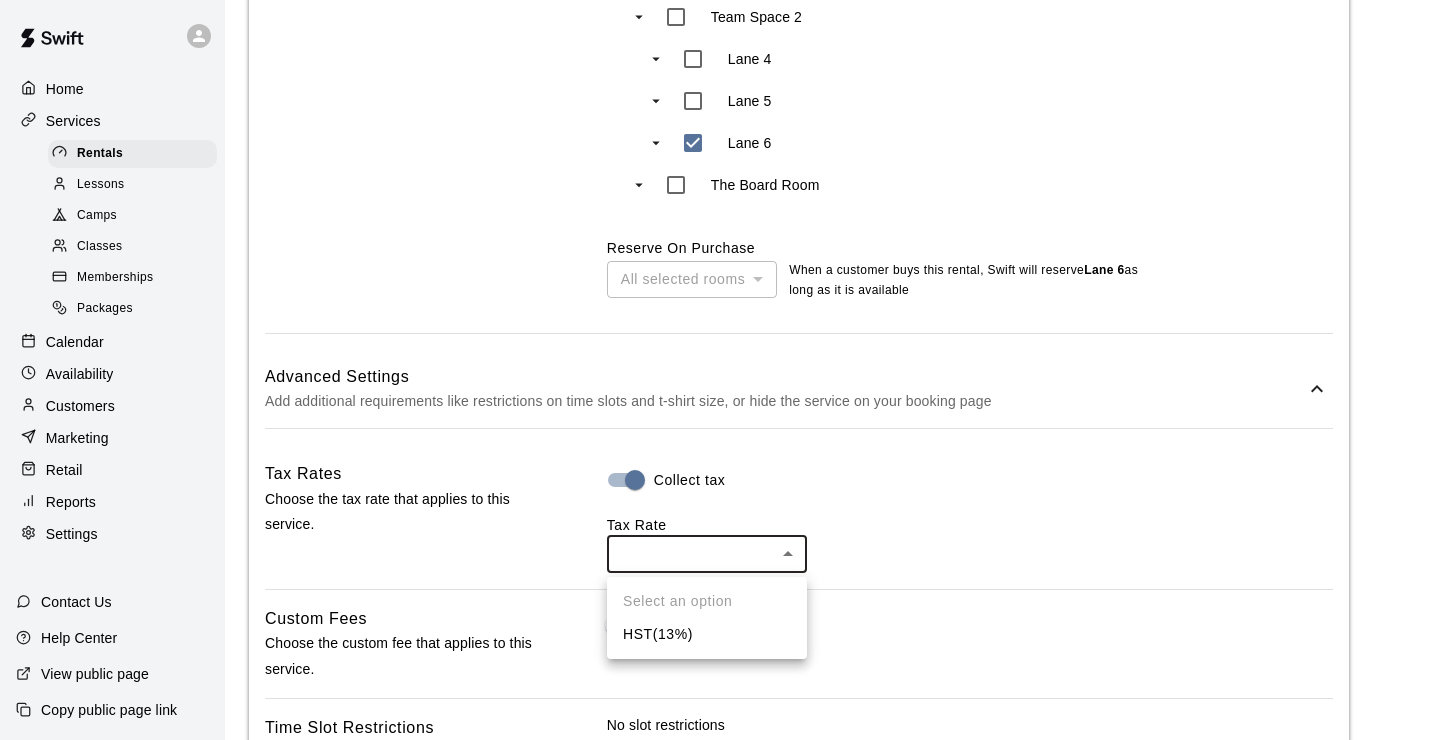 click on "HST  ( [PERCENT] )" at bounding box center [707, 634] 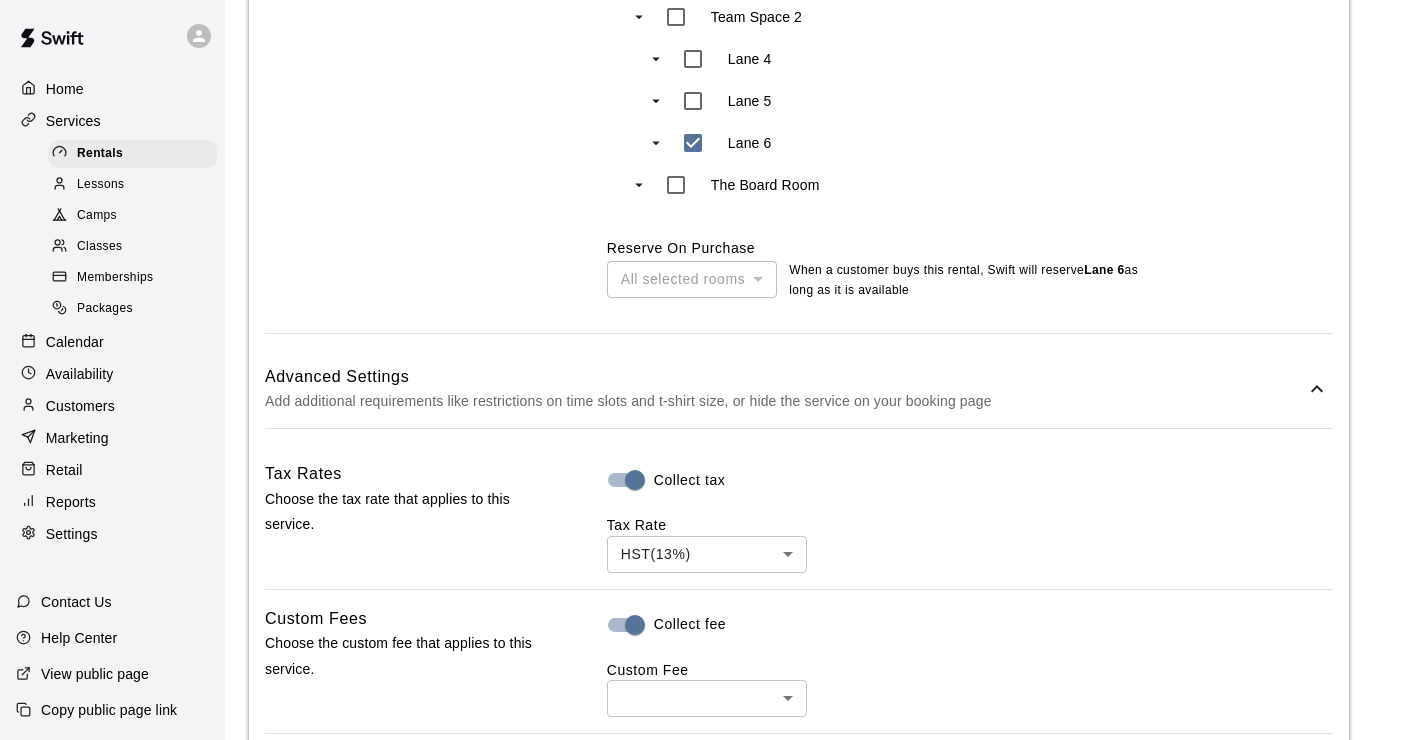 click on "**********" at bounding box center (708, 208) 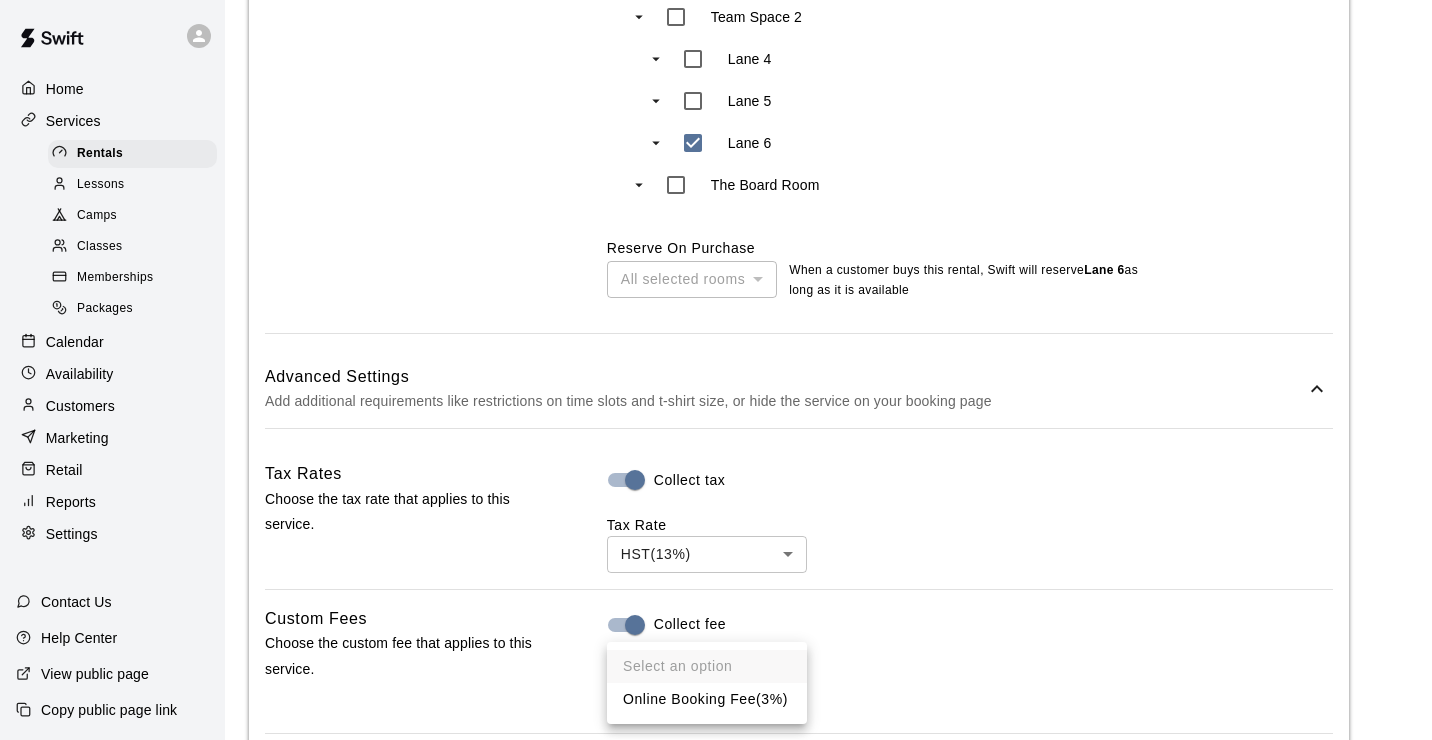 click on "Online Booking Fee  ( 3% )" at bounding box center (707, 699) 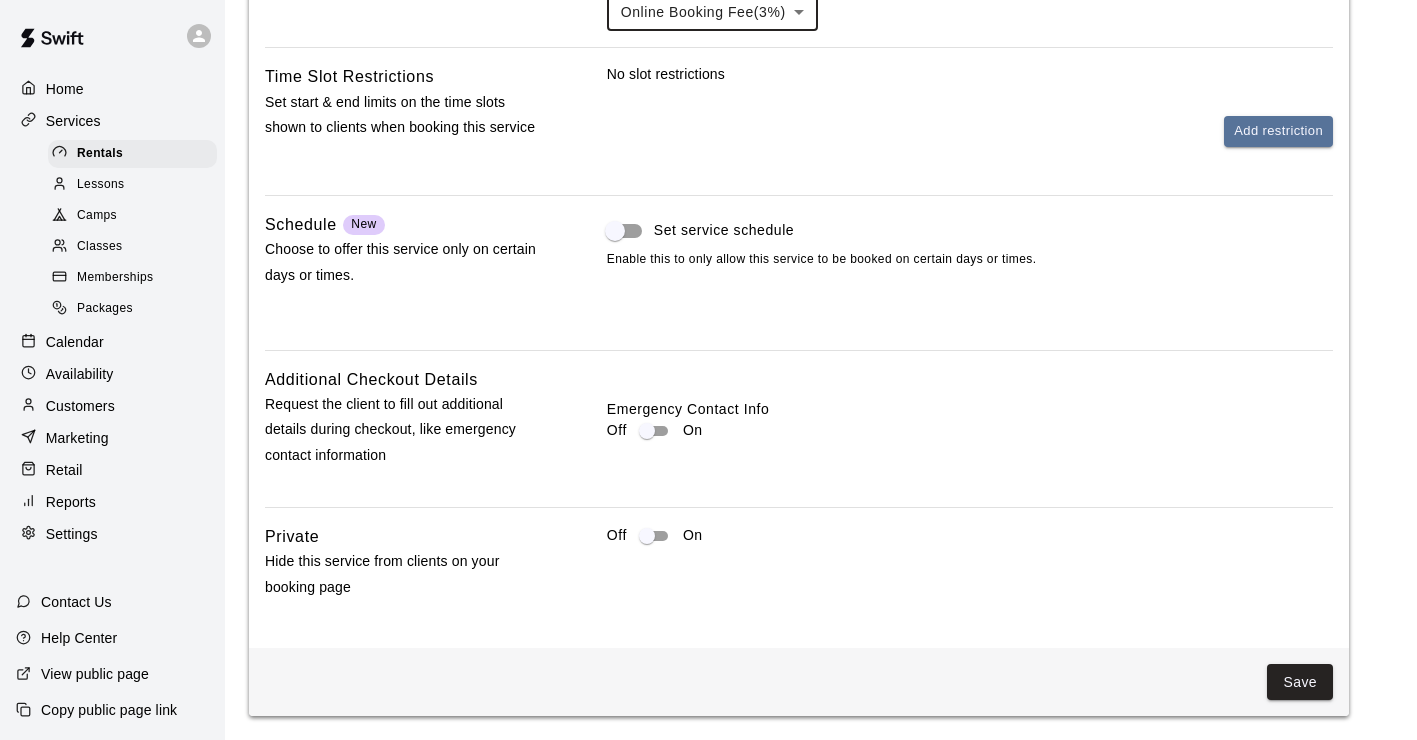 scroll, scrollTop: 1703, scrollLeft: 0, axis: vertical 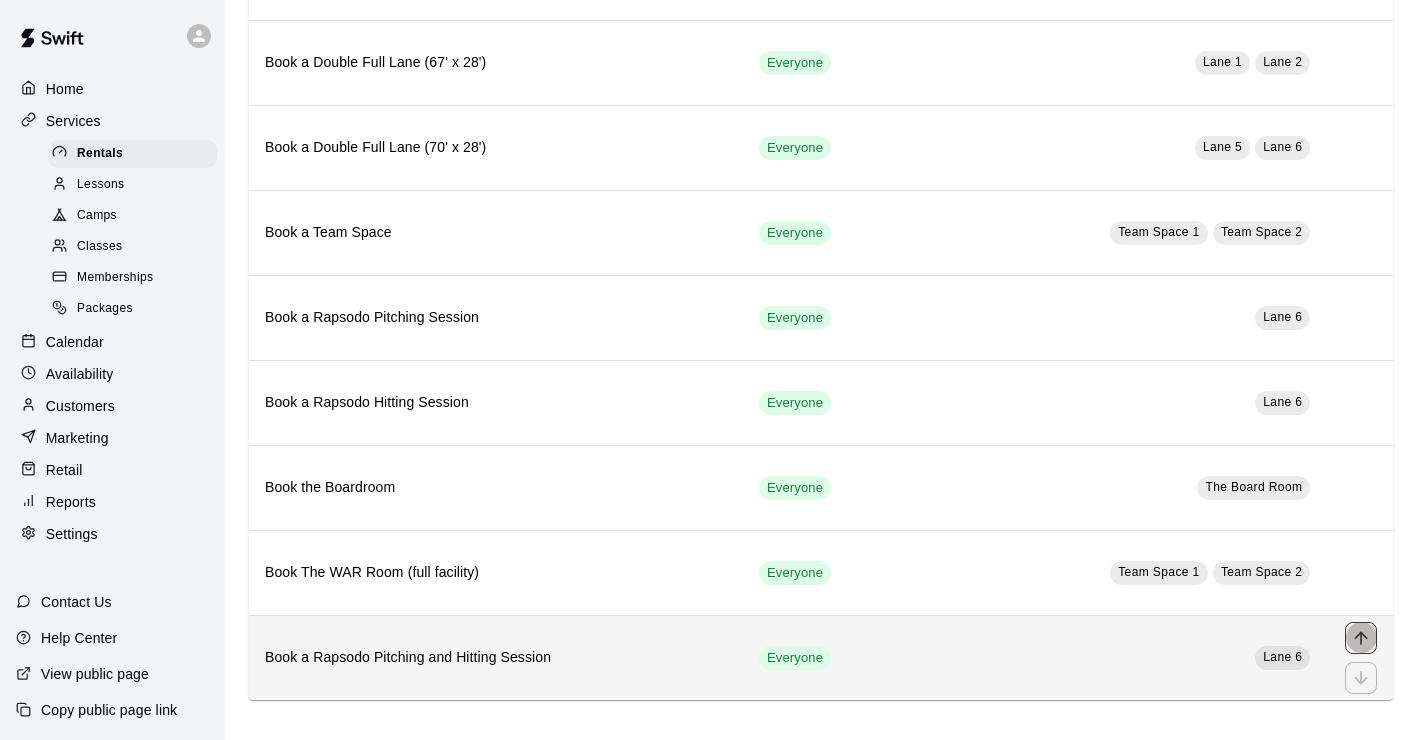 click 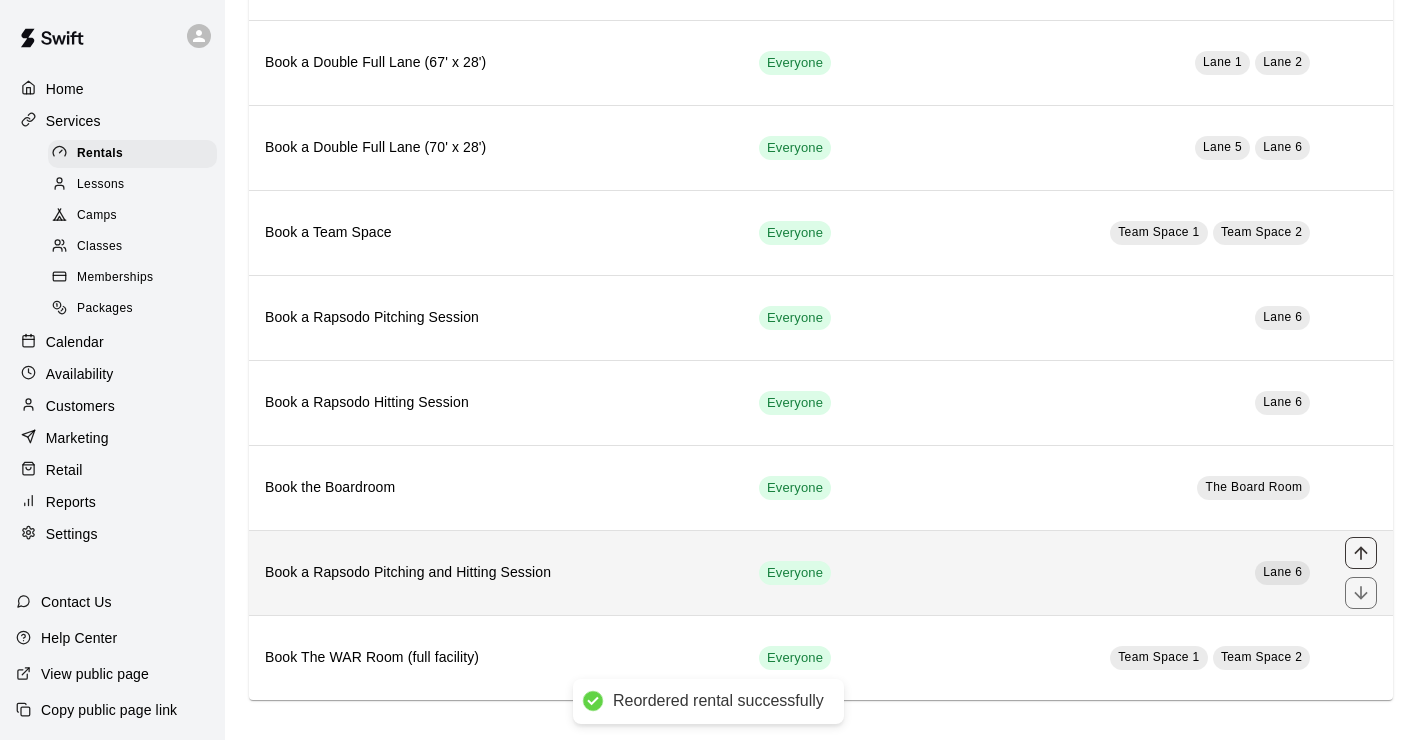 click 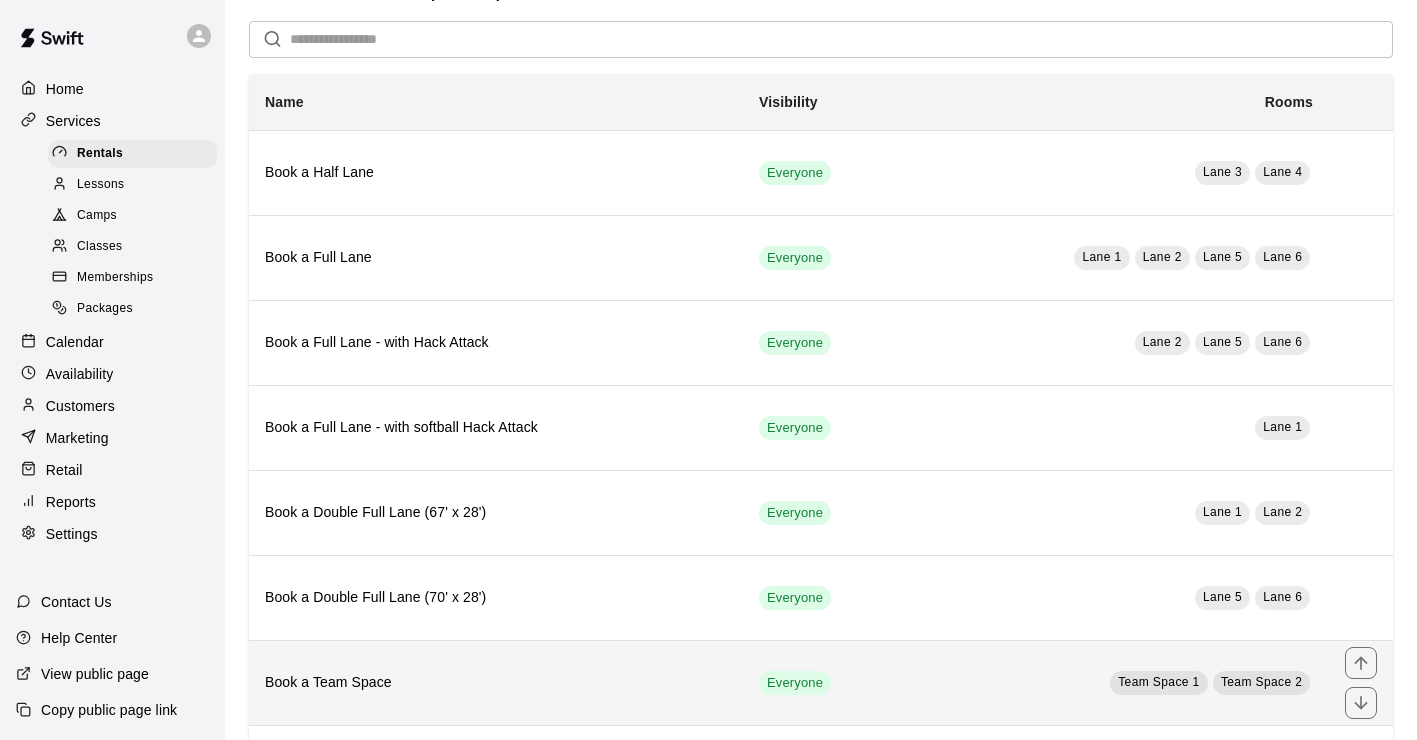 scroll, scrollTop: 0, scrollLeft: 0, axis: both 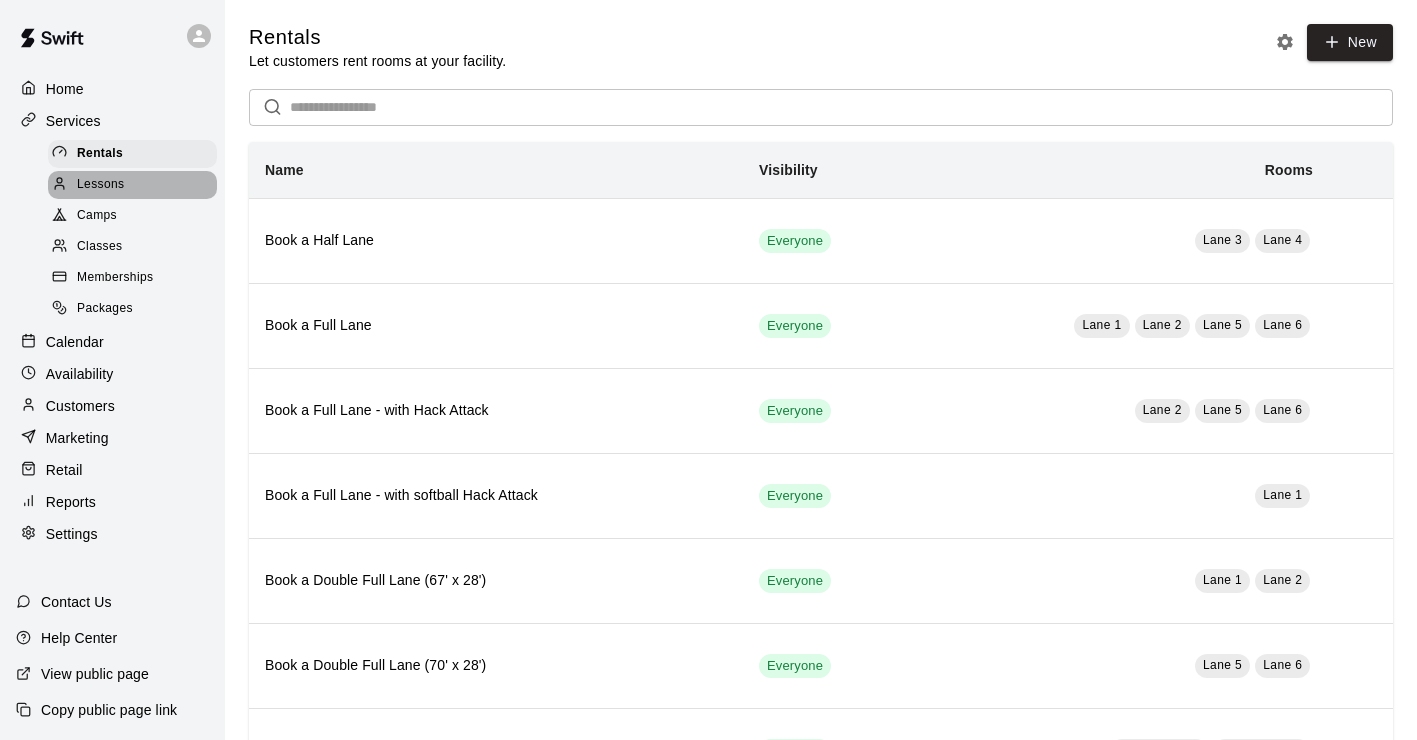 click on "Lessons" at bounding box center (101, 185) 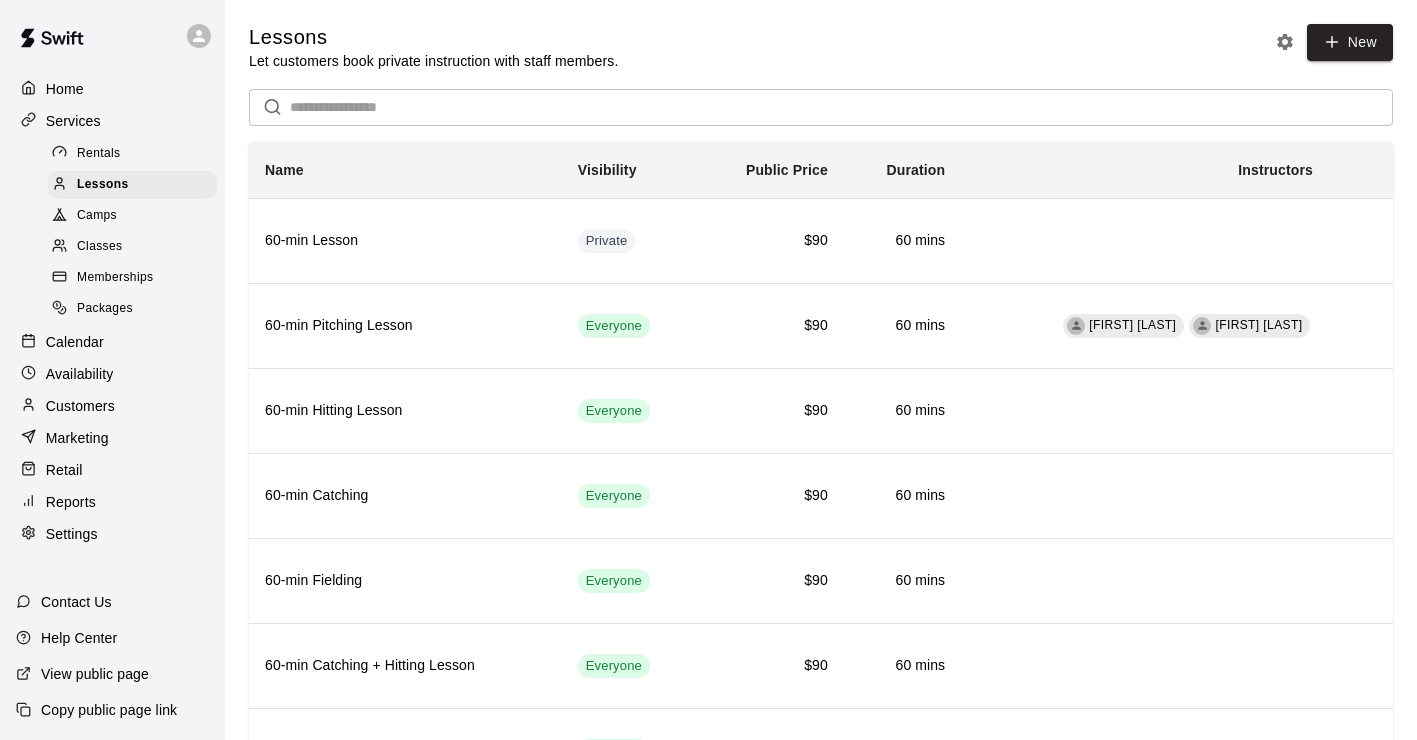 click on "Settings" at bounding box center (72, 534) 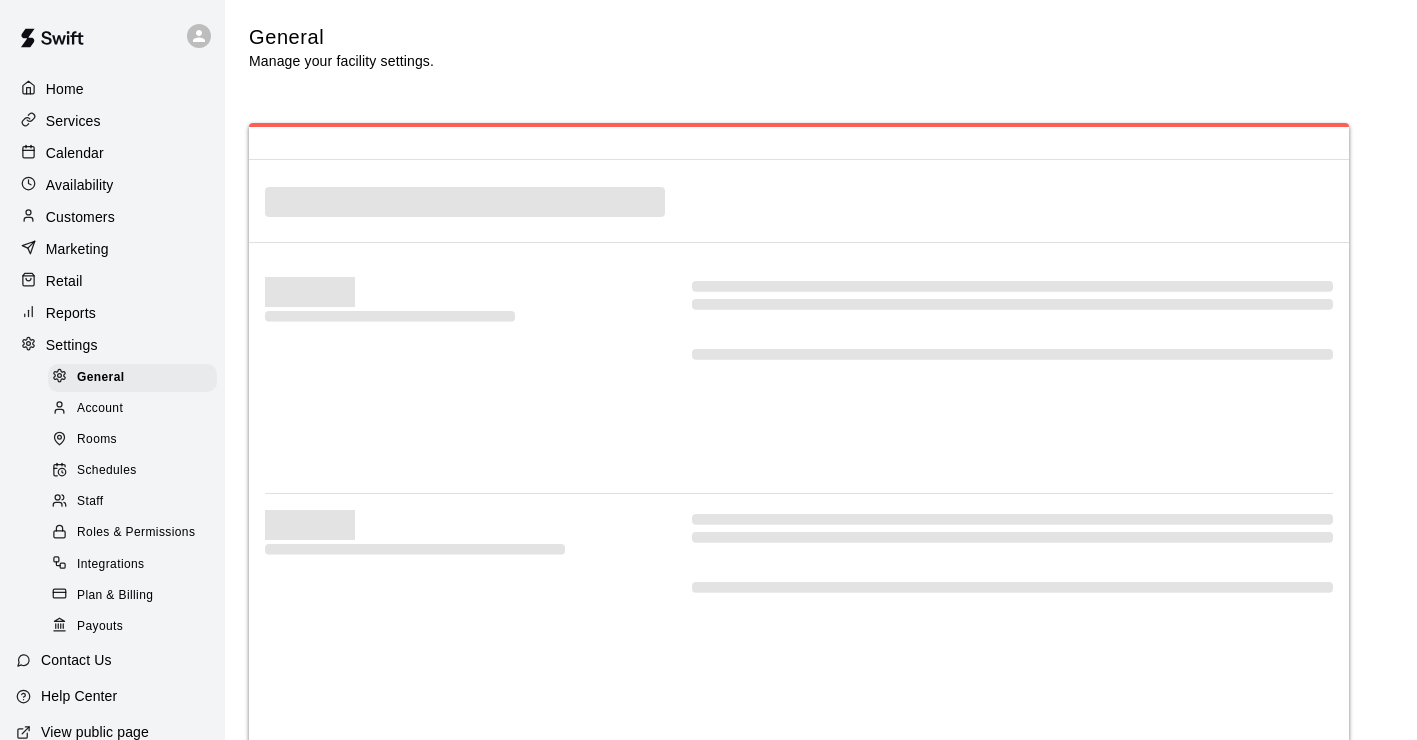 select on "**" 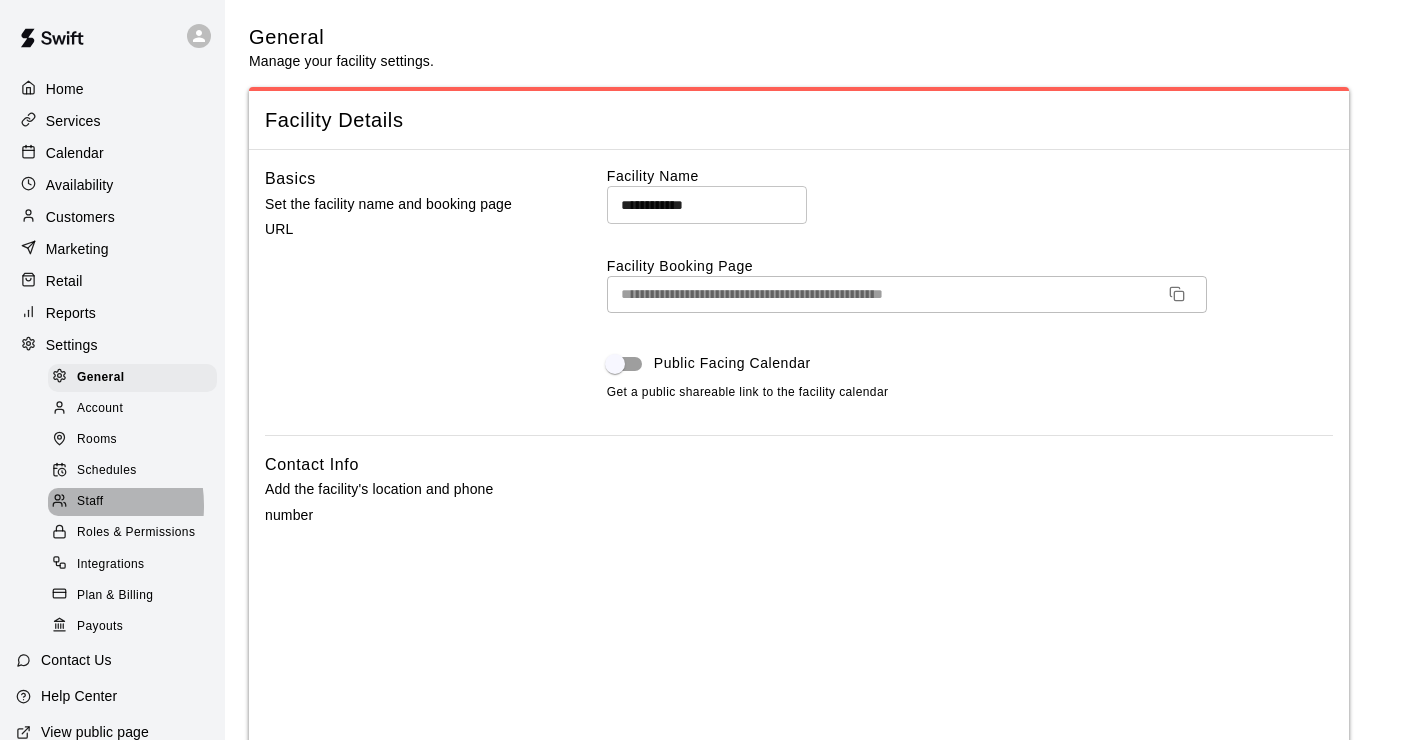 click at bounding box center (64, 502) 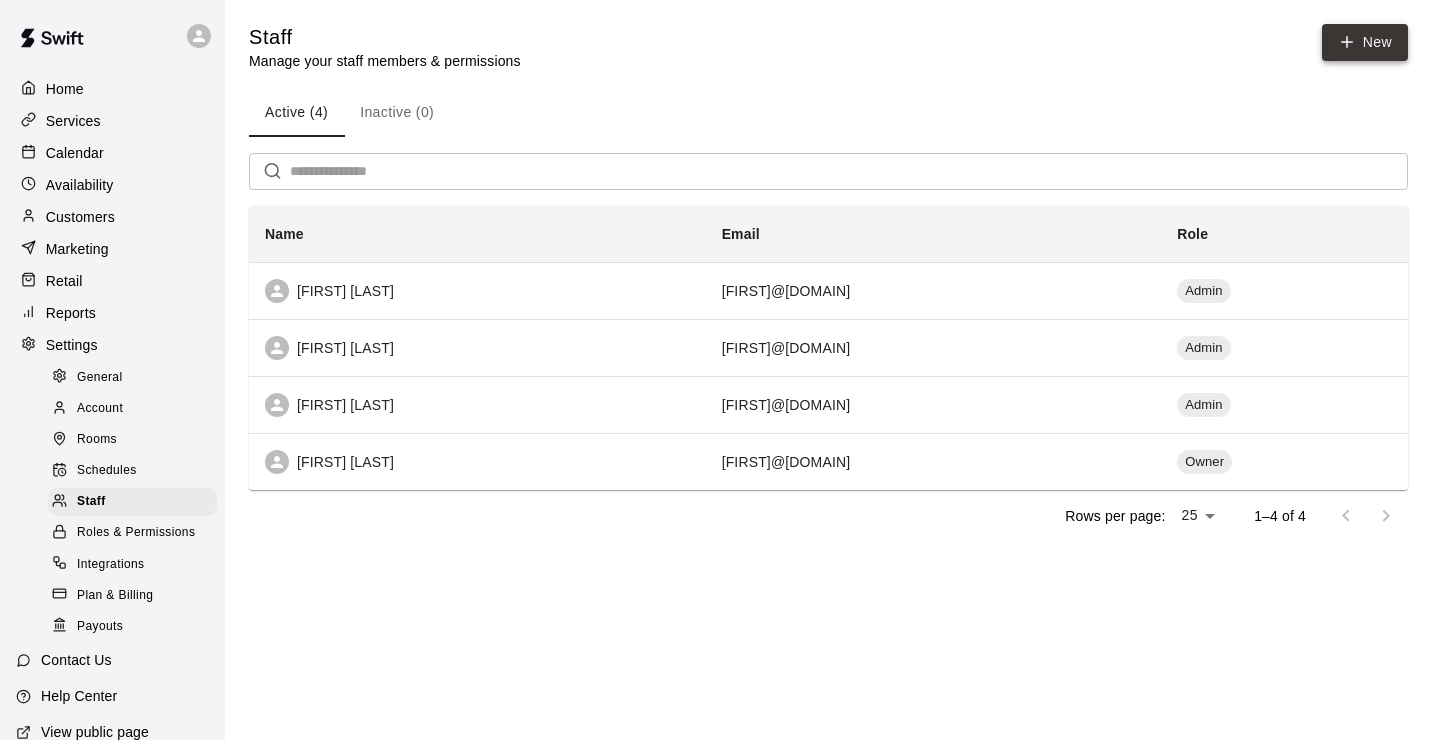 click on "New" at bounding box center [1365, 42] 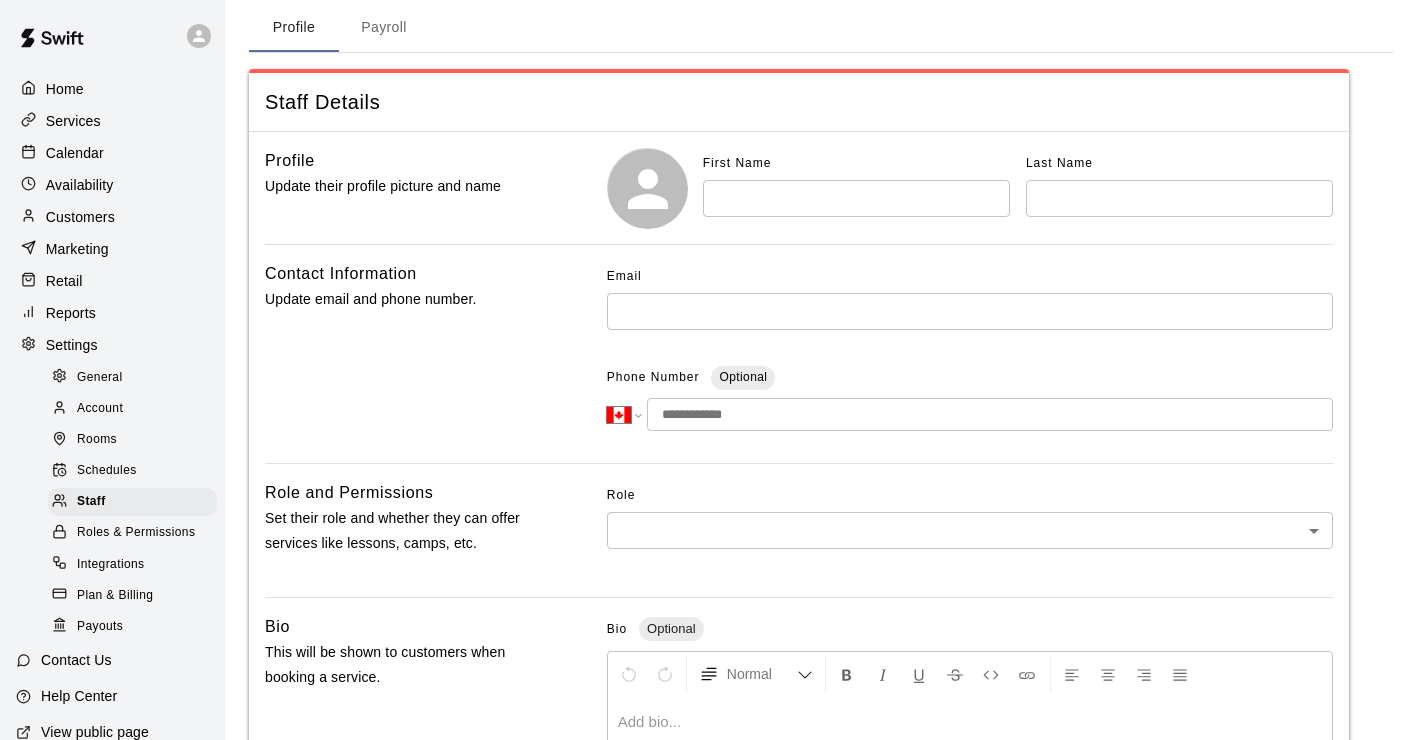 scroll, scrollTop: 100, scrollLeft: 0, axis: vertical 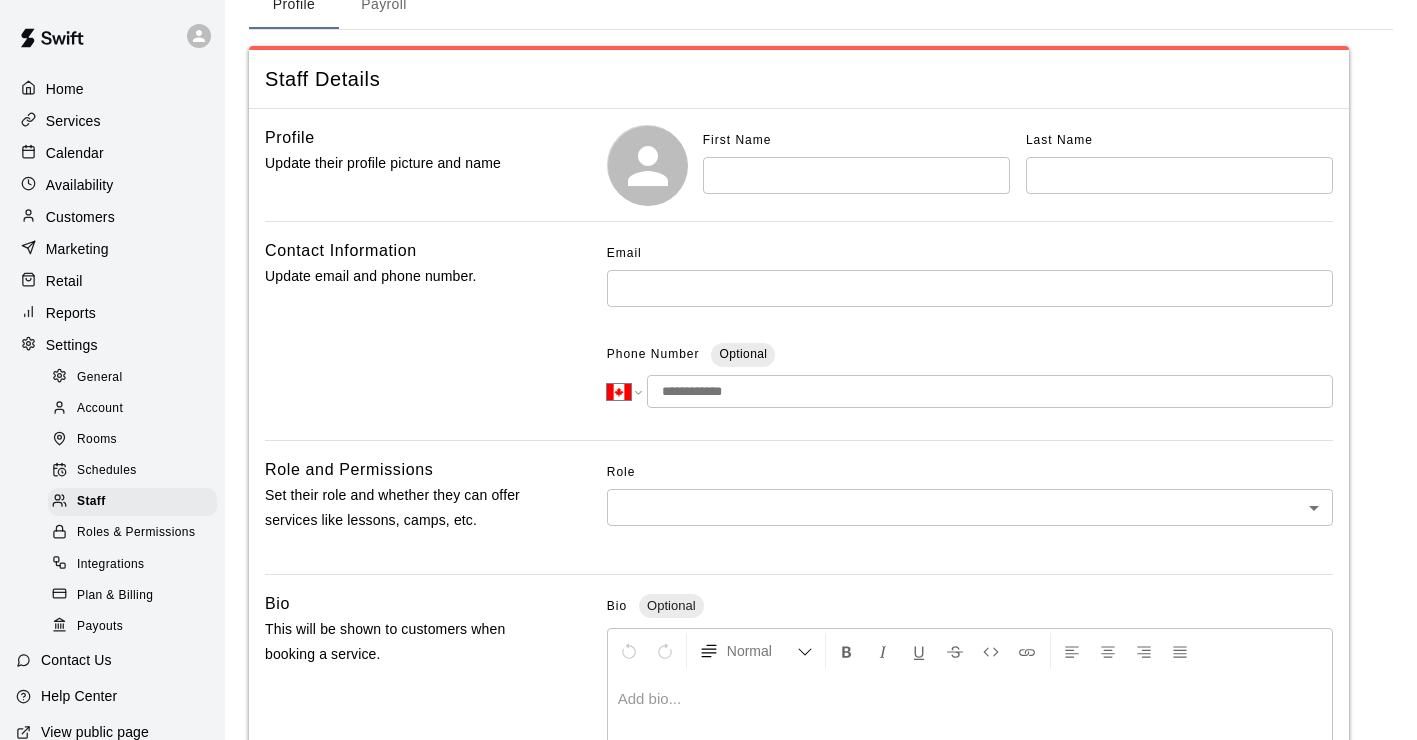 click on "Role" at bounding box center (970, 473) 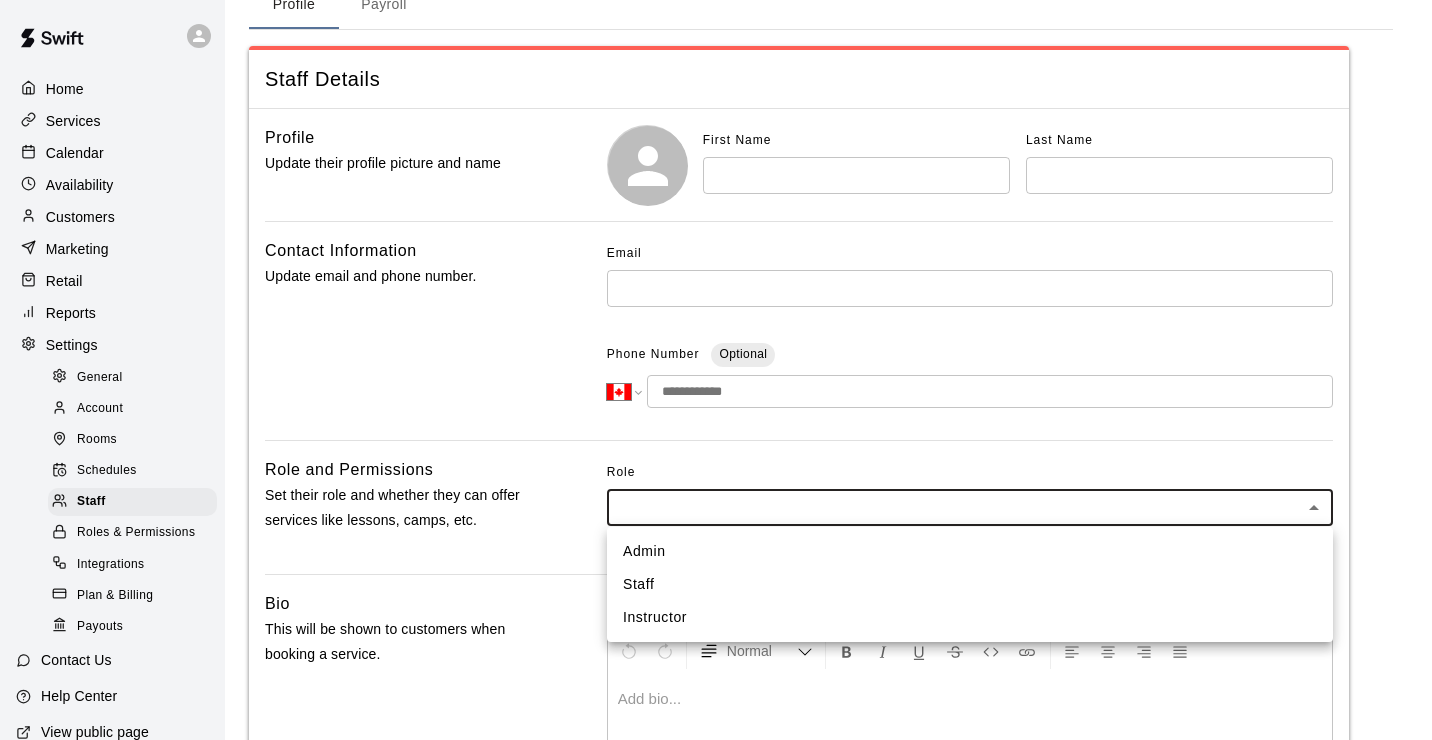 click on "Instructor" at bounding box center (970, 617) 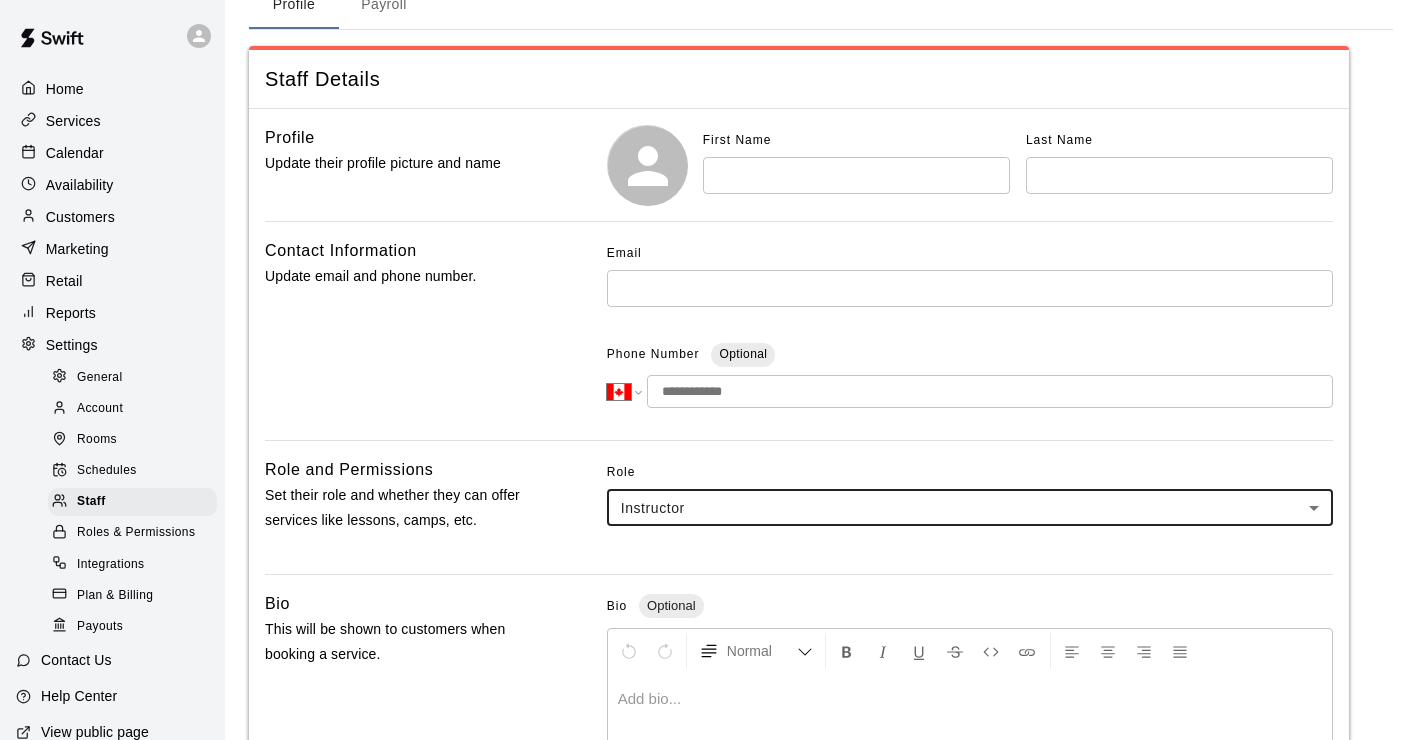 click at bounding box center (856, 175) 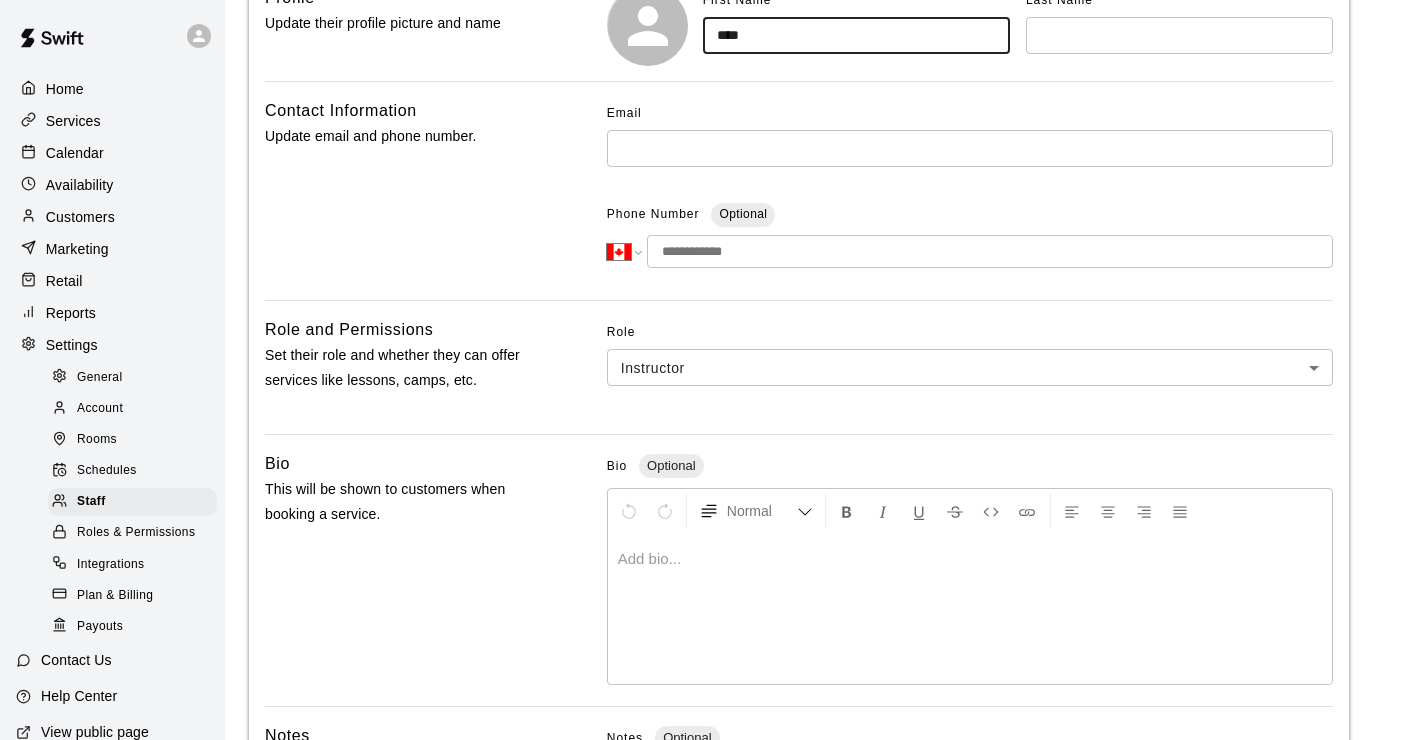 scroll, scrollTop: 171, scrollLeft: 0, axis: vertical 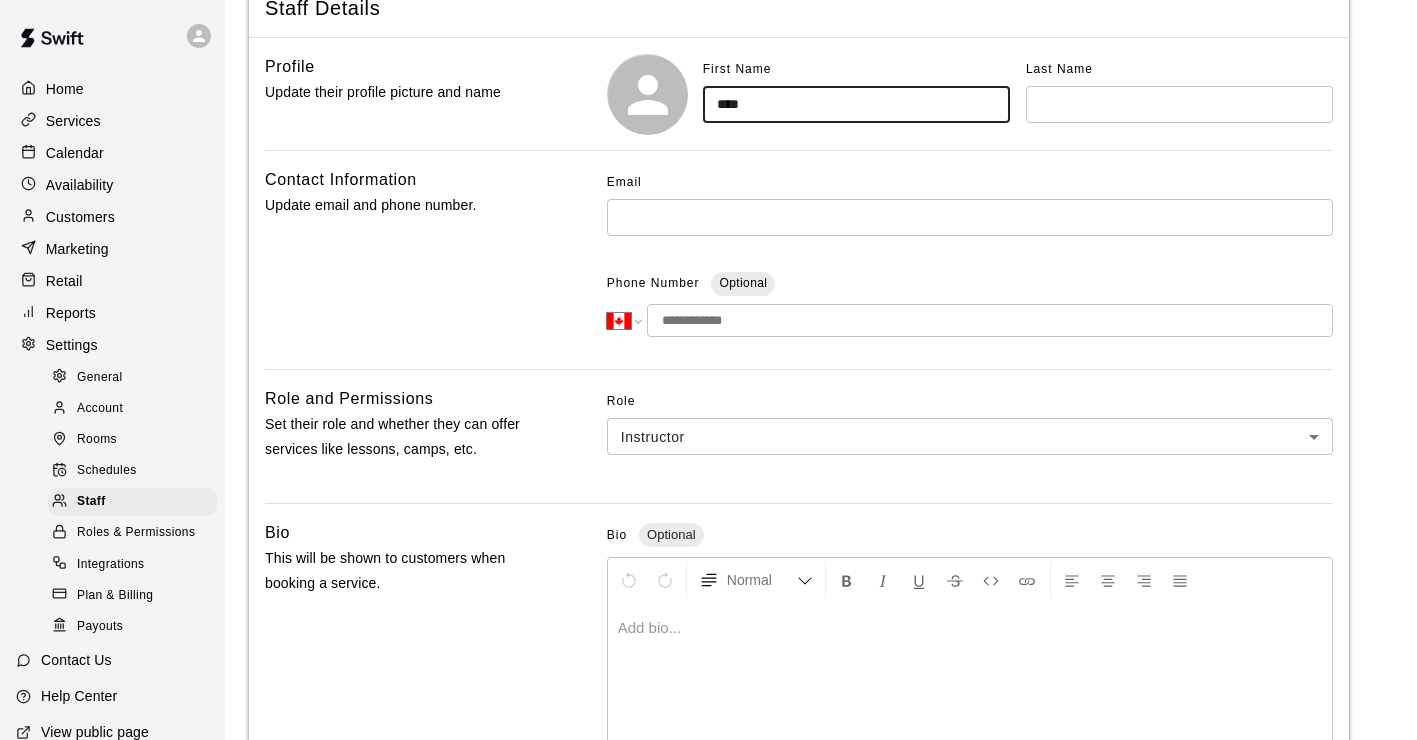 type on "****" 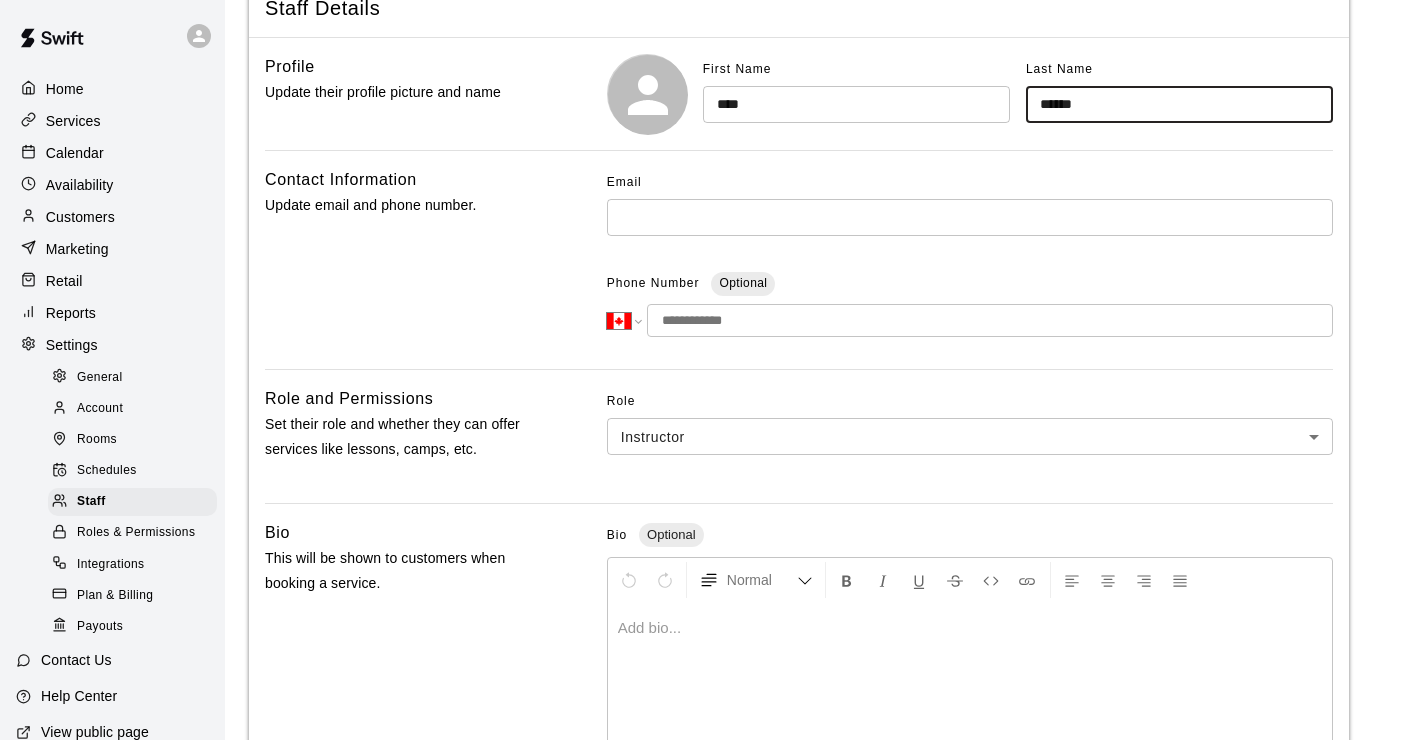 type on "******" 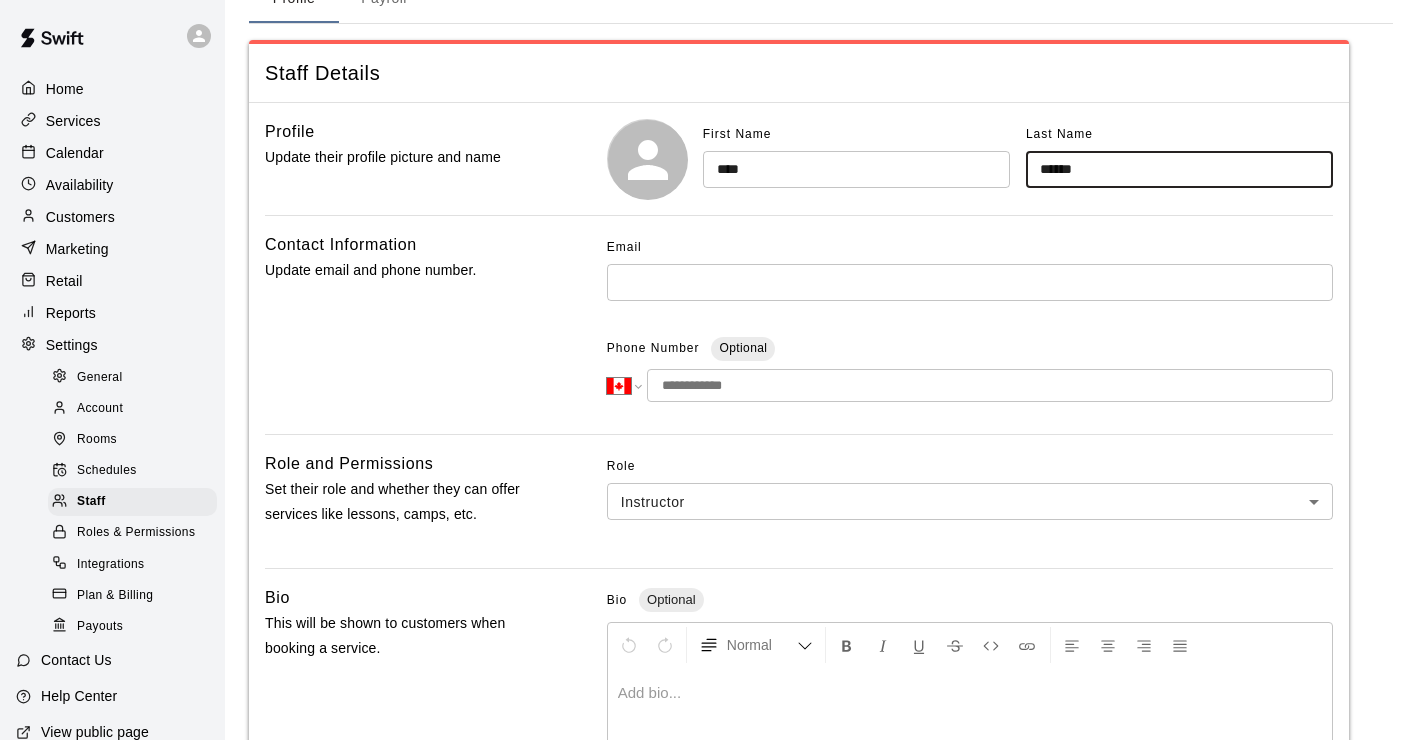 scroll, scrollTop: 71, scrollLeft: 0, axis: vertical 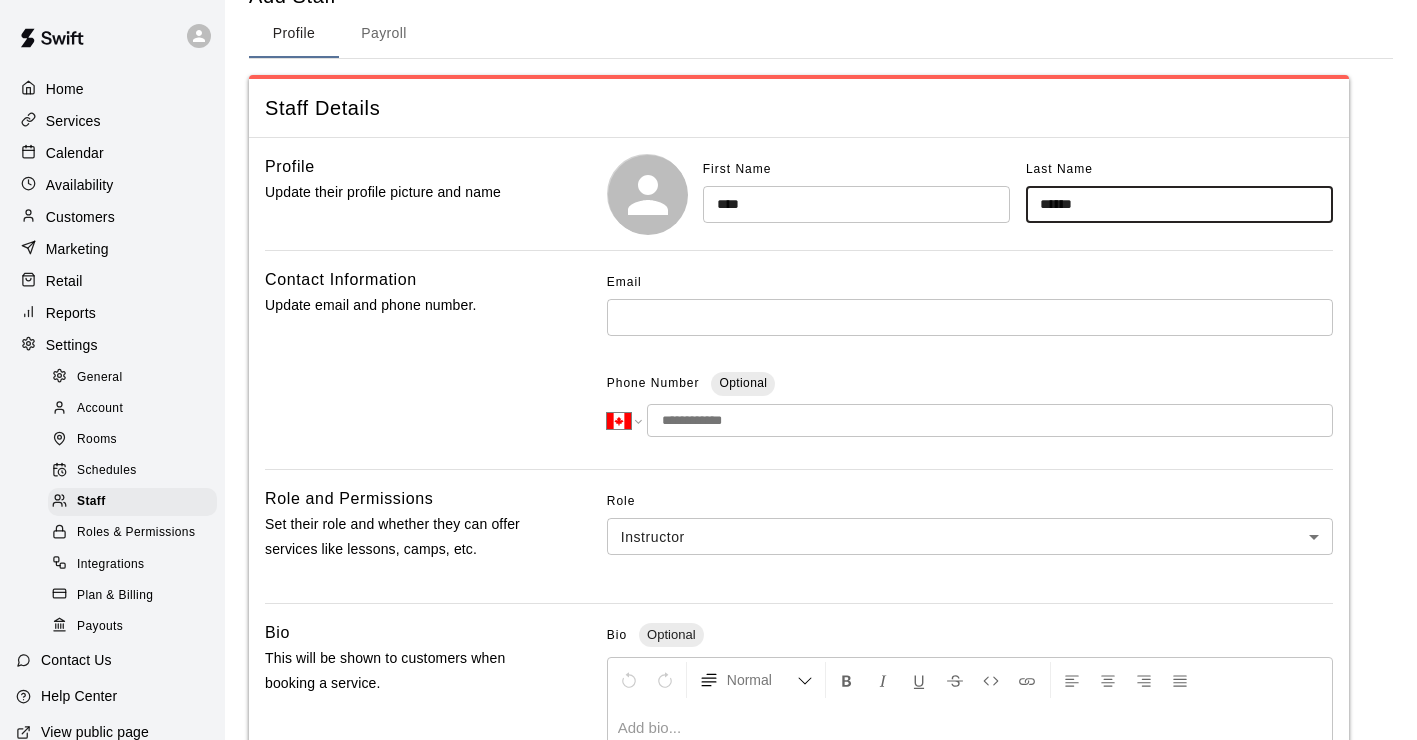 click at bounding box center [970, 317] 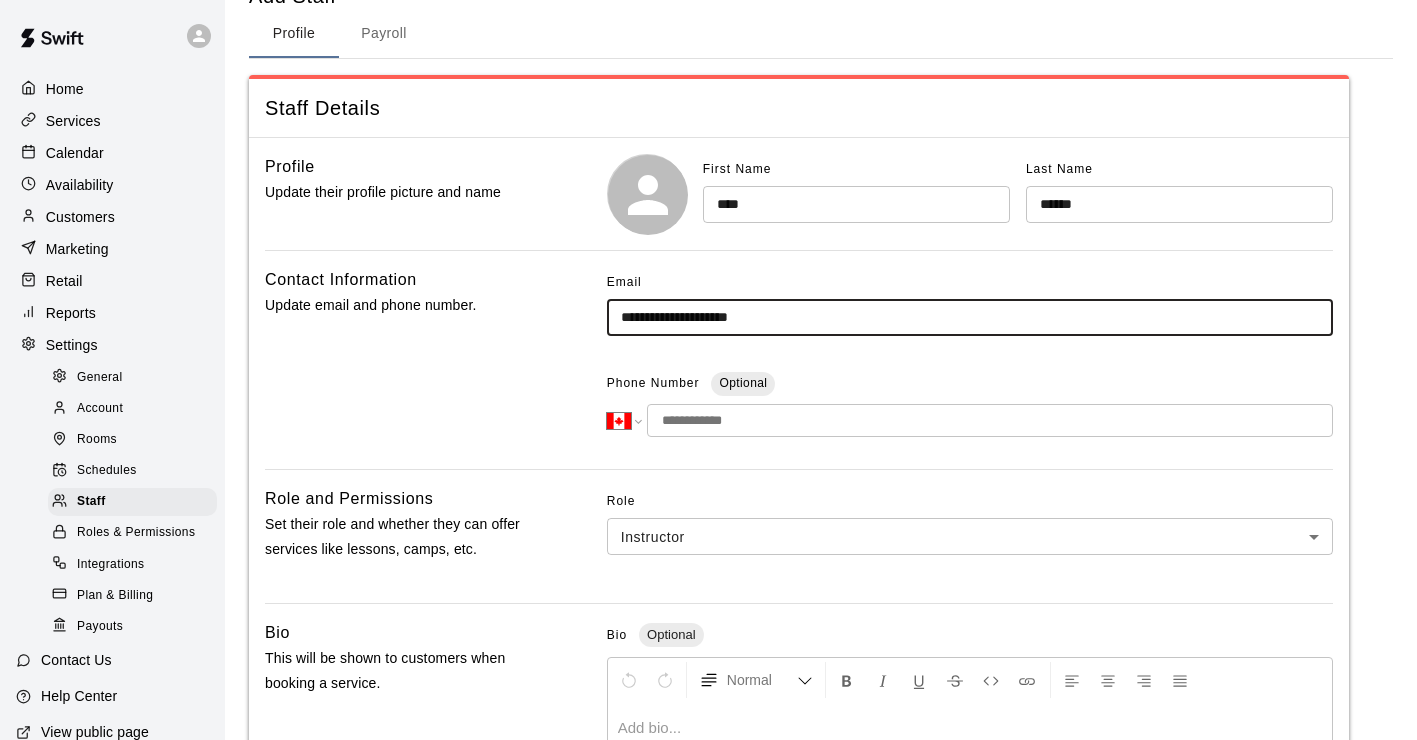 click at bounding box center (990, 420) 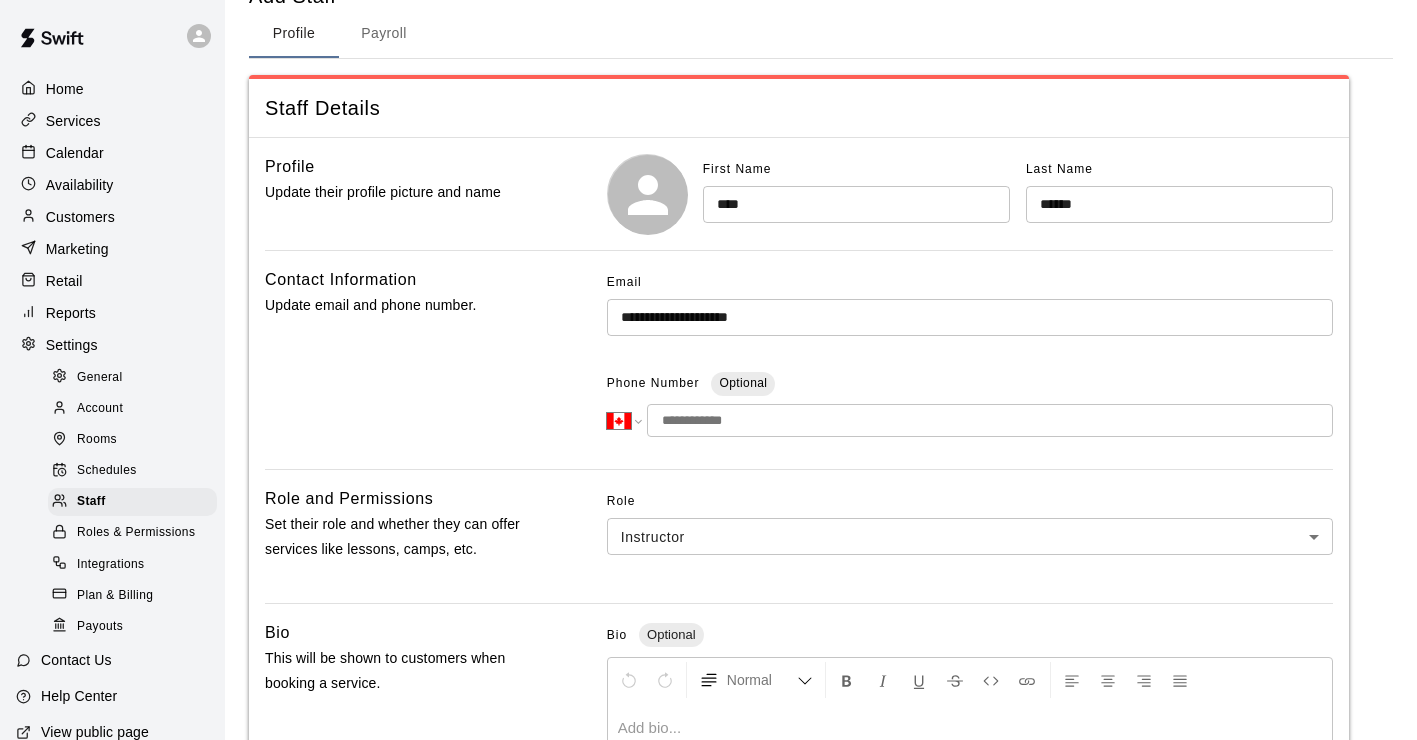 click on "**********" at bounding box center (970, 317) 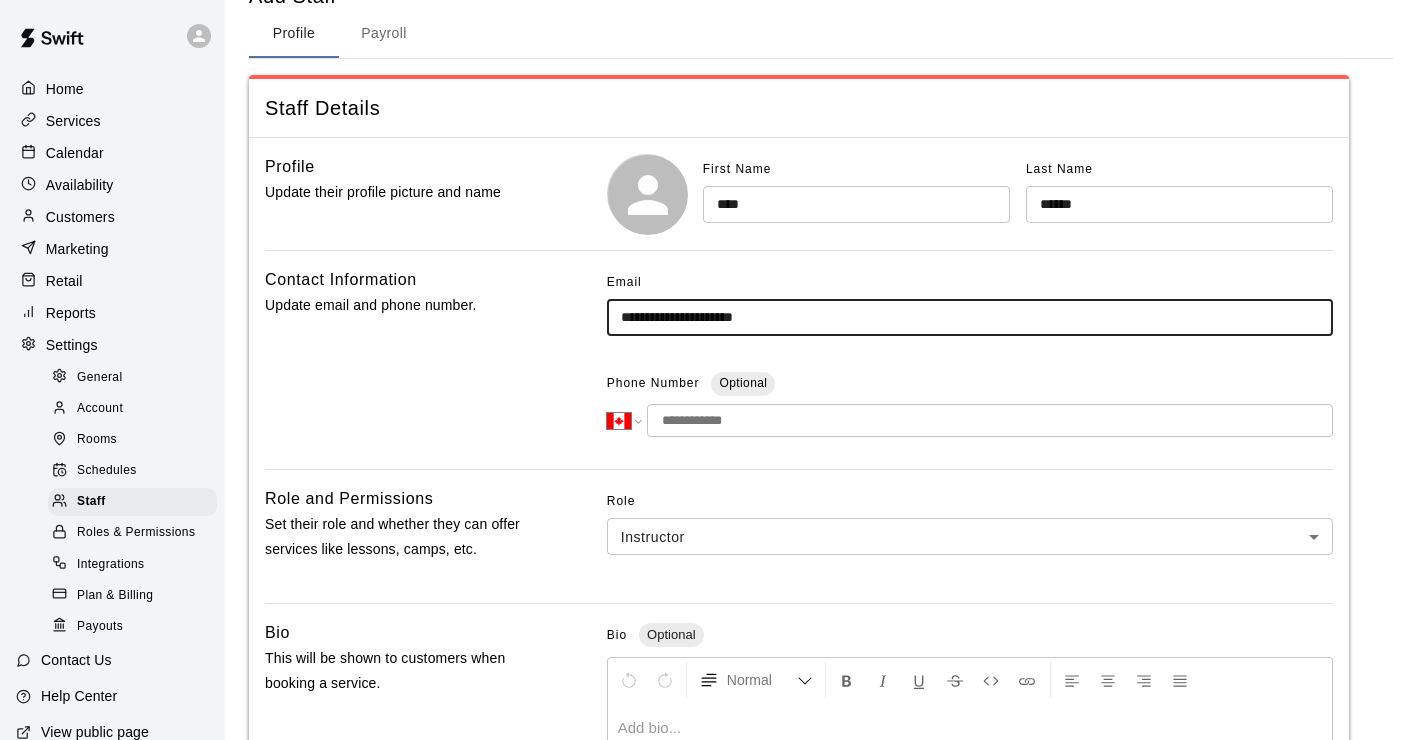 type on "**********" 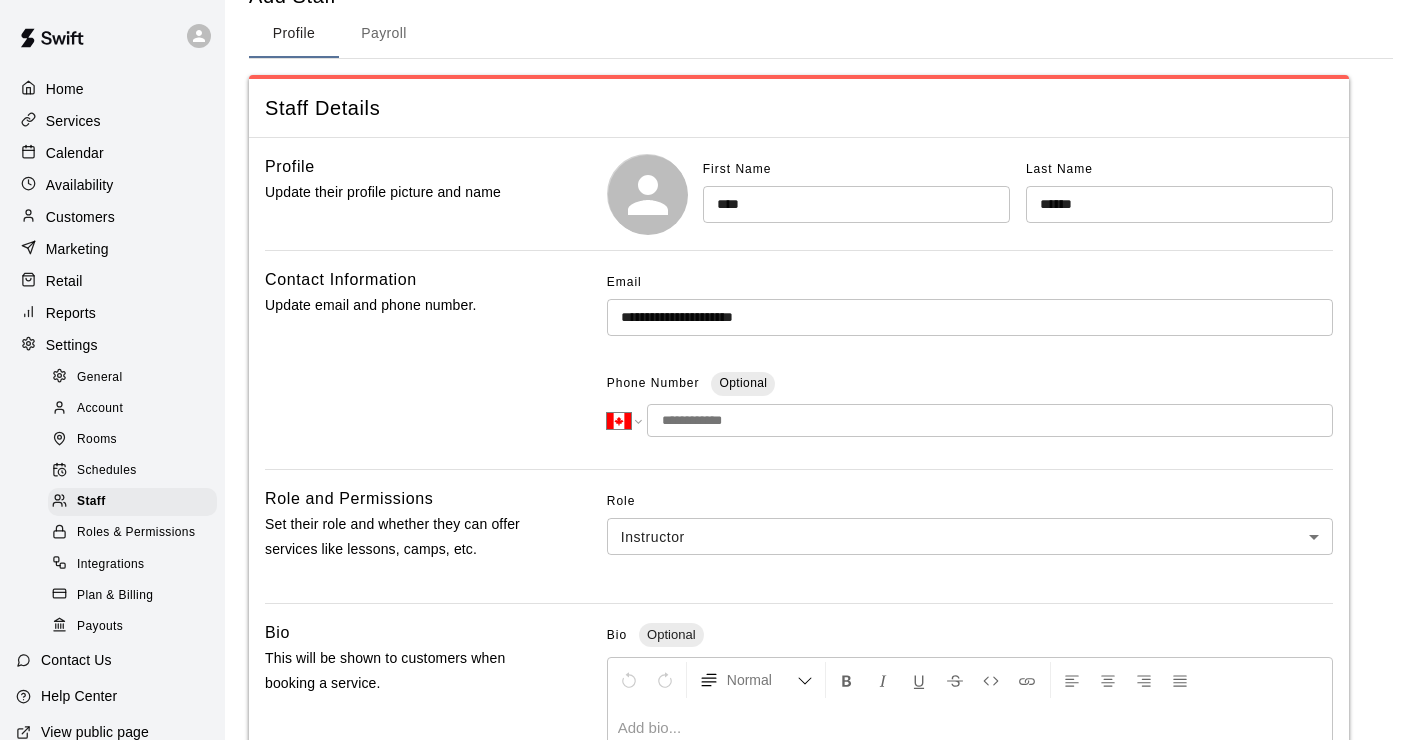 click at bounding box center [990, 420] 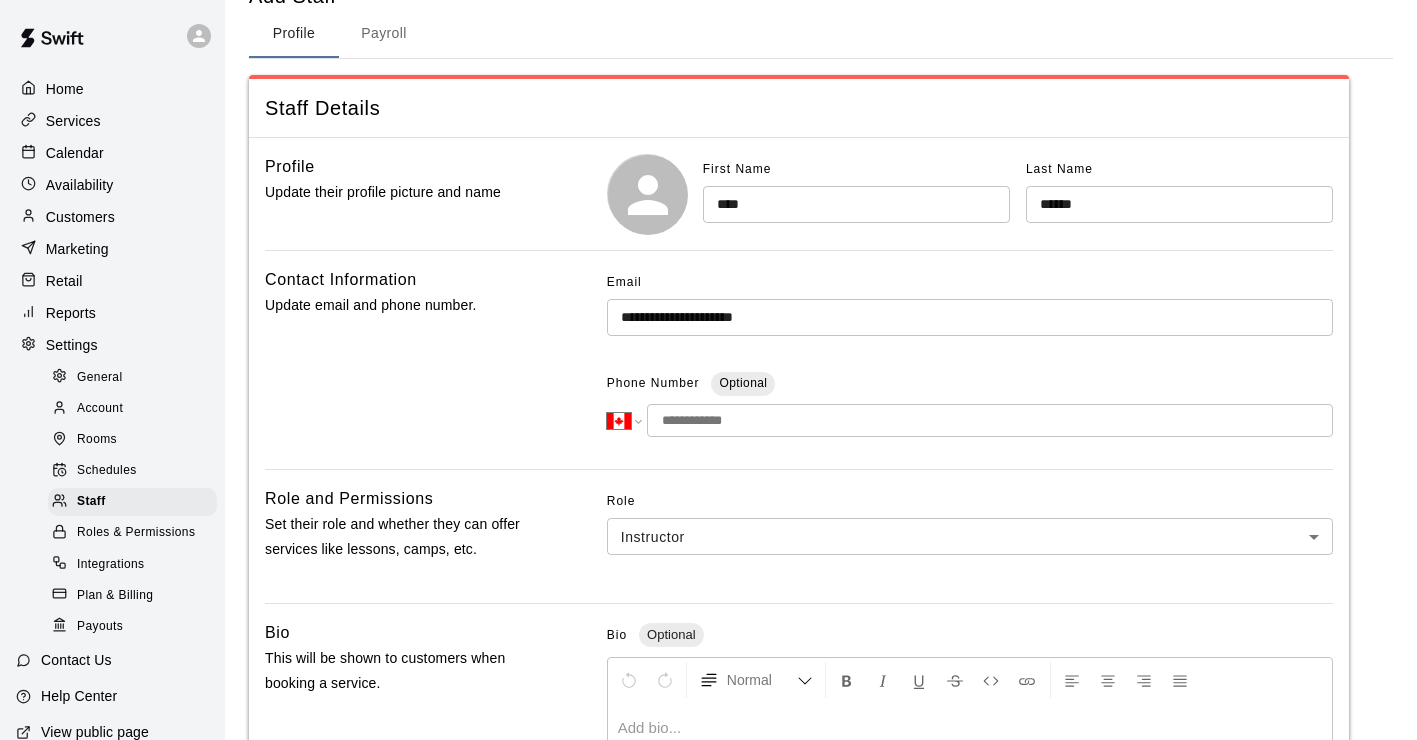 click on "Contact Information Update email and phone number." at bounding box center [404, 360] 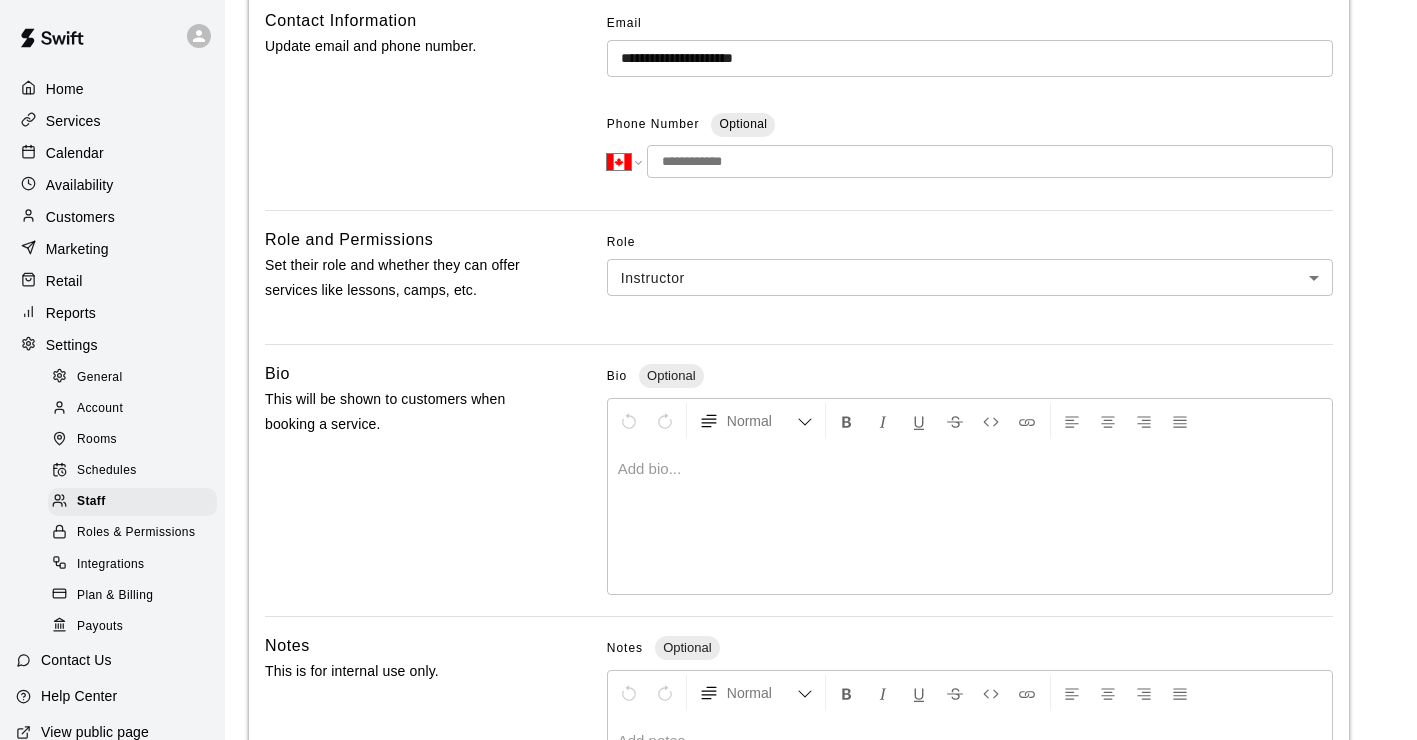 scroll, scrollTop: 571, scrollLeft: 0, axis: vertical 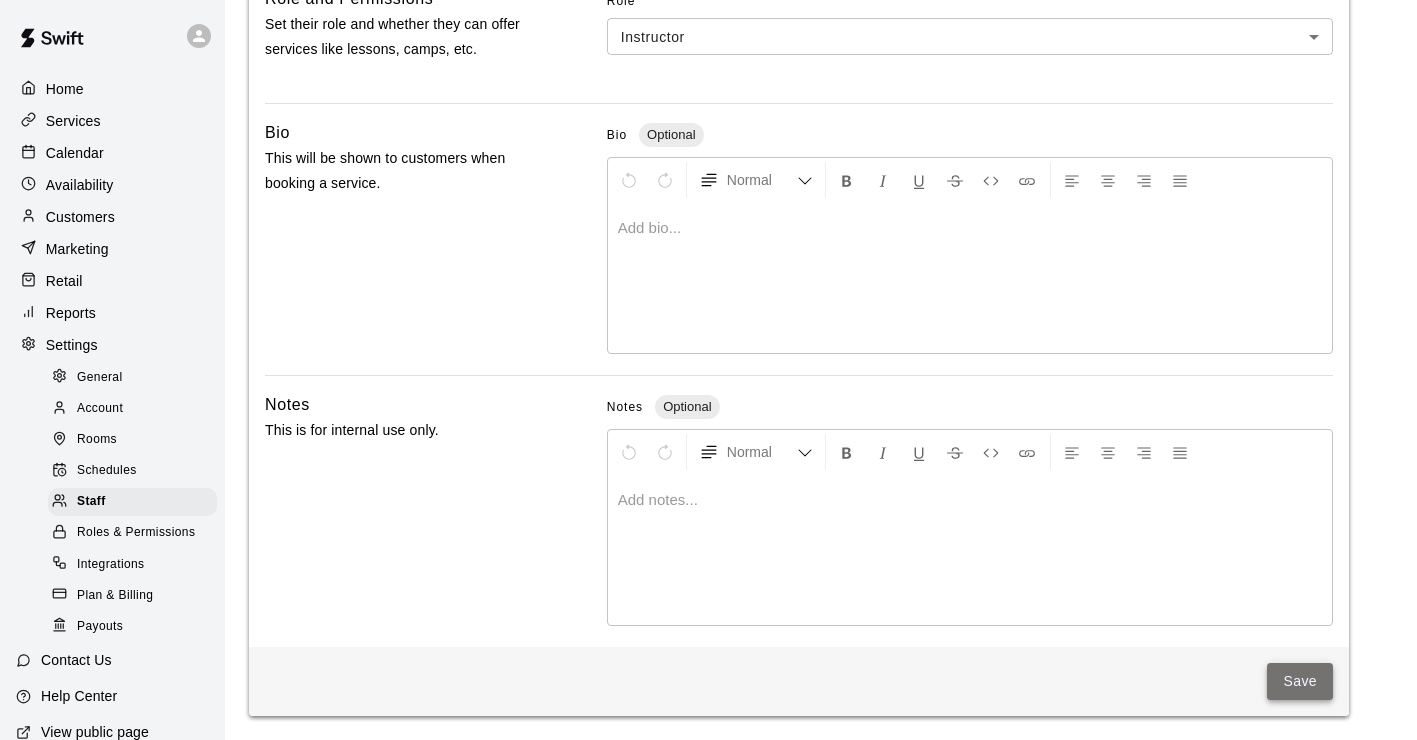 click on "Save" at bounding box center [1300, 681] 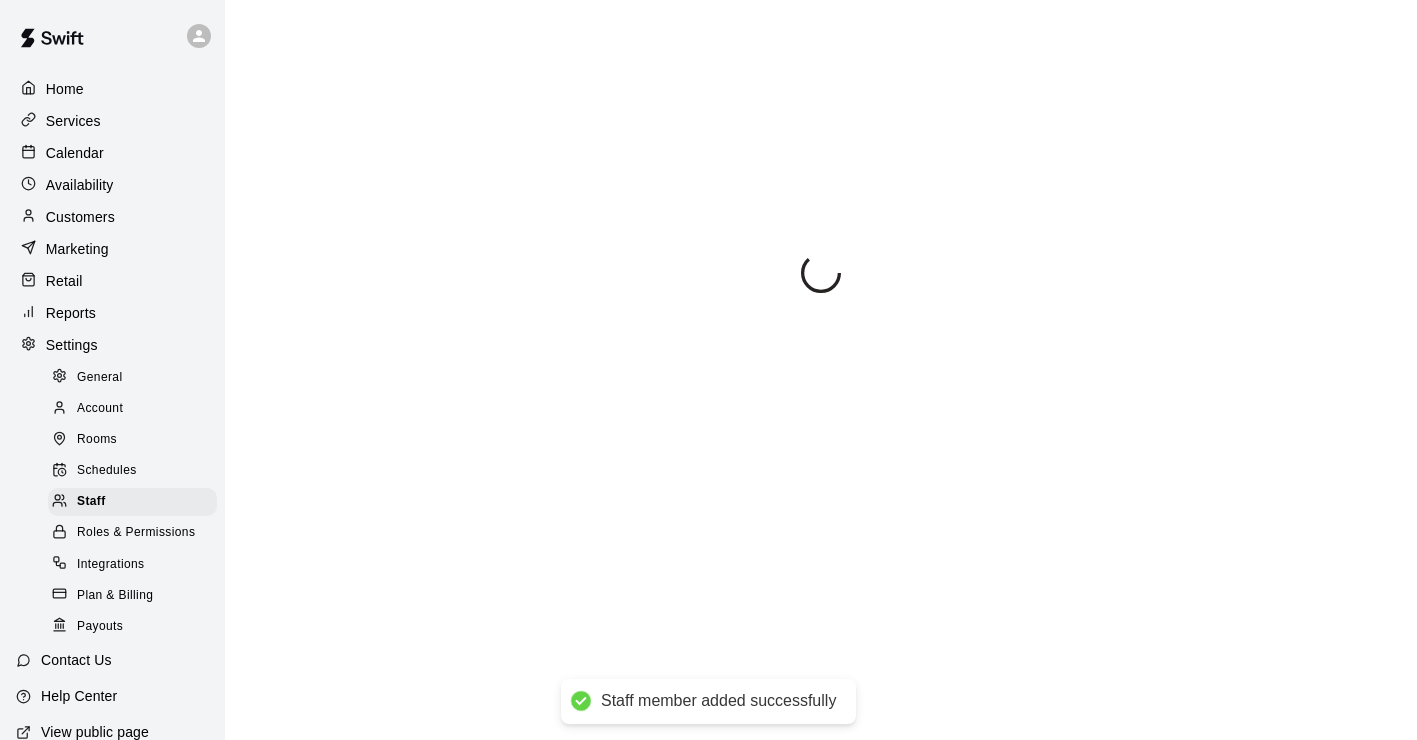 scroll, scrollTop: 0, scrollLeft: 0, axis: both 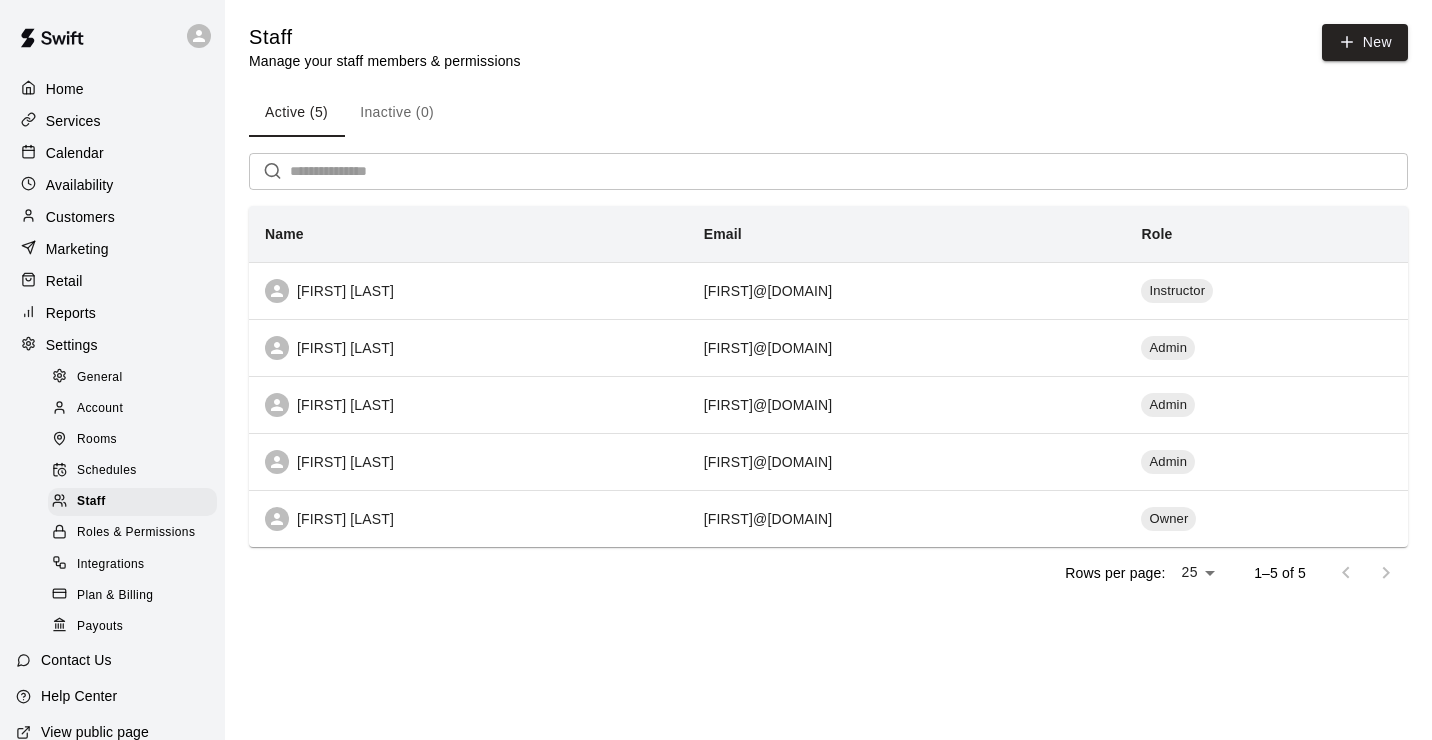 click on "Roles & Permissions" at bounding box center (136, 533) 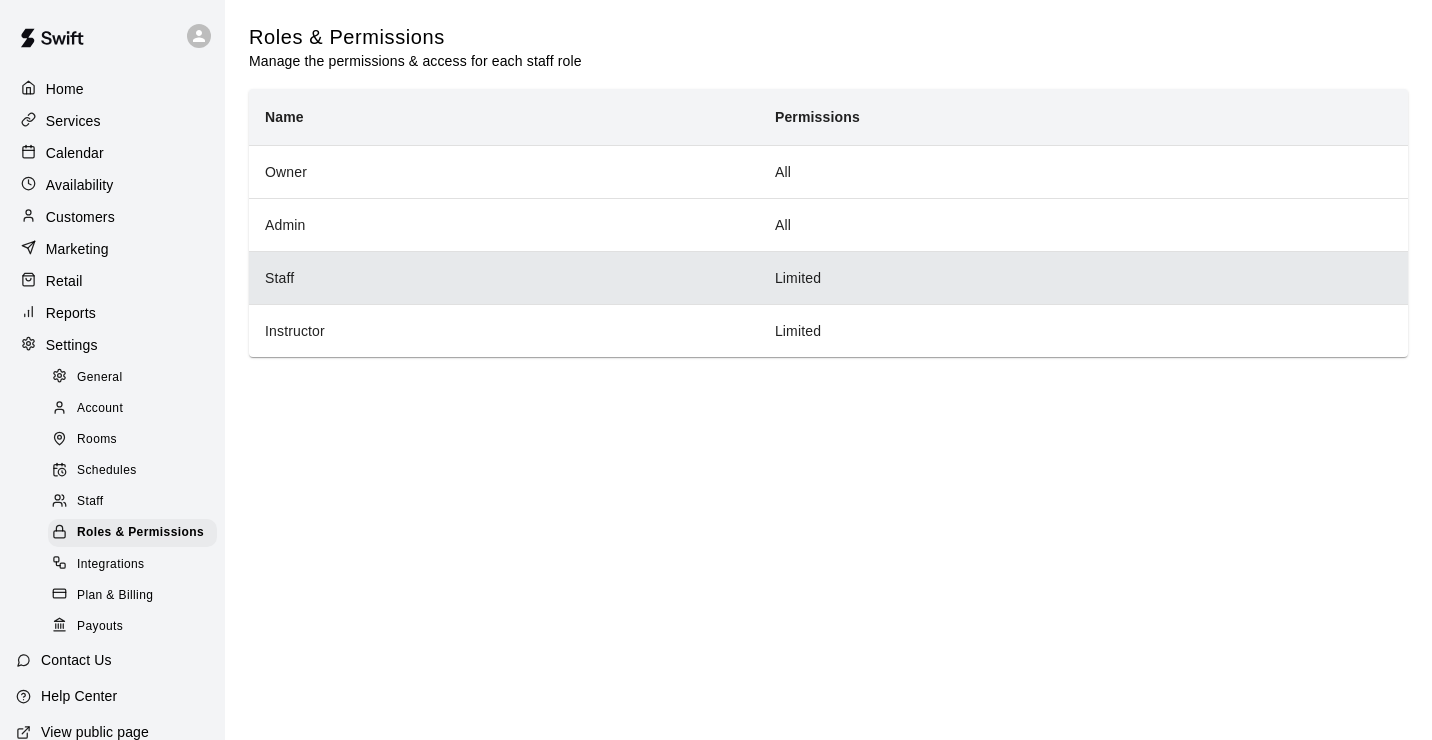 click on "Staff" at bounding box center (504, 277) 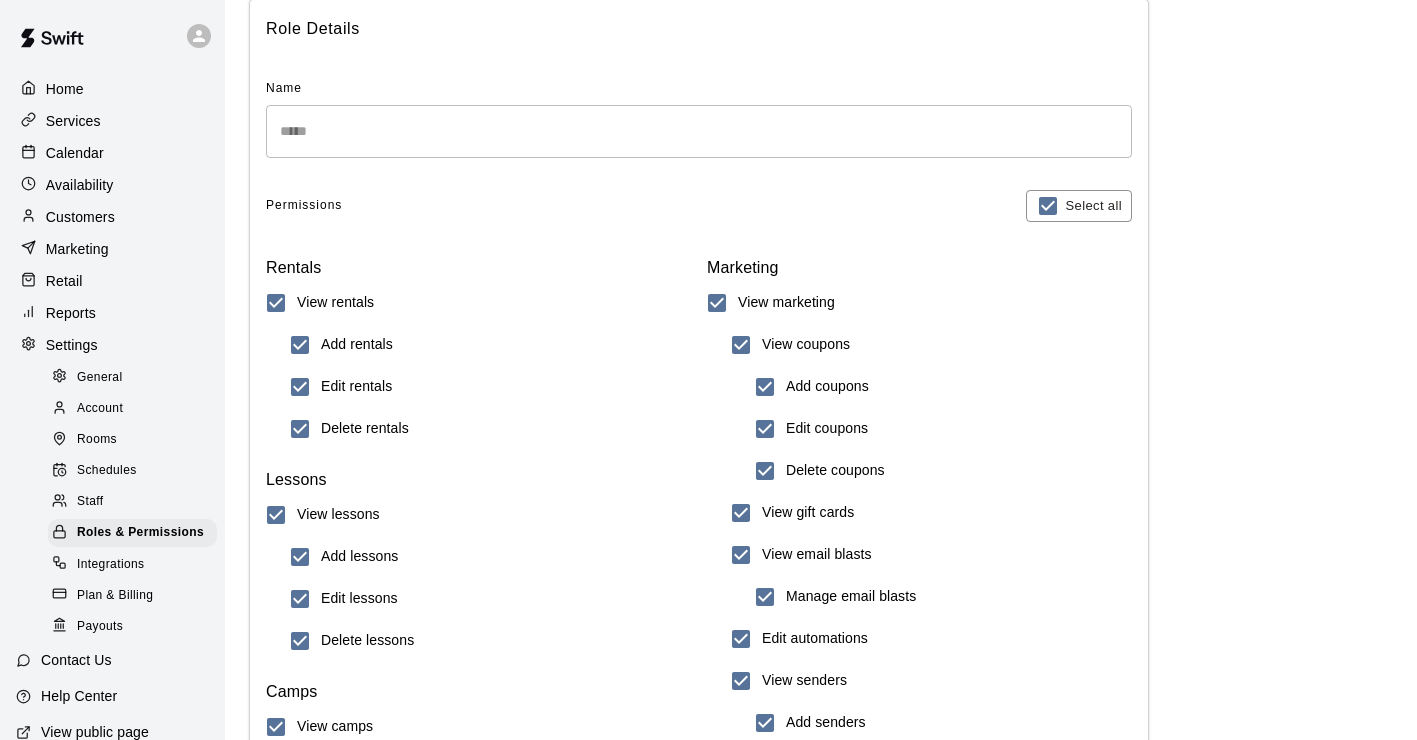scroll, scrollTop: 0, scrollLeft: 0, axis: both 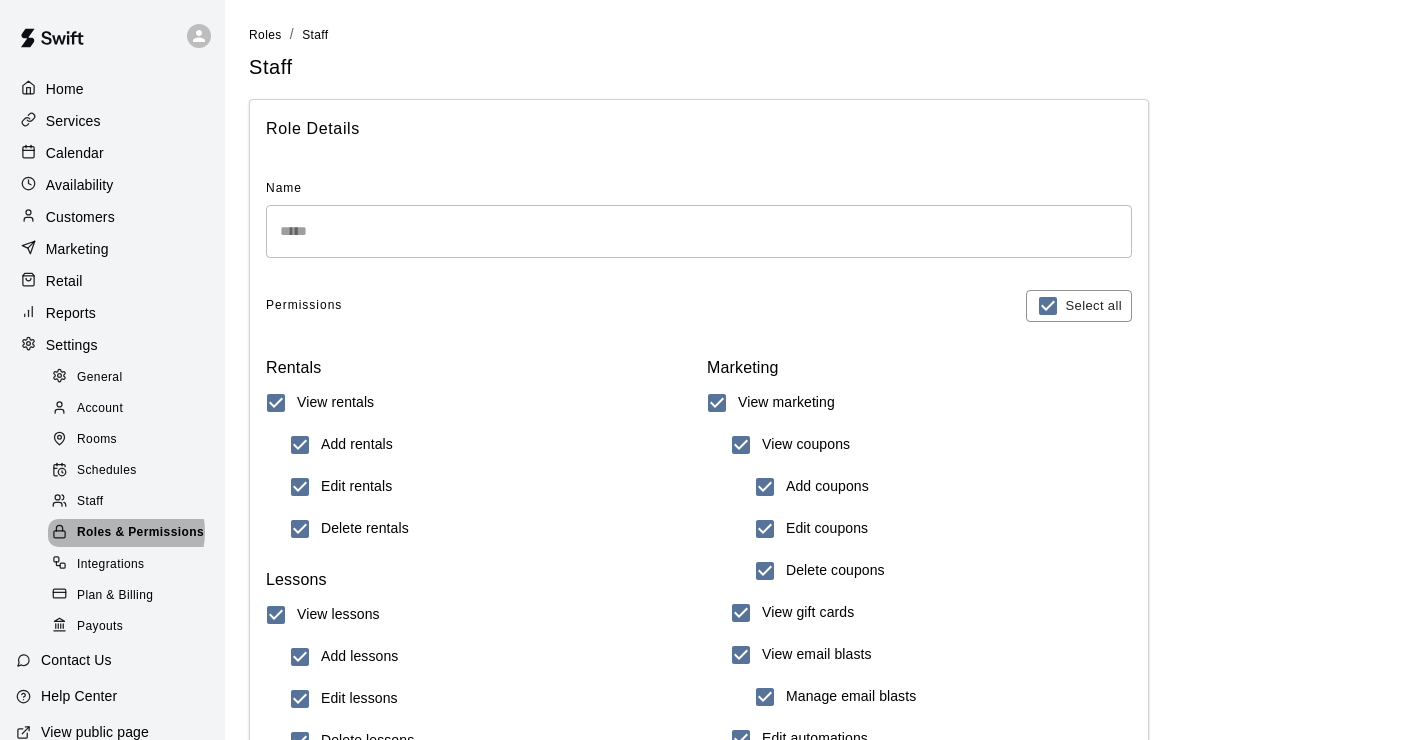 click on "Roles & Permissions" at bounding box center [140, 533] 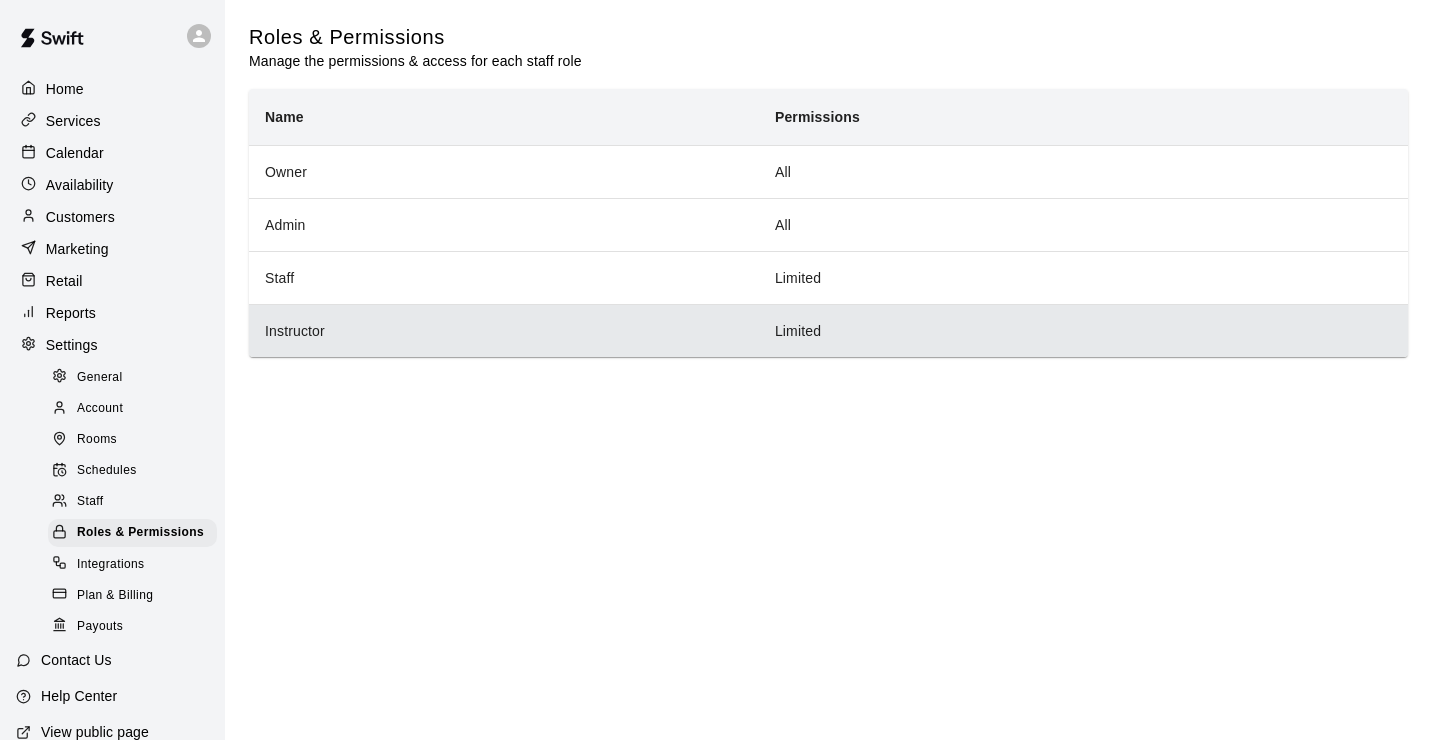 click on "Instructor" at bounding box center (504, 330) 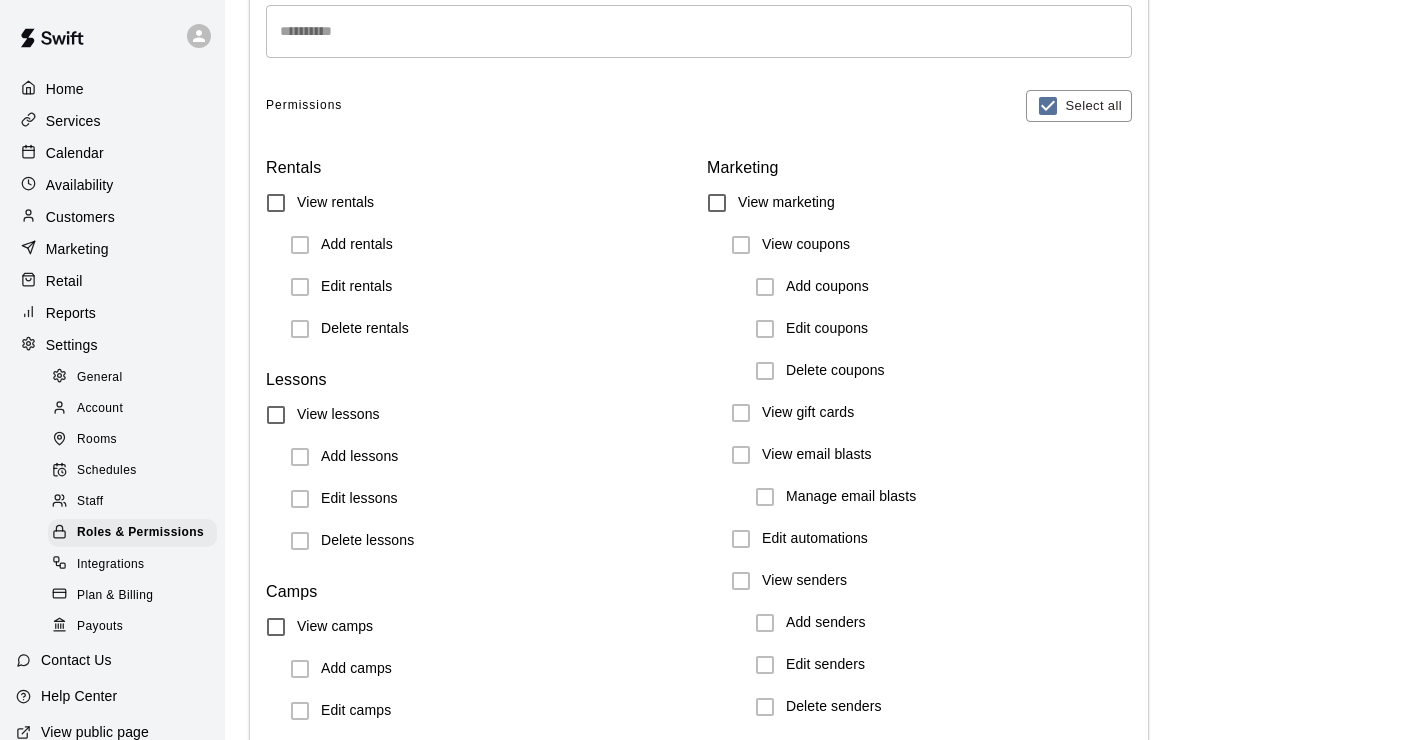 scroll, scrollTop: 200, scrollLeft: 0, axis: vertical 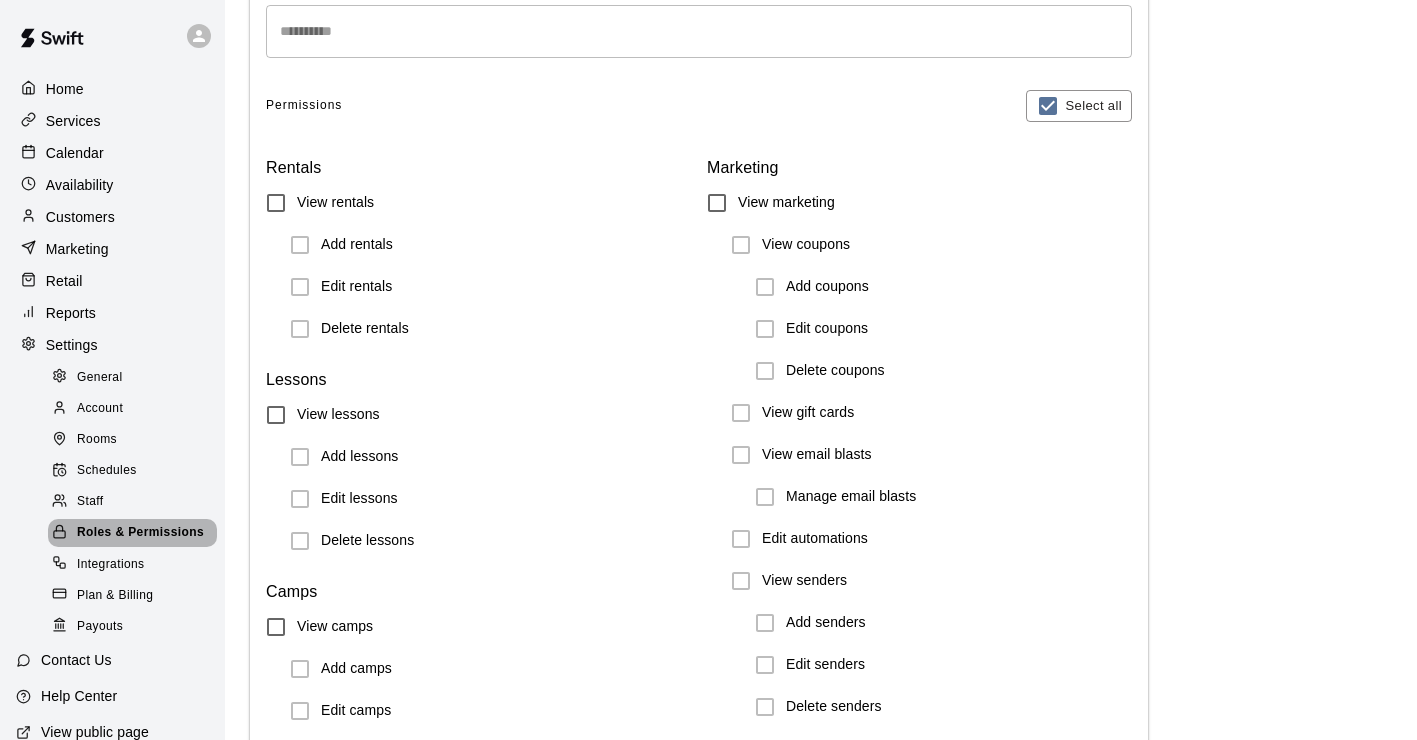 click on "Roles & Permissions" at bounding box center [140, 533] 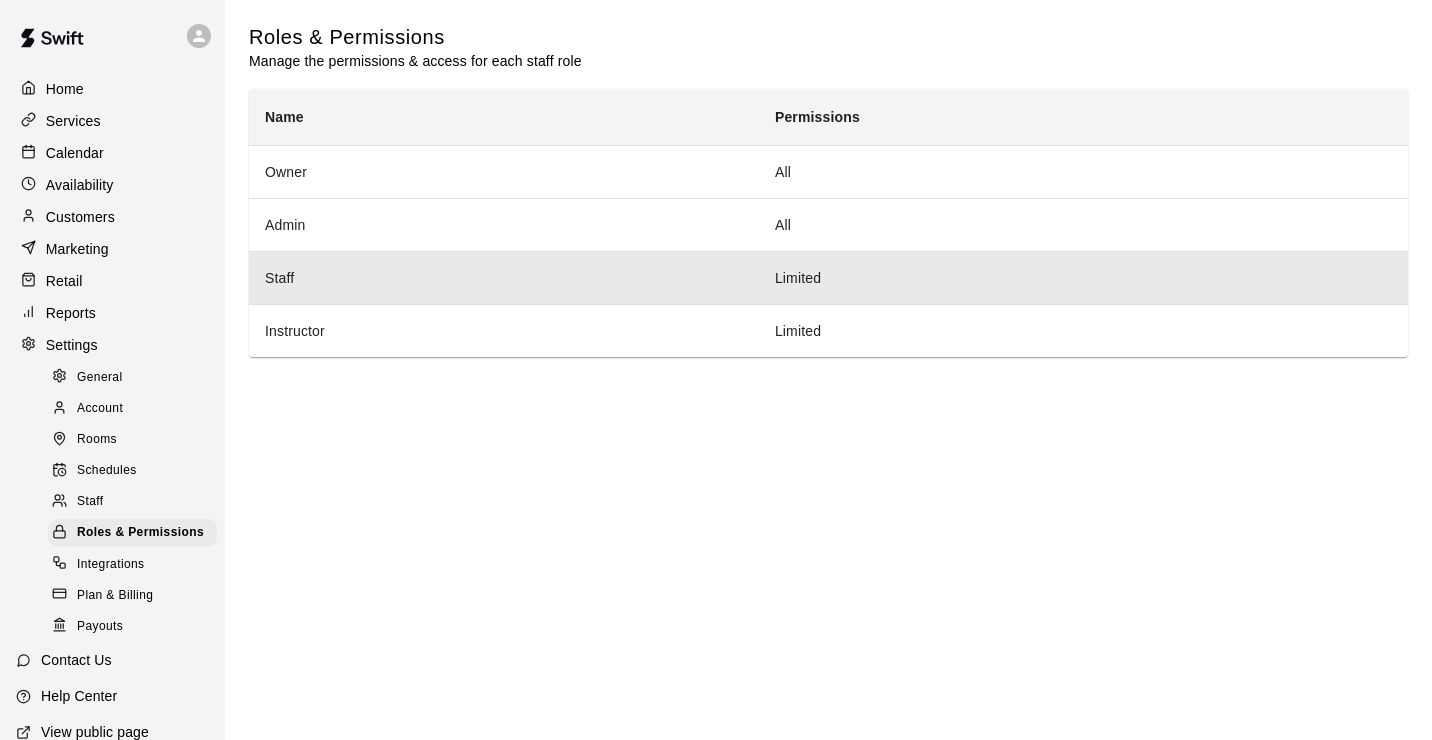 click on "Staff" at bounding box center [504, 277] 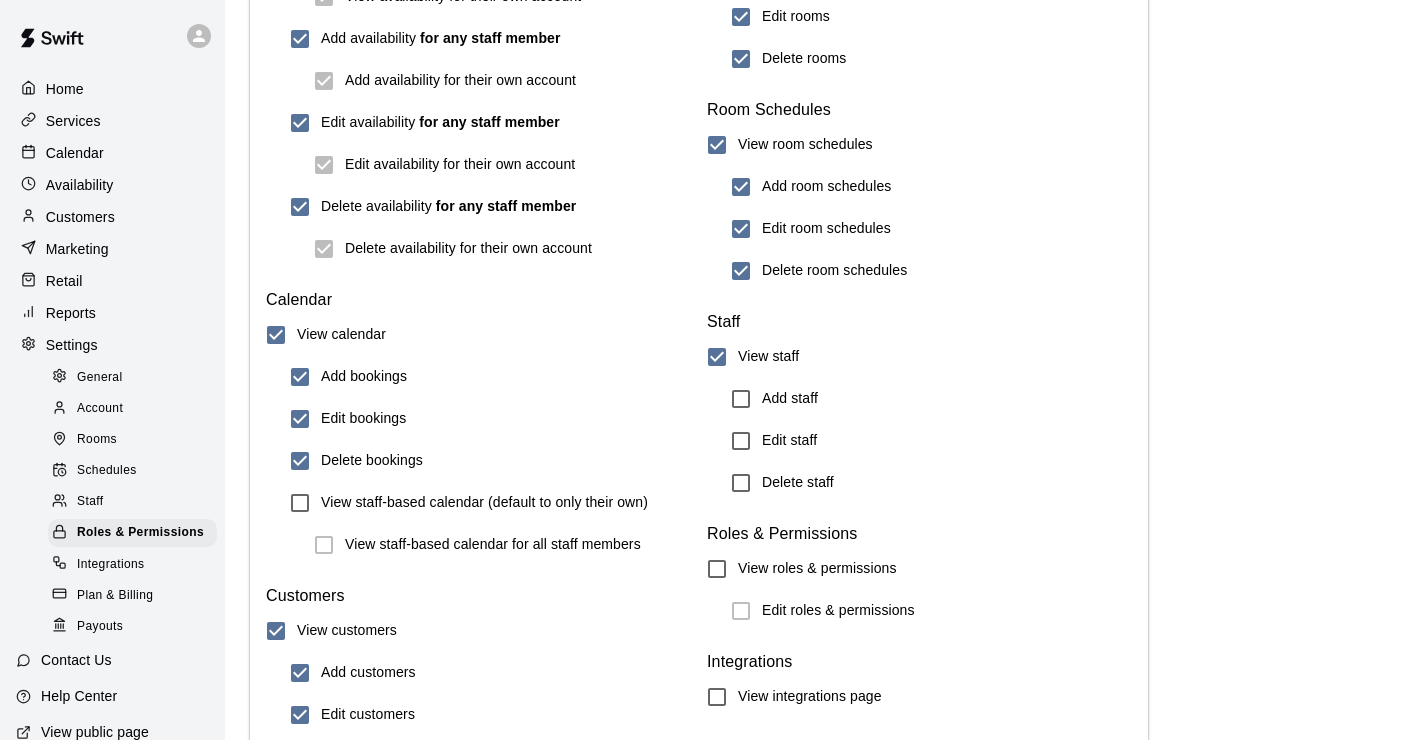 scroll, scrollTop: 1800, scrollLeft: 0, axis: vertical 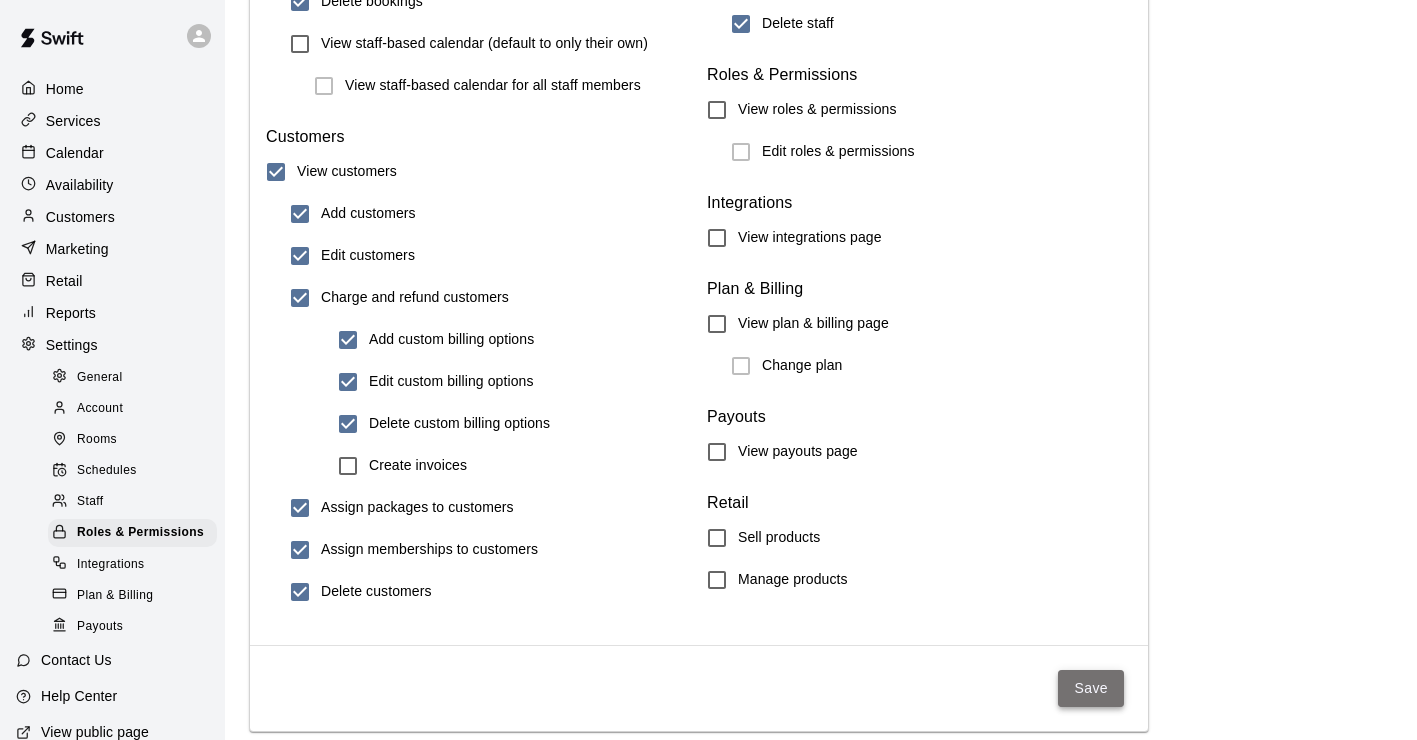 click on "Save" at bounding box center (1091, 688) 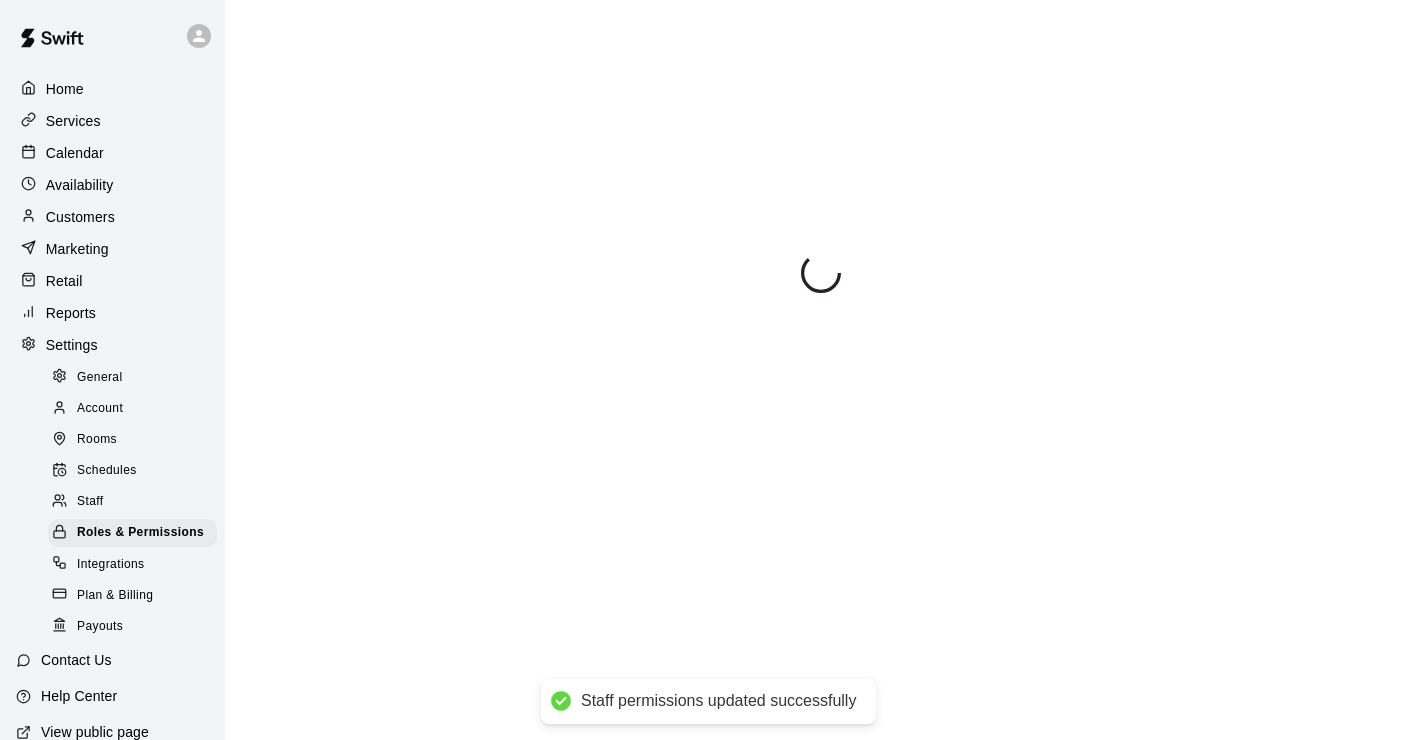 scroll, scrollTop: 0, scrollLeft: 0, axis: both 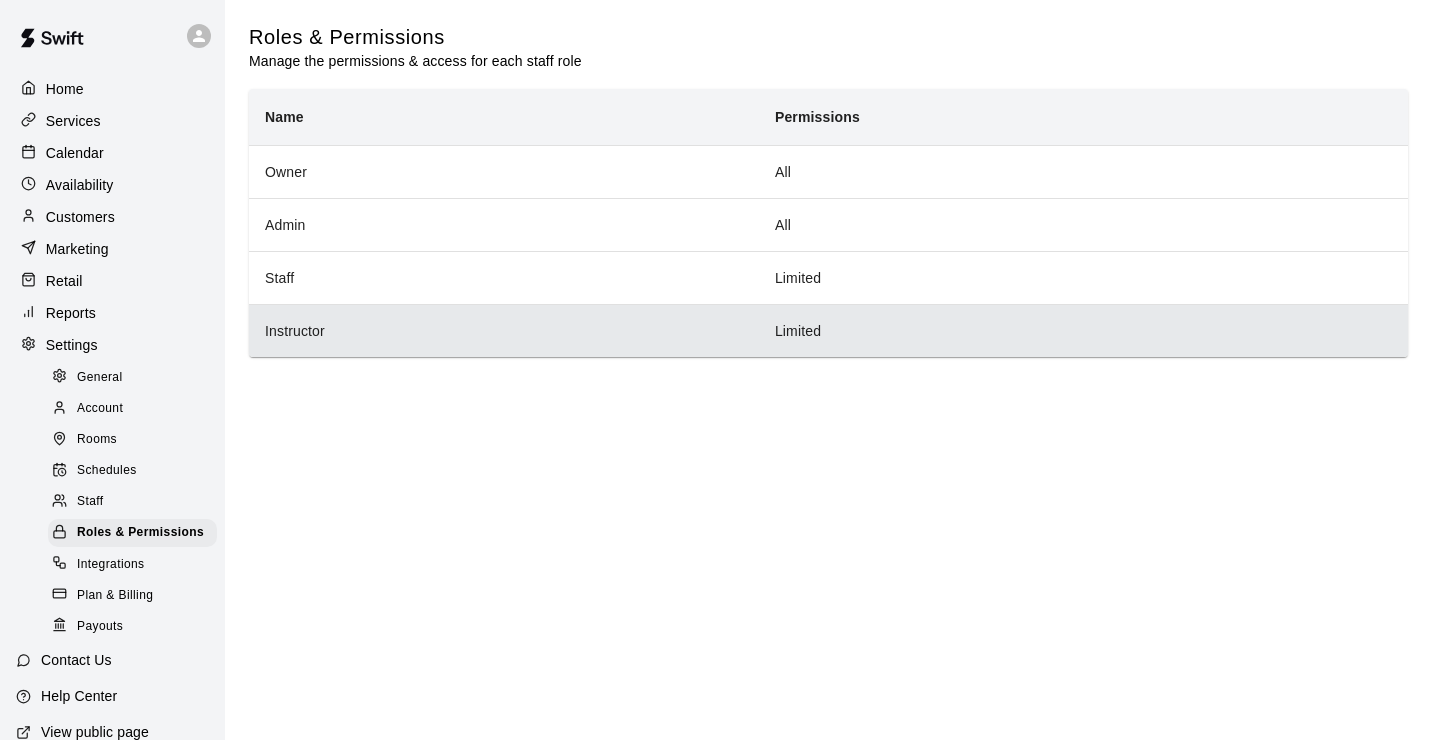 click on "Instructor" at bounding box center [504, 330] 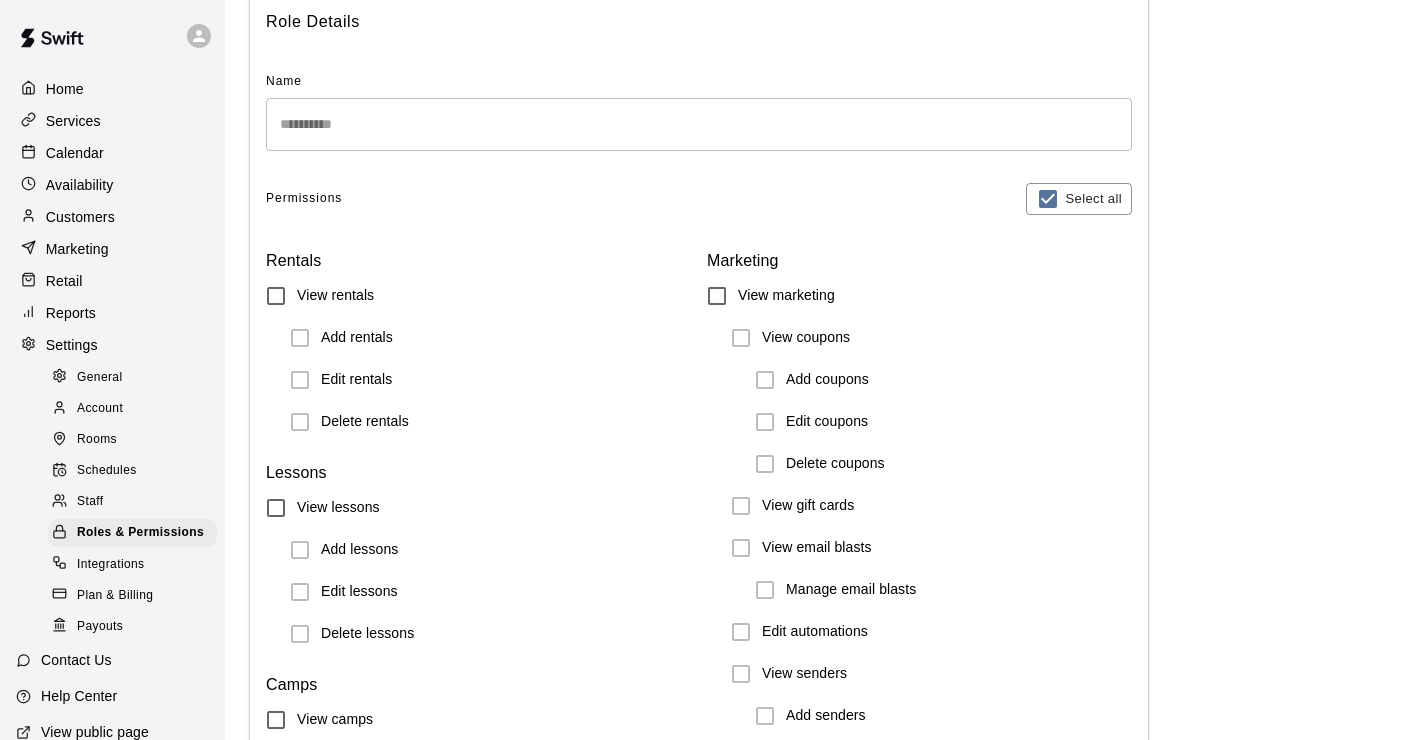 scroll, scrollTop: 0, scrollLeft: 0, axis: both 